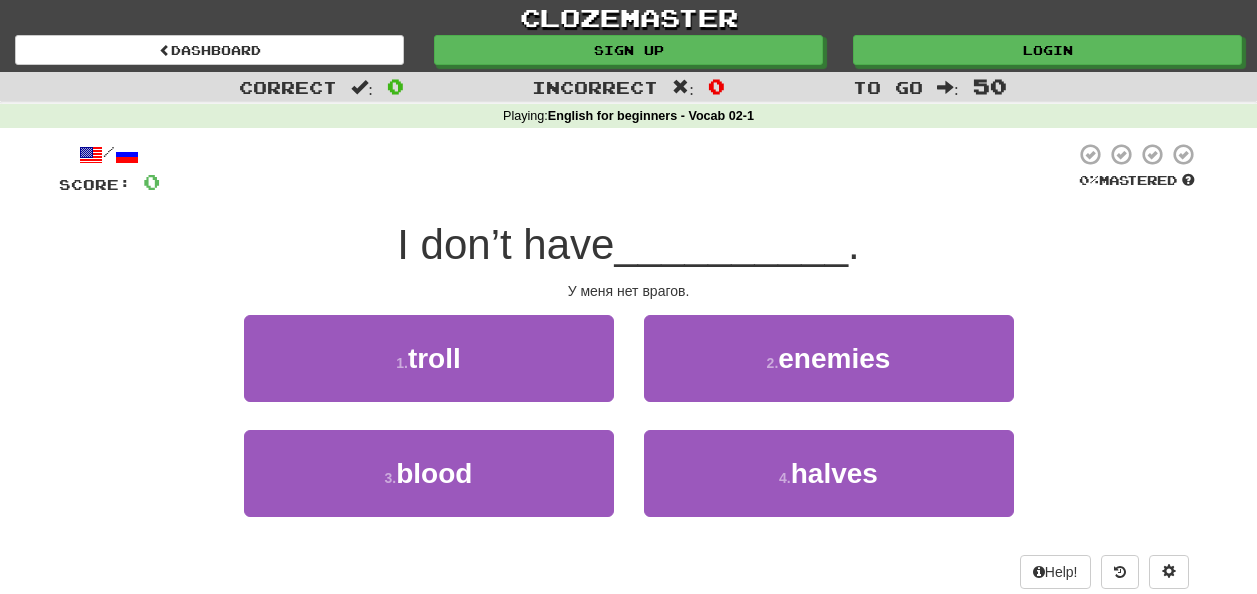 scroll, scrollTop: 0, scrollLeft: 0, axis: both 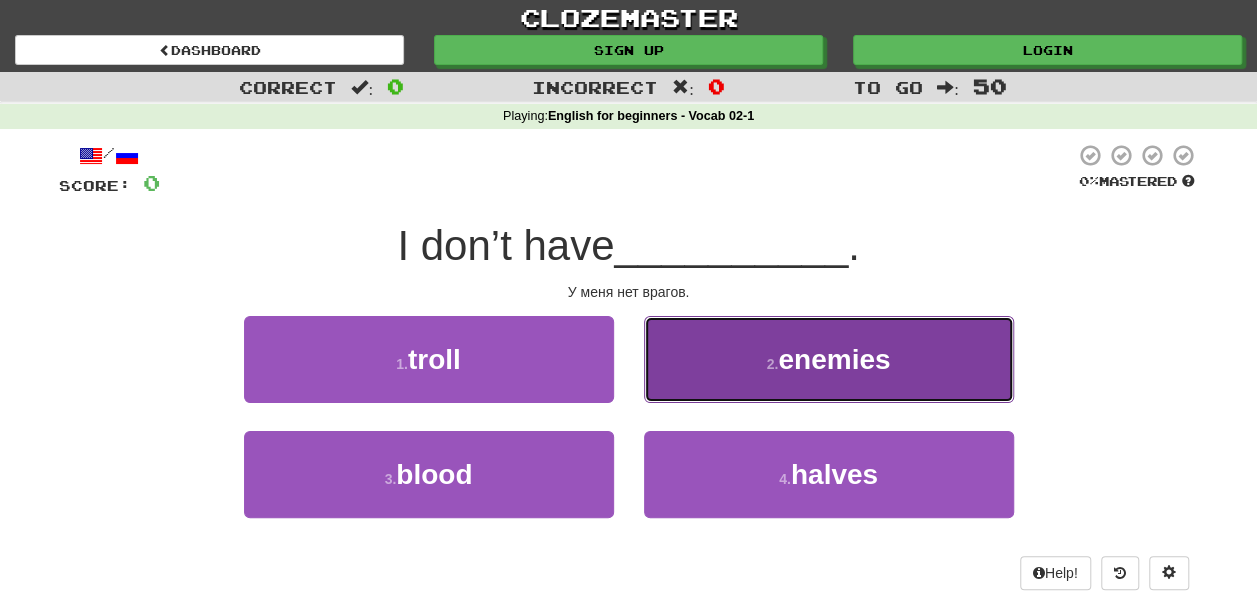 click on "enemies" at bounding box center (834, 359) 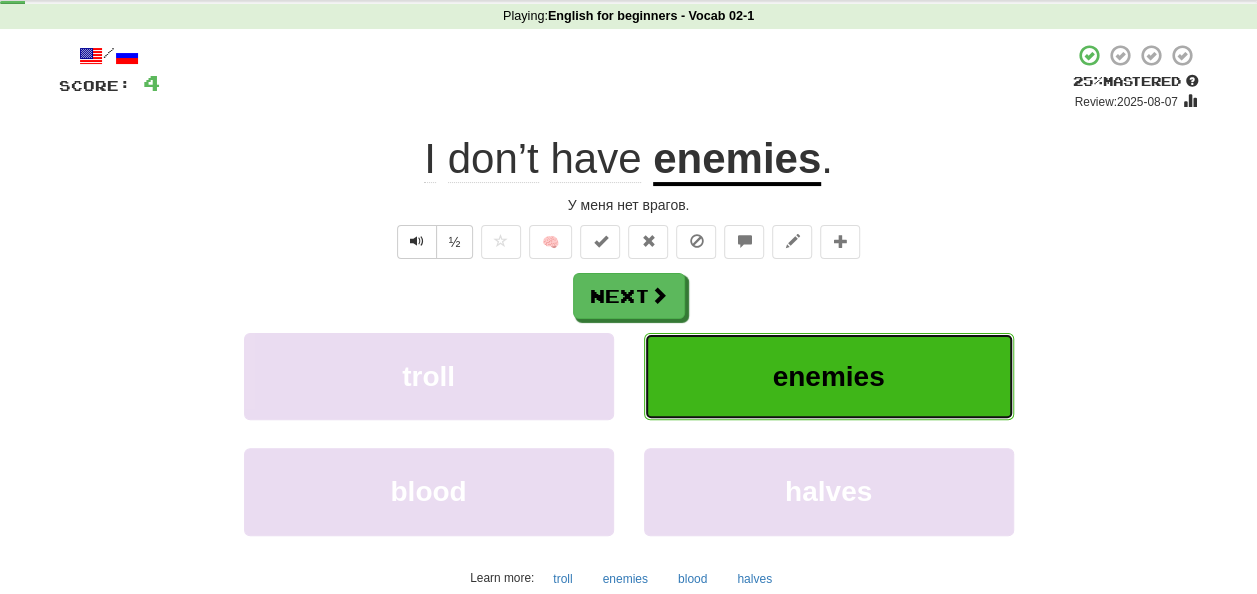 scroll, scrollTop: 0, scrollLeft: 0, axis: both 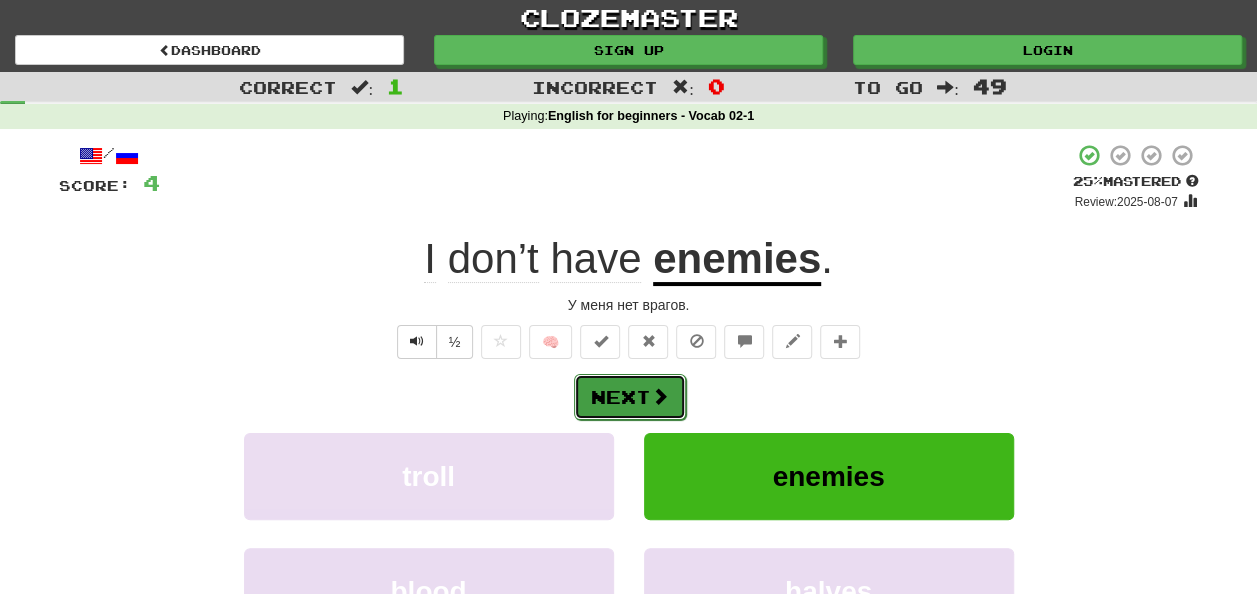 click at bounding box center (660, 396) 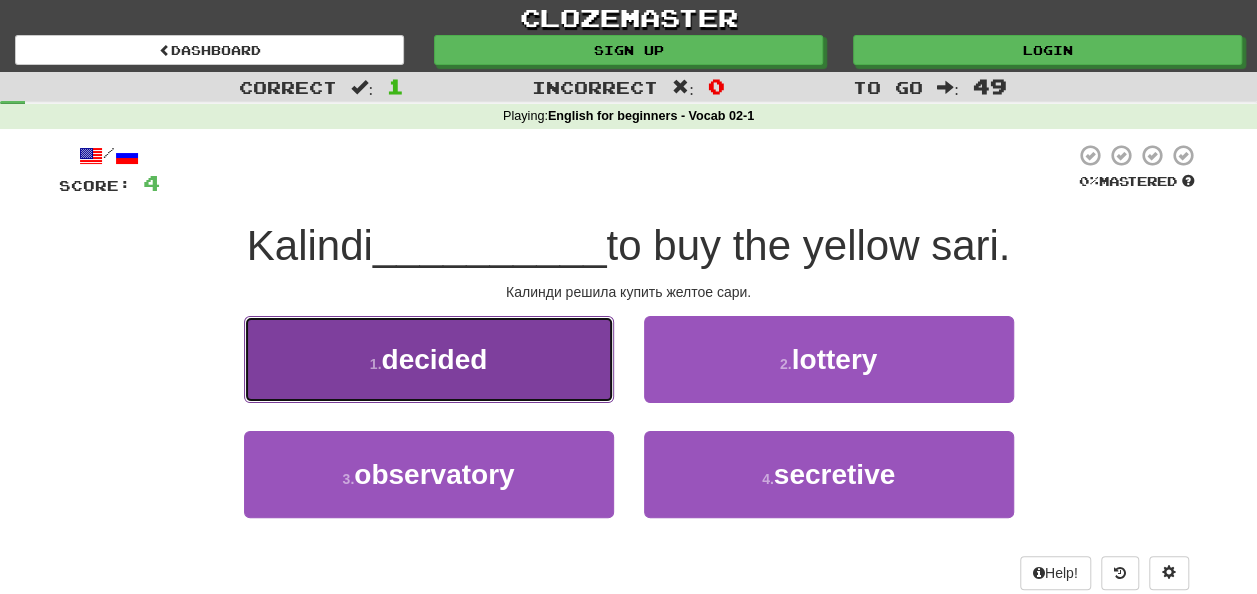 click on "decided" at bounding box center (434, 359) 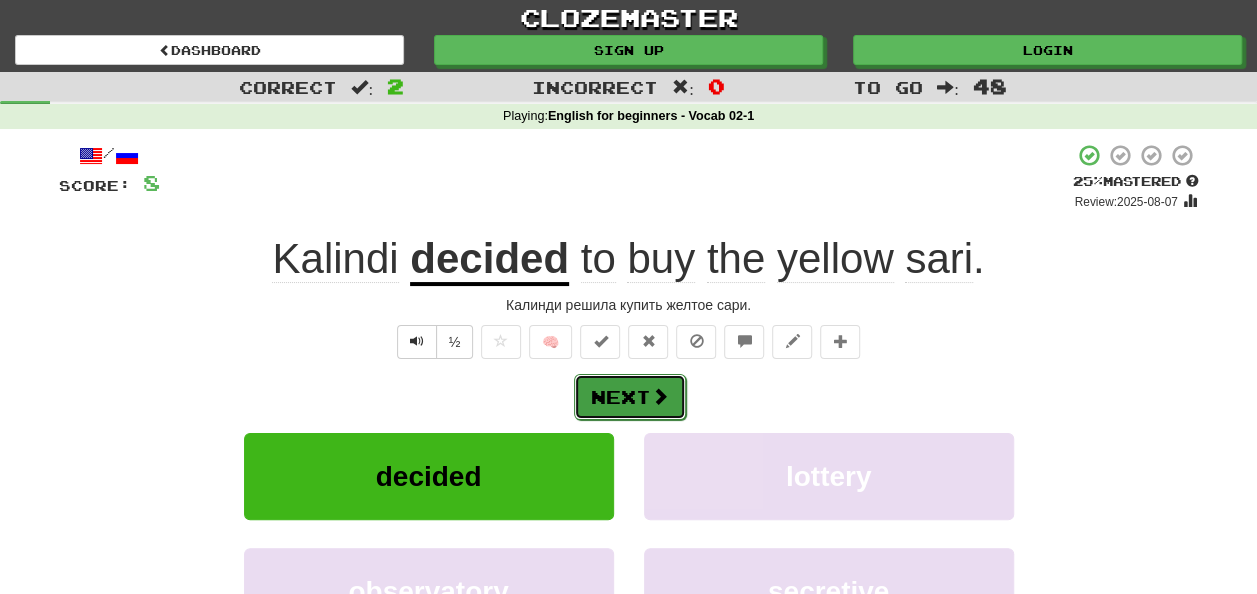 click on "Next" at bounding box center [630, 397] 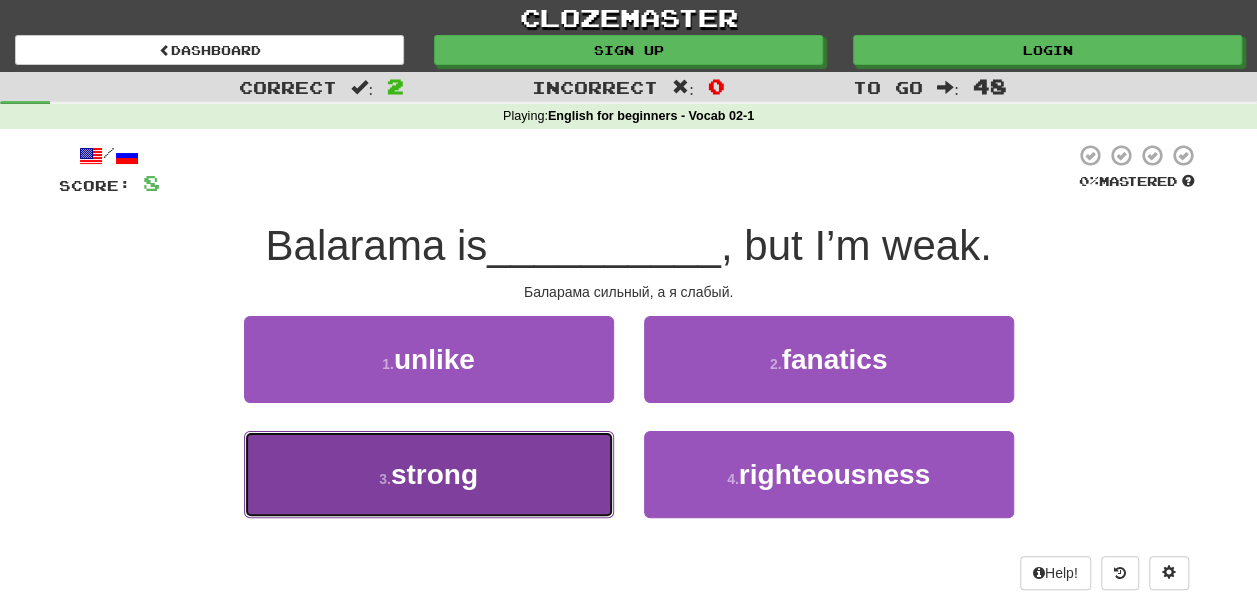click on "strong" at bounding box center [434, 474] 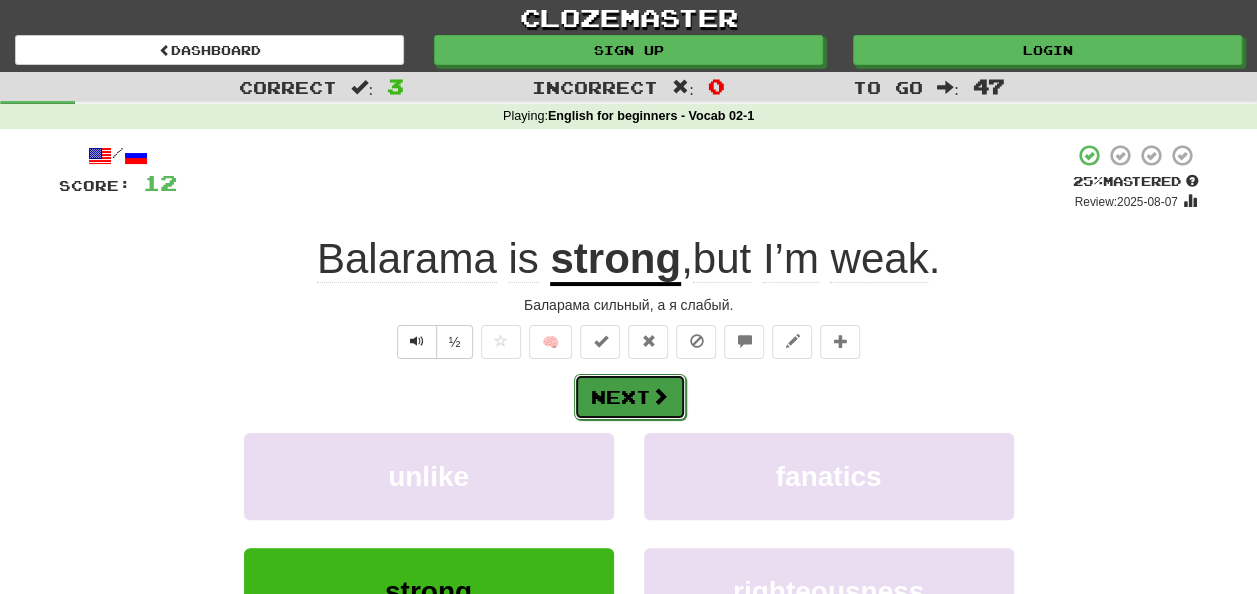 click on "Next" at bounding box center [630, 397] 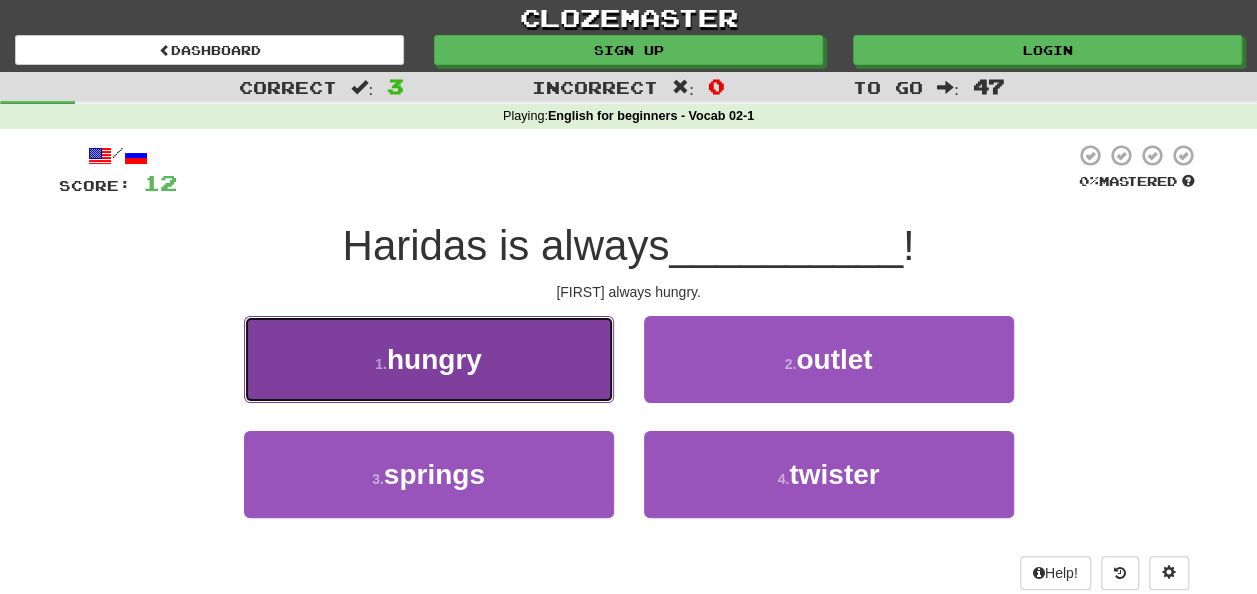 click on "1 .  hungry" at bounding box center [429, 359] 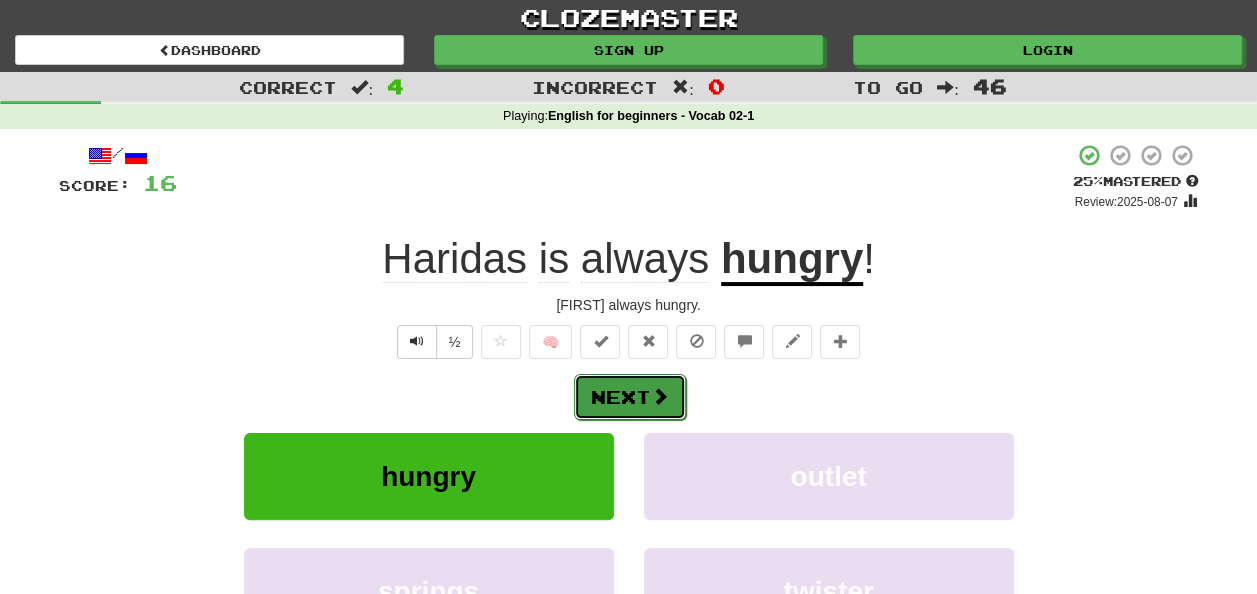 click on "Next" at bounding box center (630, 397) 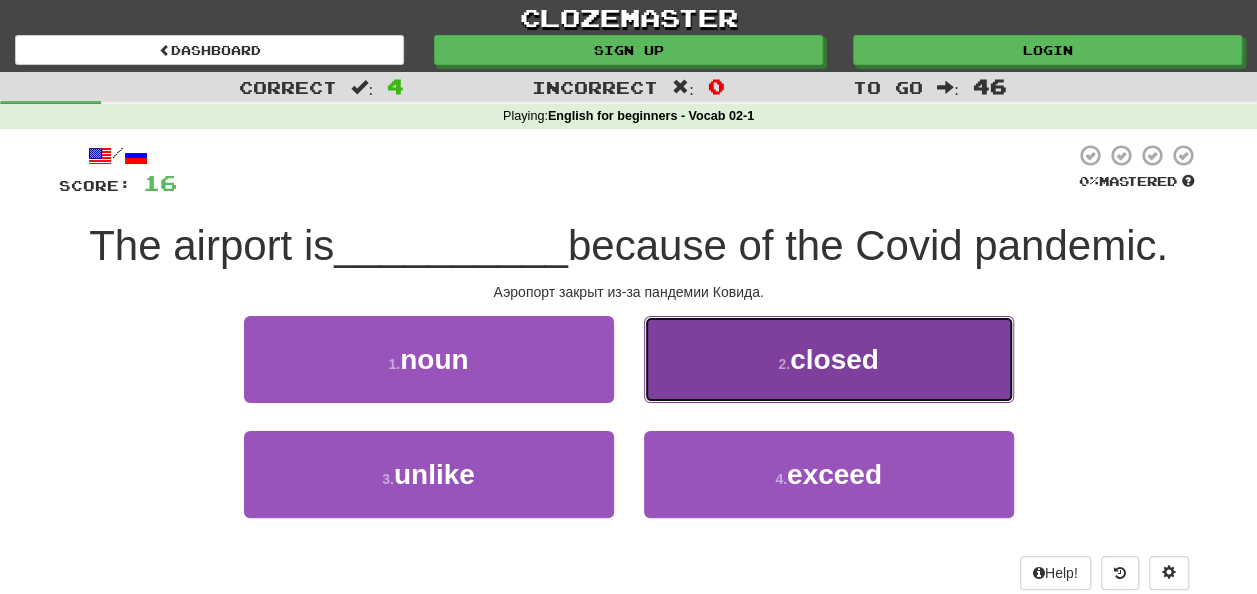 click on "closed" at bounding box center (834, 359) 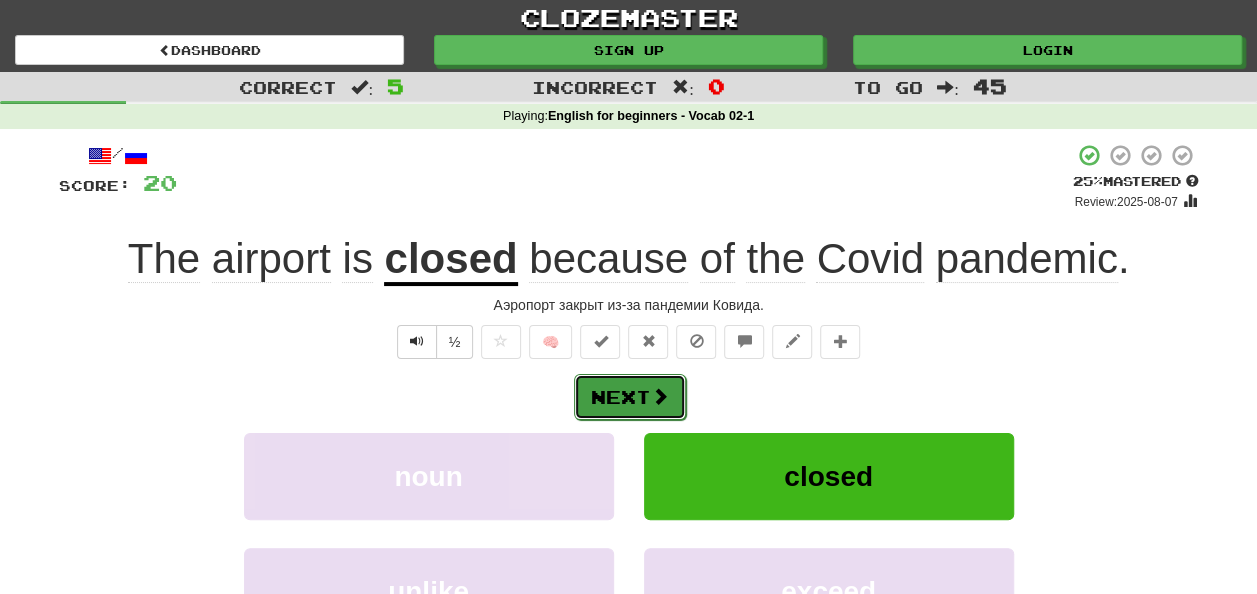 click at bounding box center [660, 396] 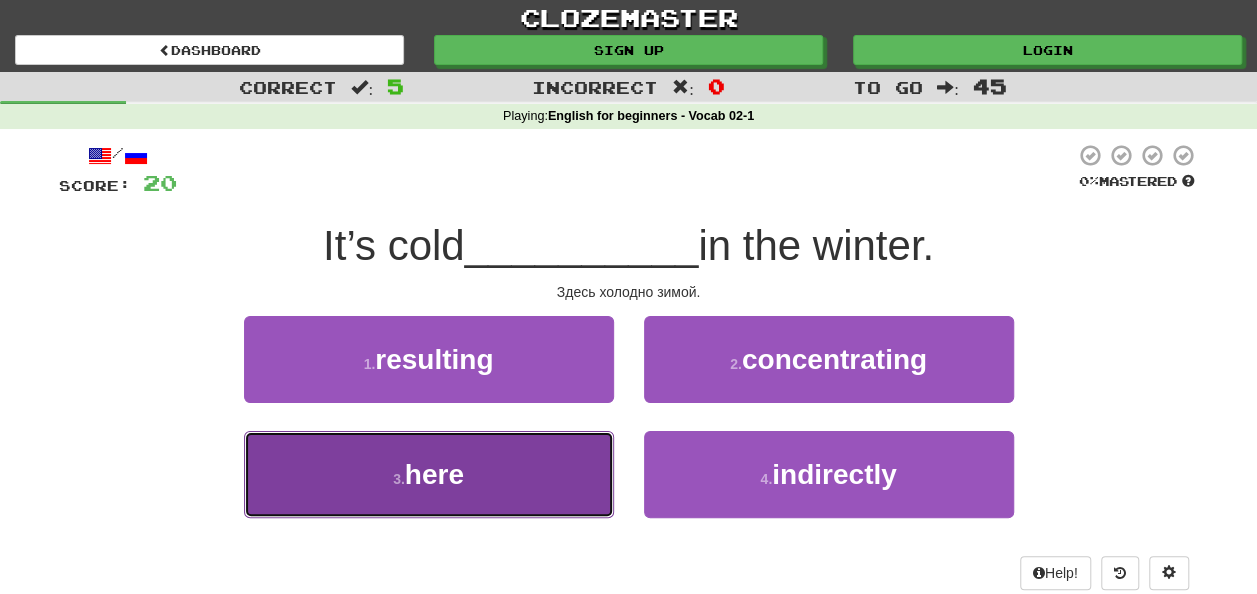 click on "3 .  here" at bounding box center [429, 474] 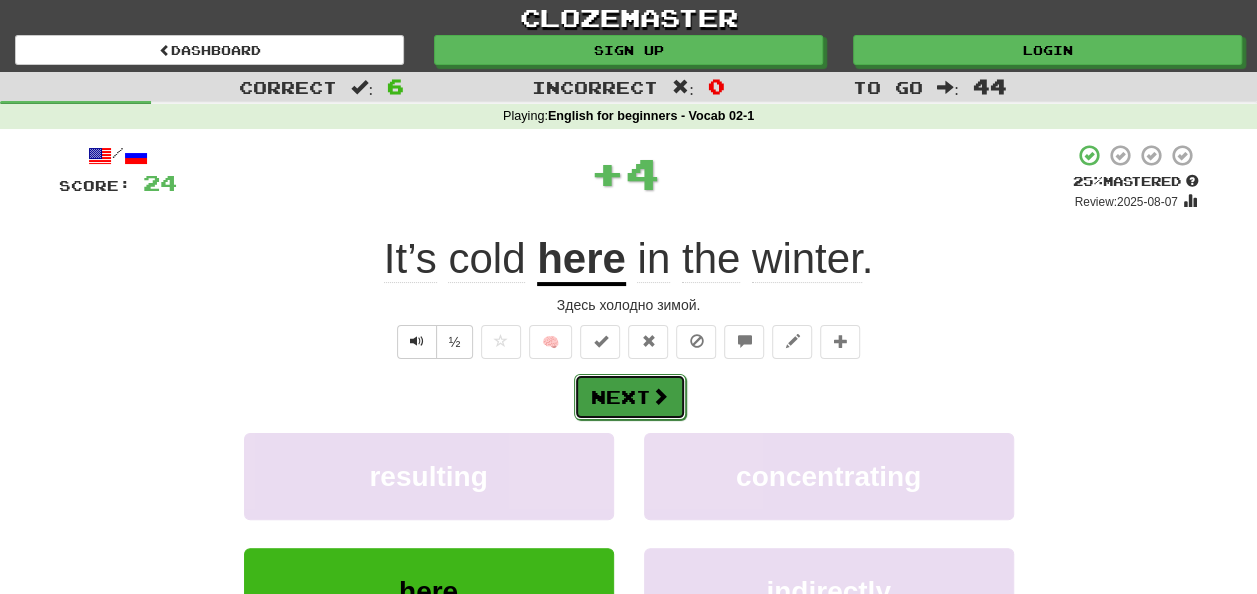 click at bounding box center (660, 396) 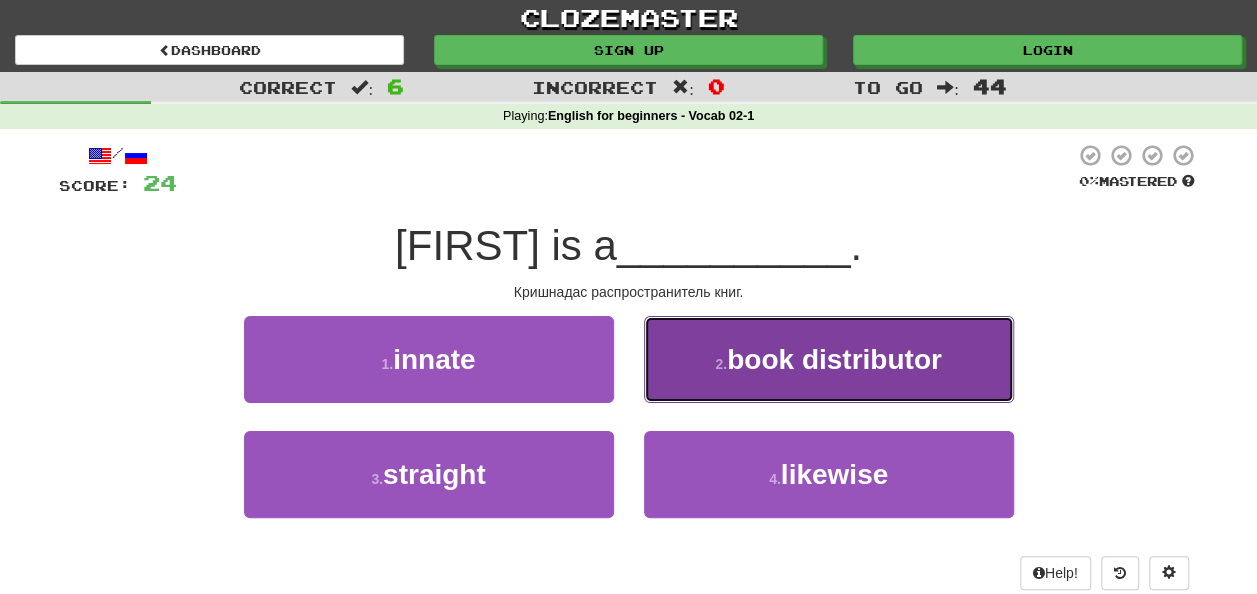 click on "book distributor" at bounding box center [834, 359] 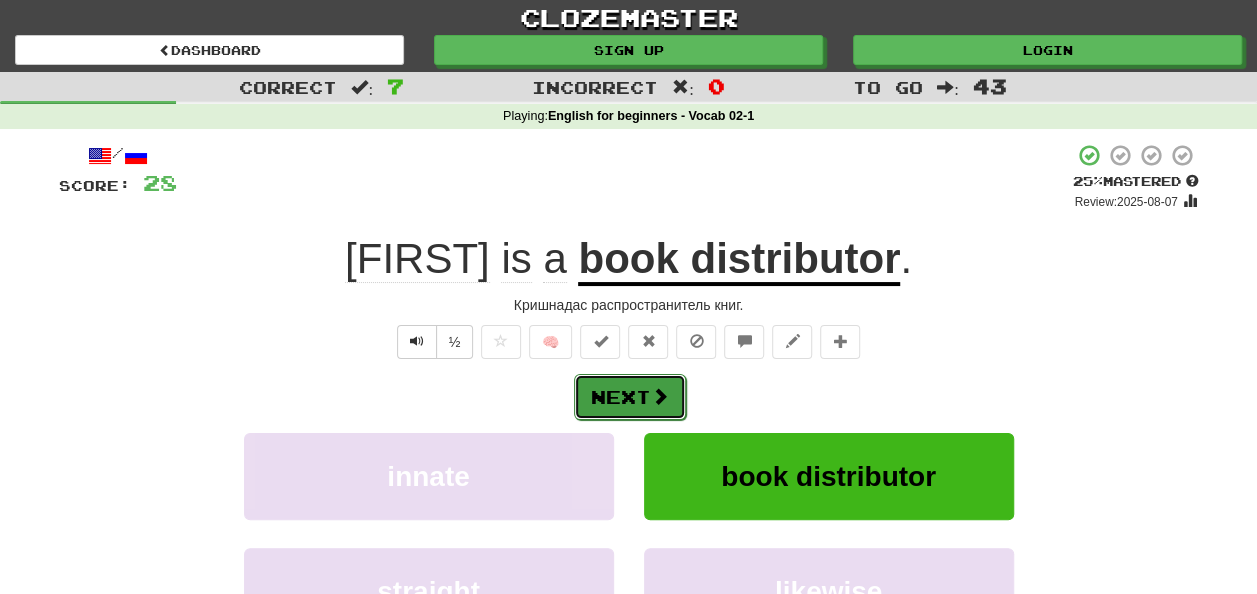 click on "Next" at bounding box center (630, 397) 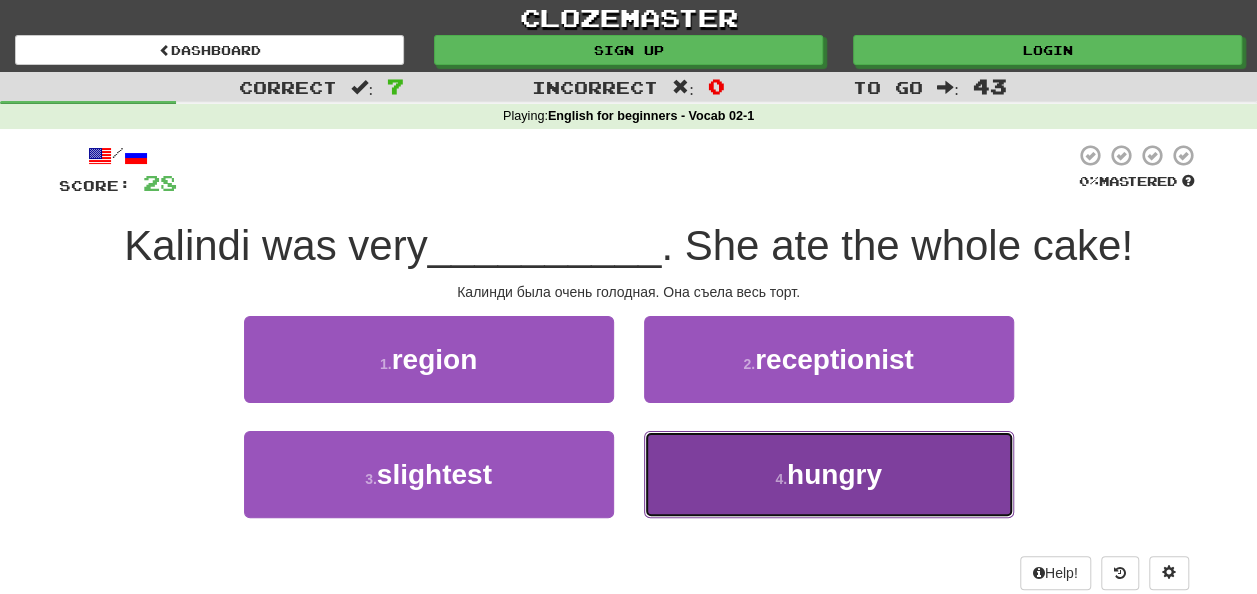 click on "hungry" at bounding box center (834, 474) 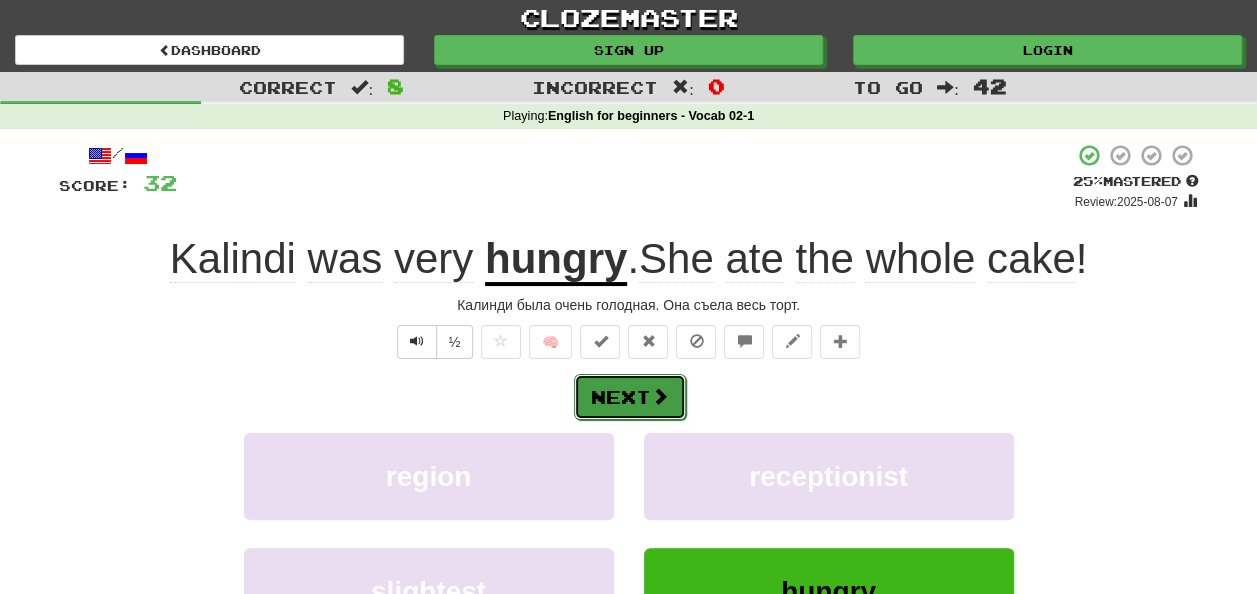 click on "Next" at bounding box center (630, 397) 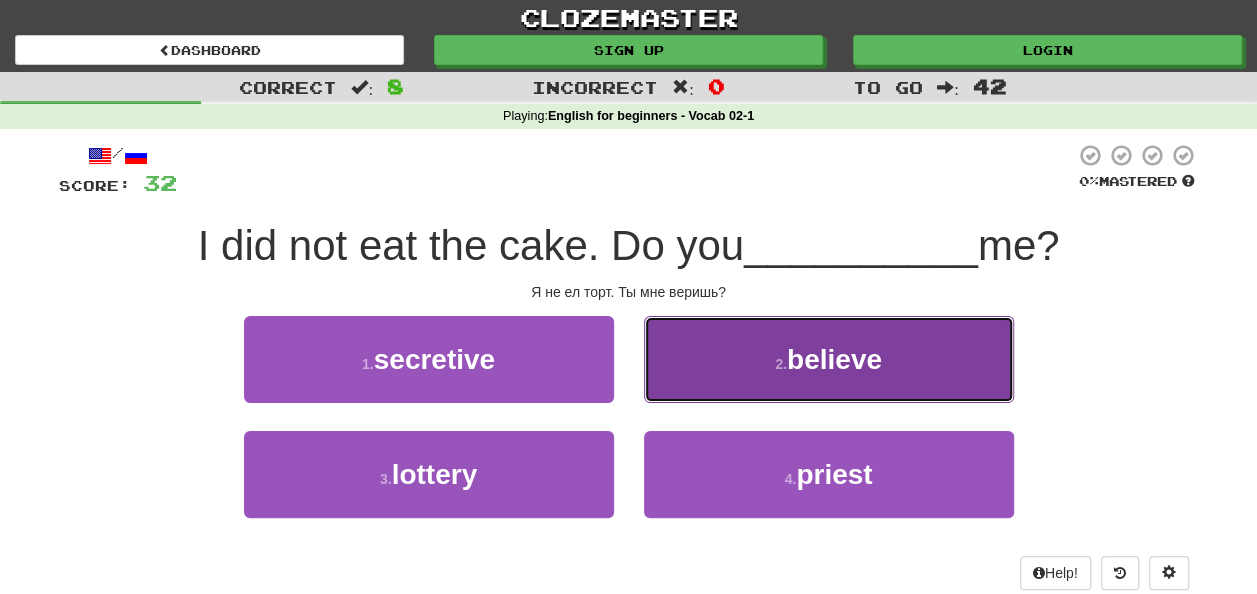 click on "believe" at bounding box center (834, 359) 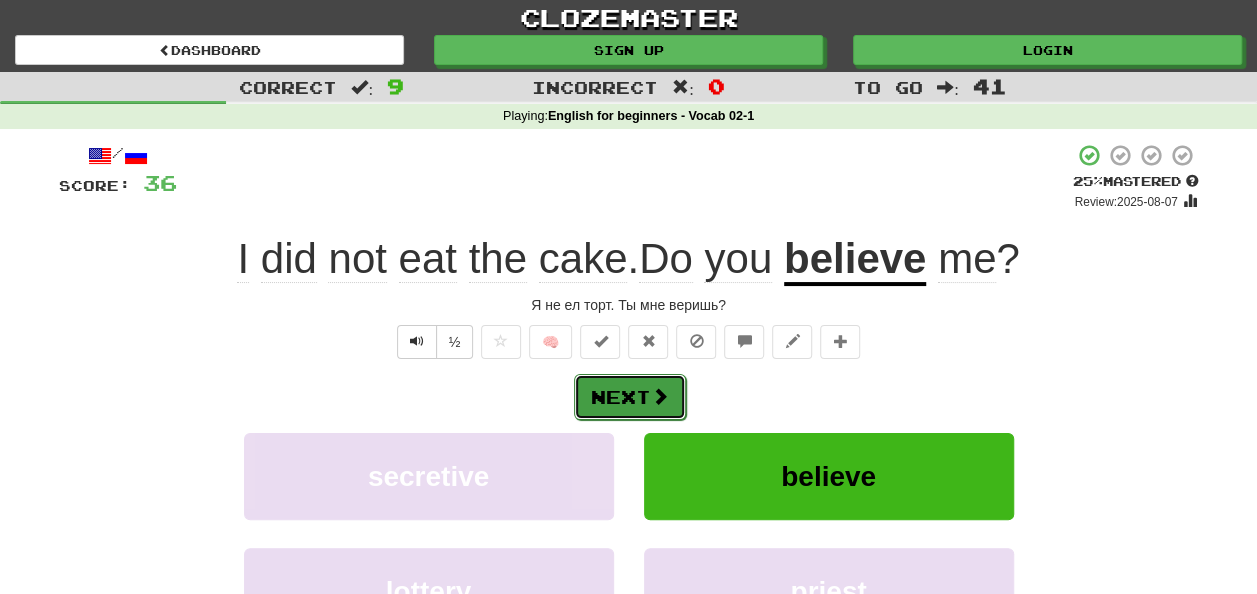 click at bounding box center (660, 396) 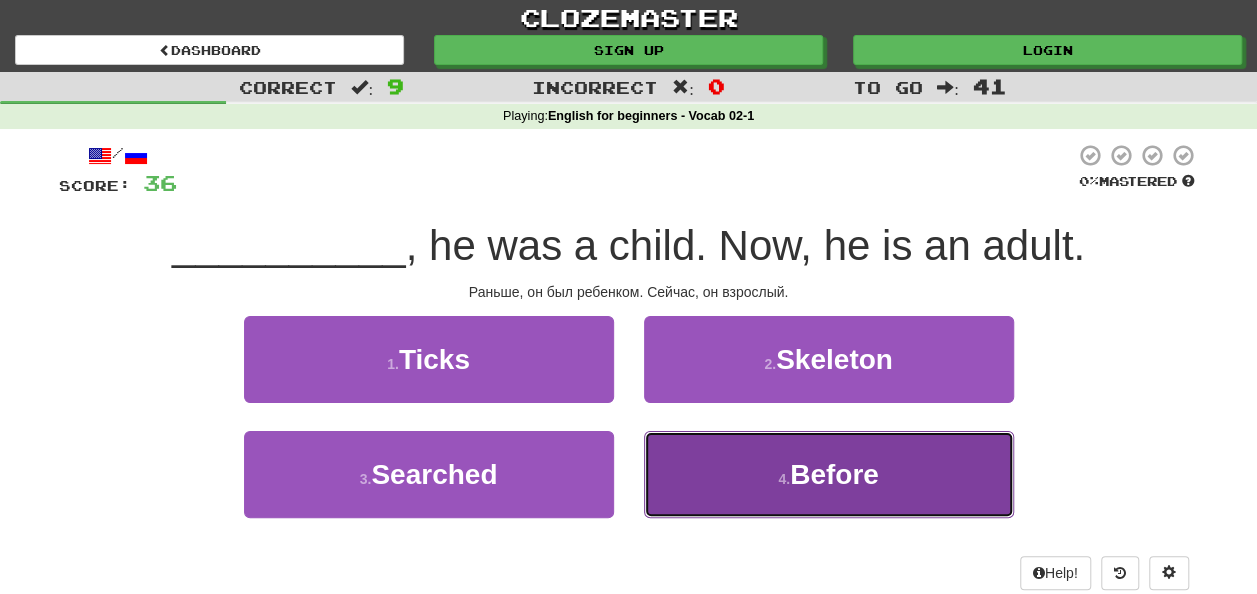 click on "Before" at bounding box center [834, 474] 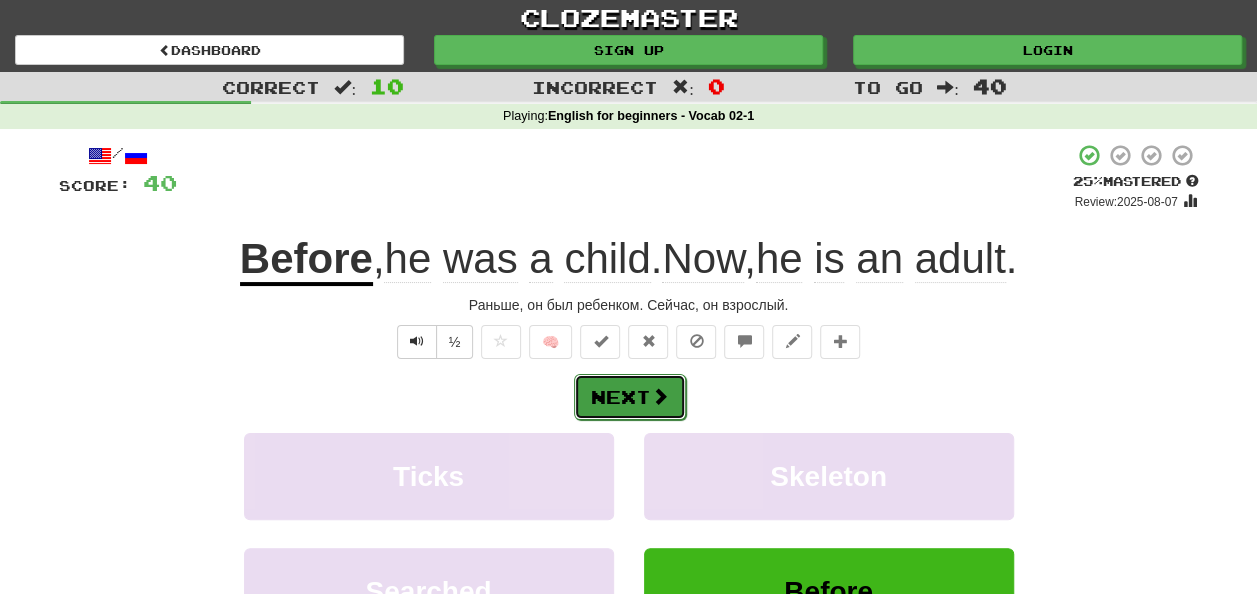 click on "Next" at bounding box center [630, 397] 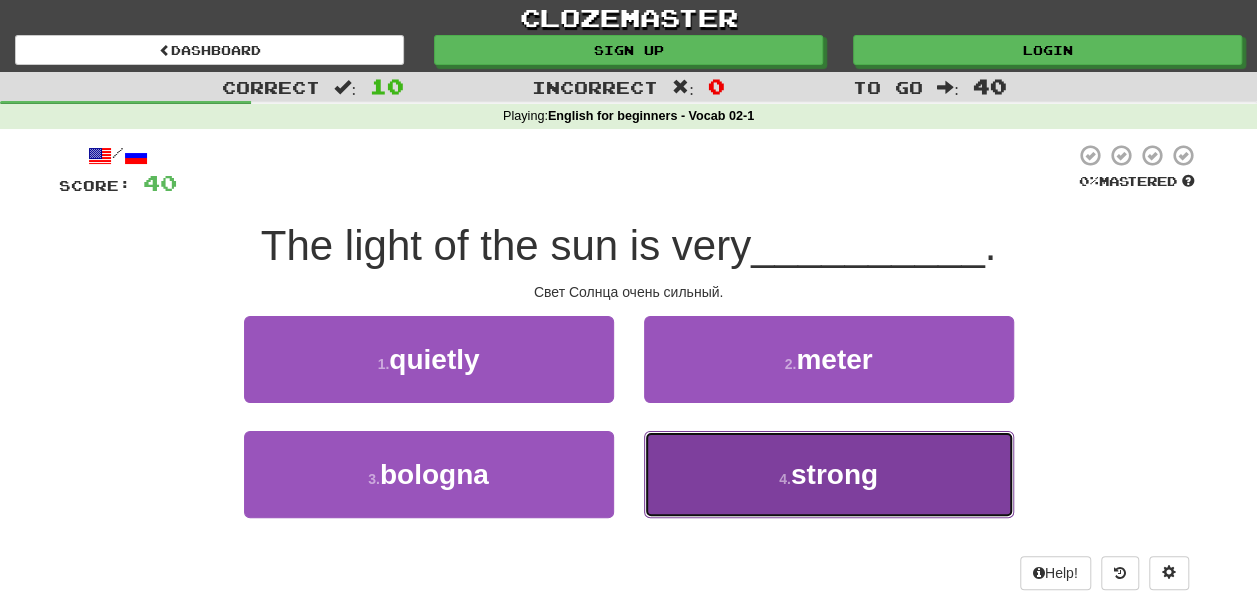 click on "4 .  strong" at bounding box center [829, 474] 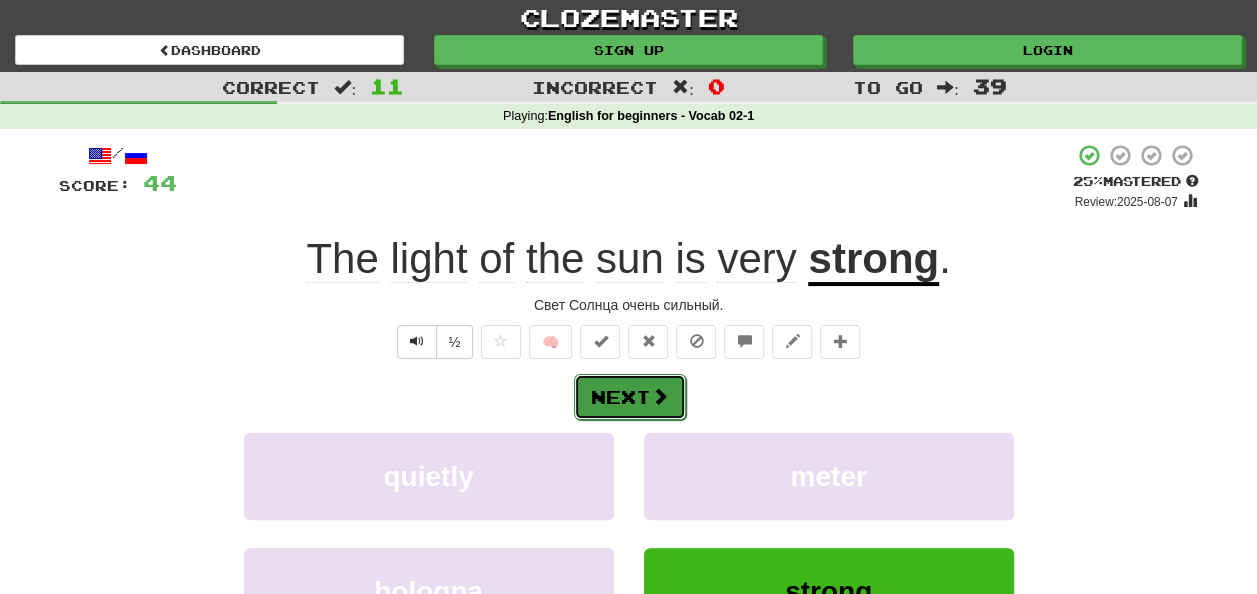 click on "Next" at bounding box center [630, 397] 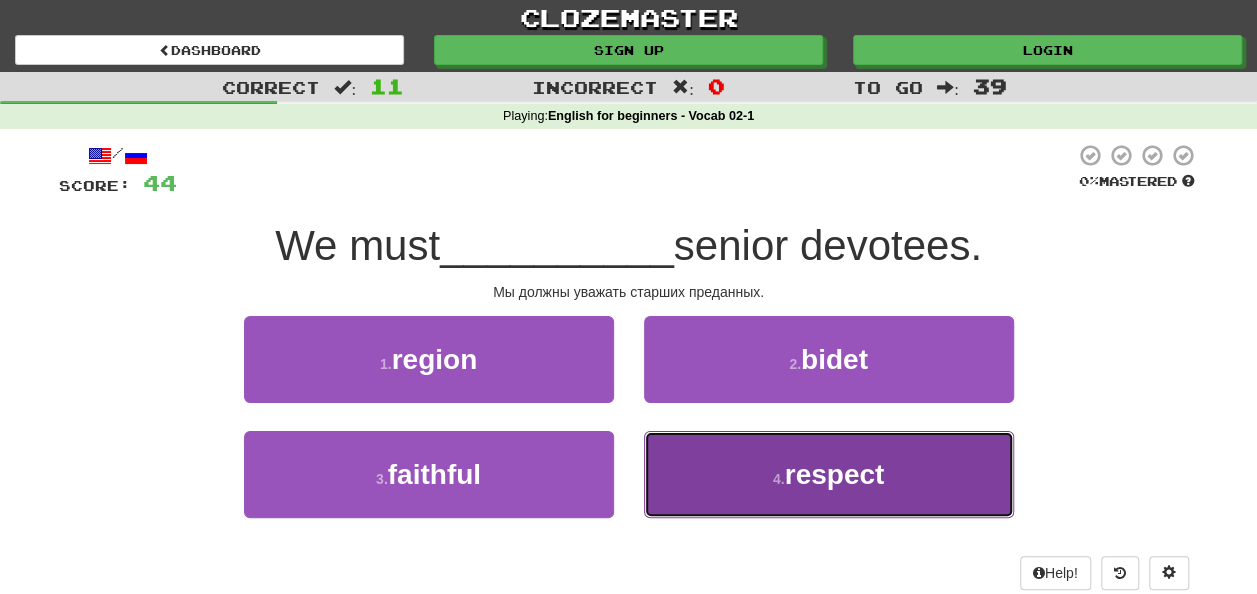 click on "respect" at bounding box center [835, 474] 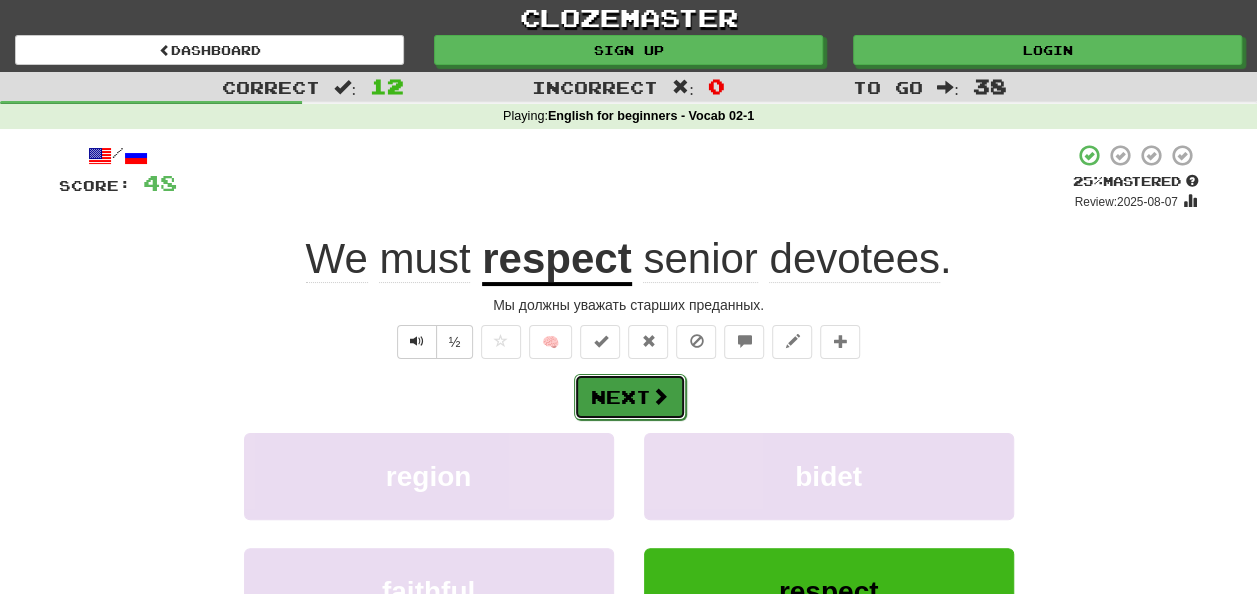 click on "Next" at bounding box center (630, 397) 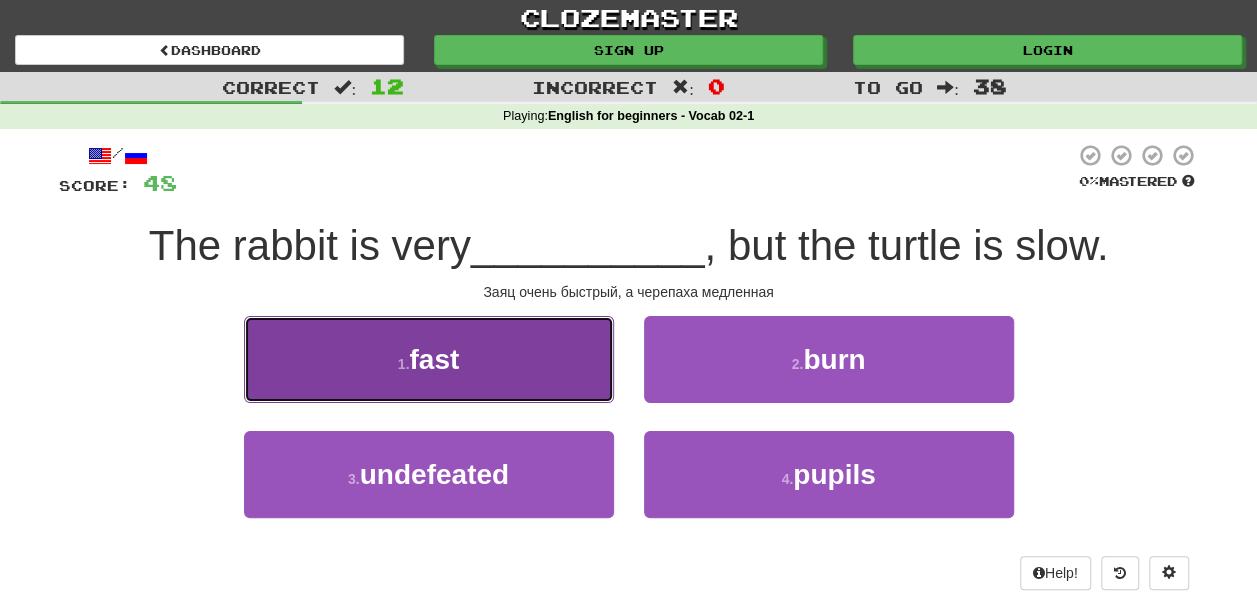 click on "1 .  fast" at bounding box center [429, 359] 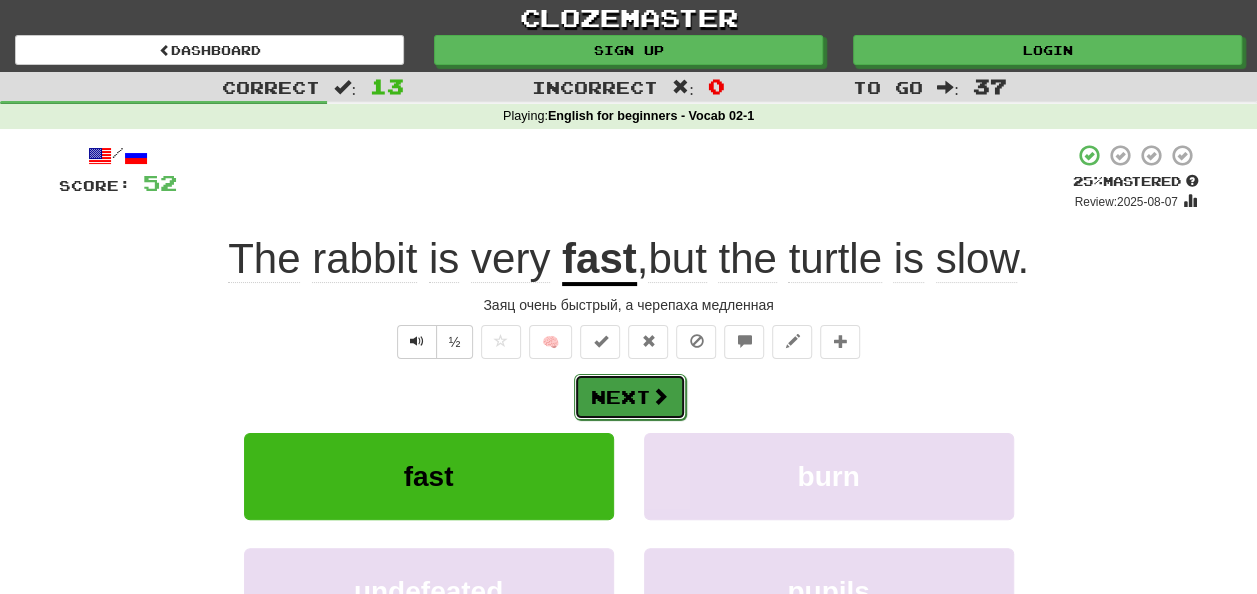 click on "Next" at bounding box center [630, 397] 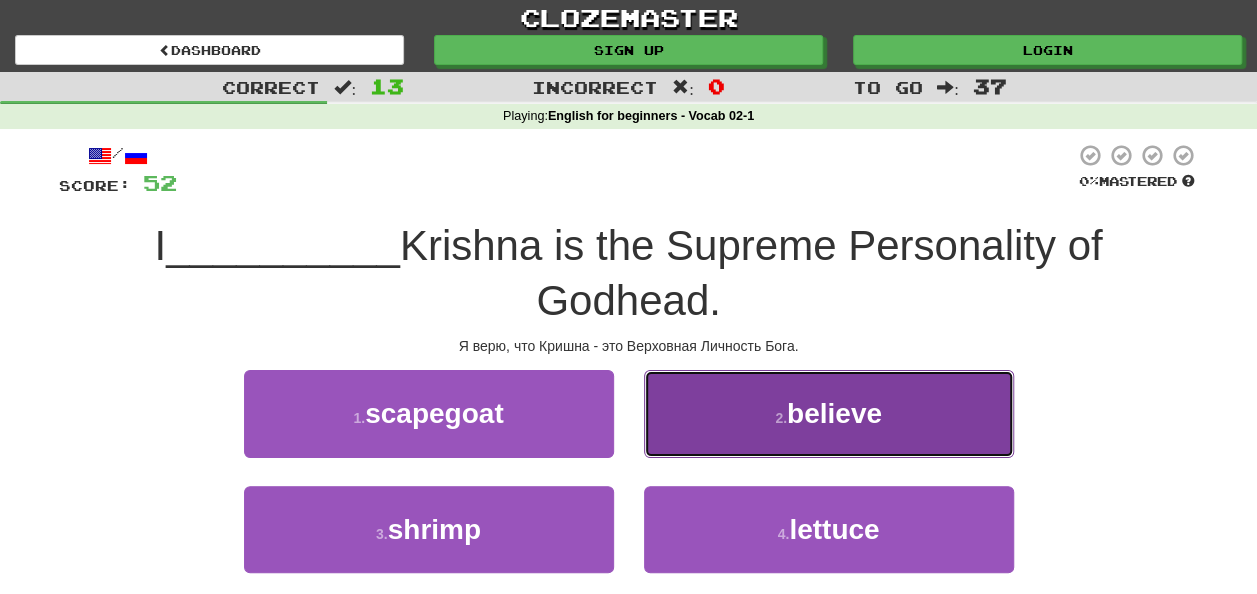 click on "believe" at bounding box center [834, 413] 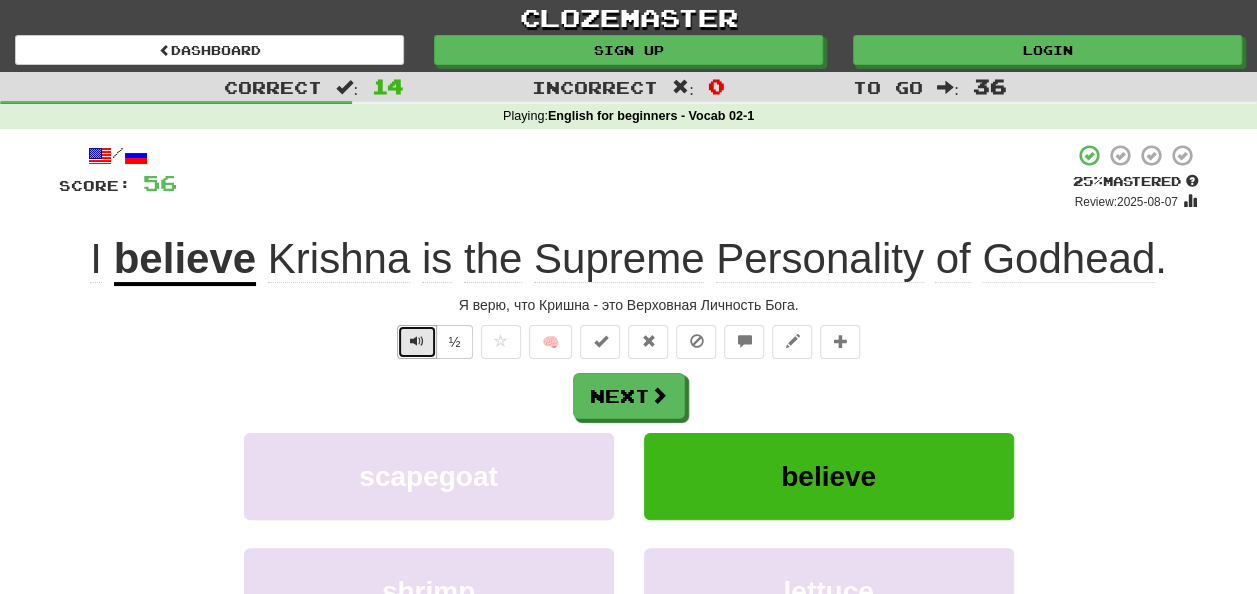 click at bounding box center [417, 341] 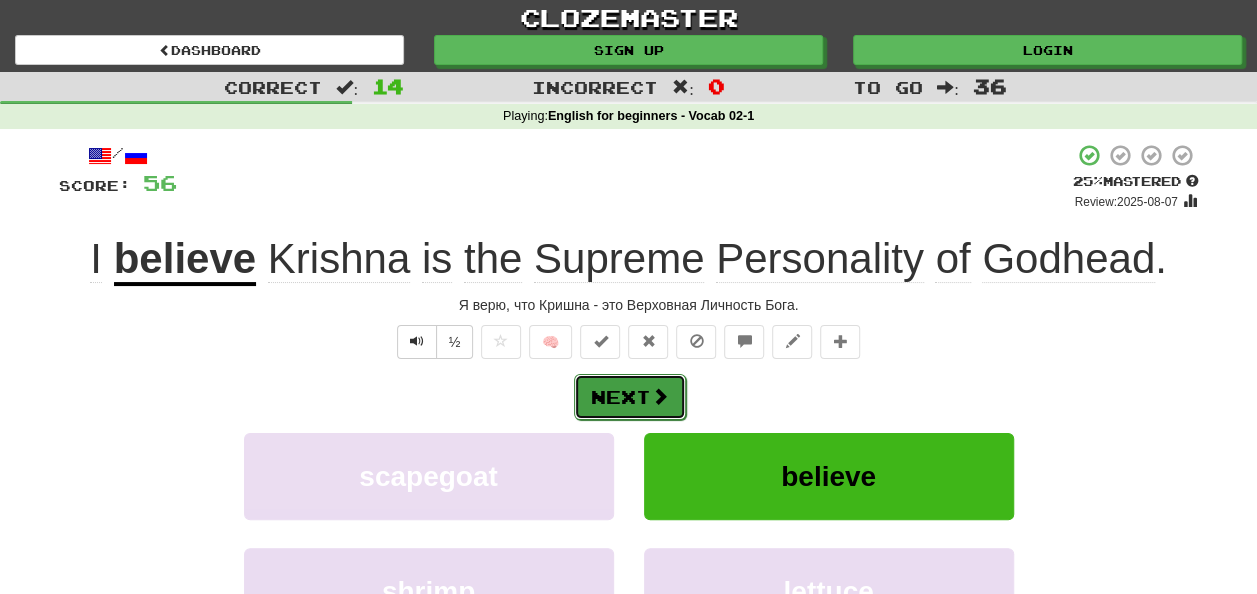 click on "Next" at bounding box center [630, 397] 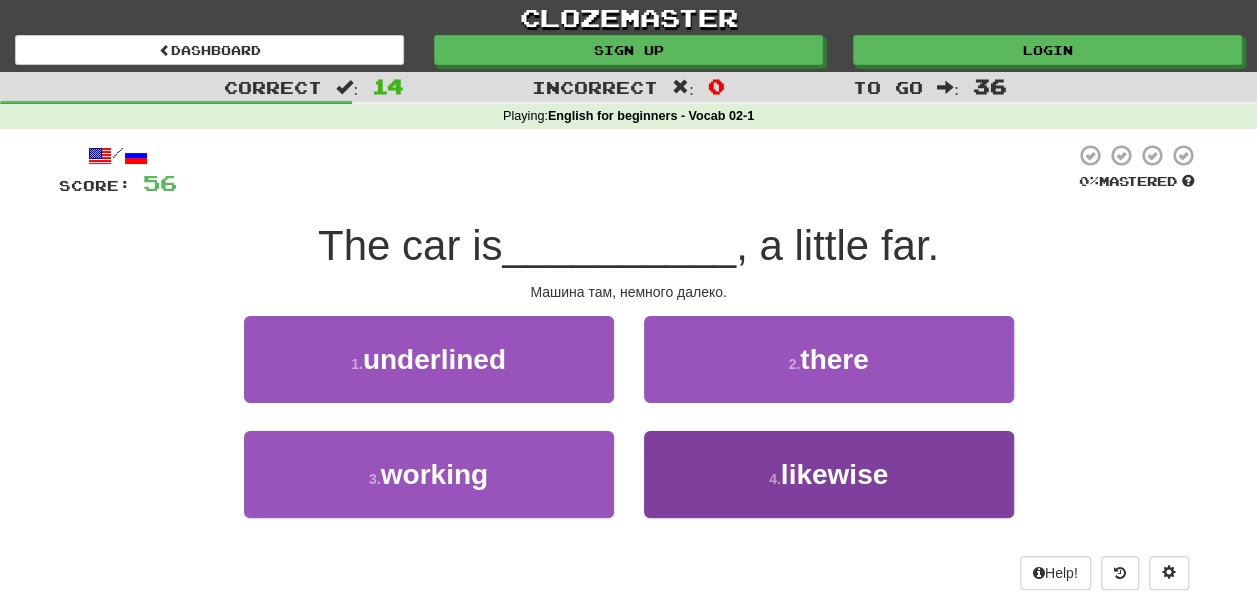drag, startPoint x: 1060, startPoint y: 393, endPoint x: 1004, endPoint y: 446, distance: 77.10383 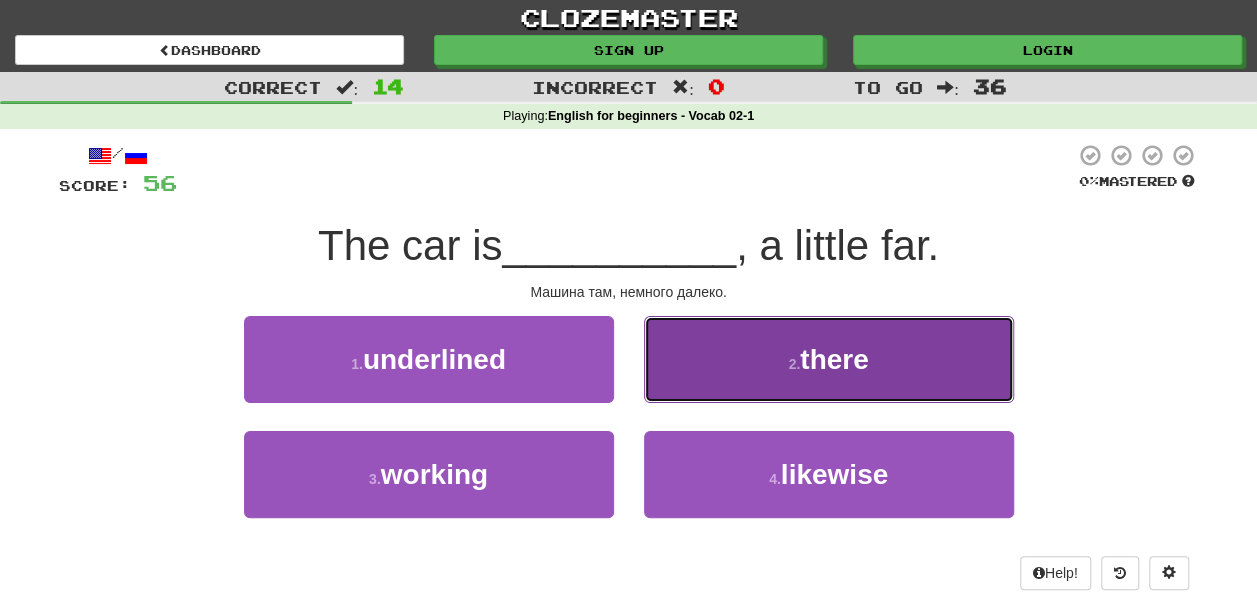 click on "there" at bounding box center [834, 359] 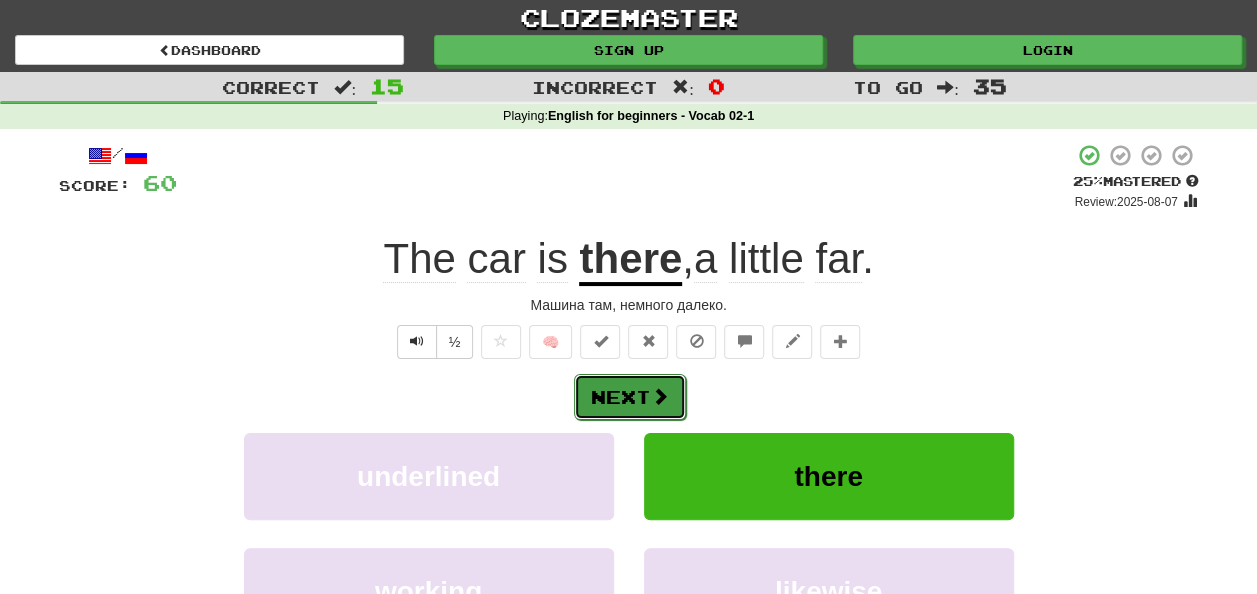 click on "Next" at bounding box center (630, 397) 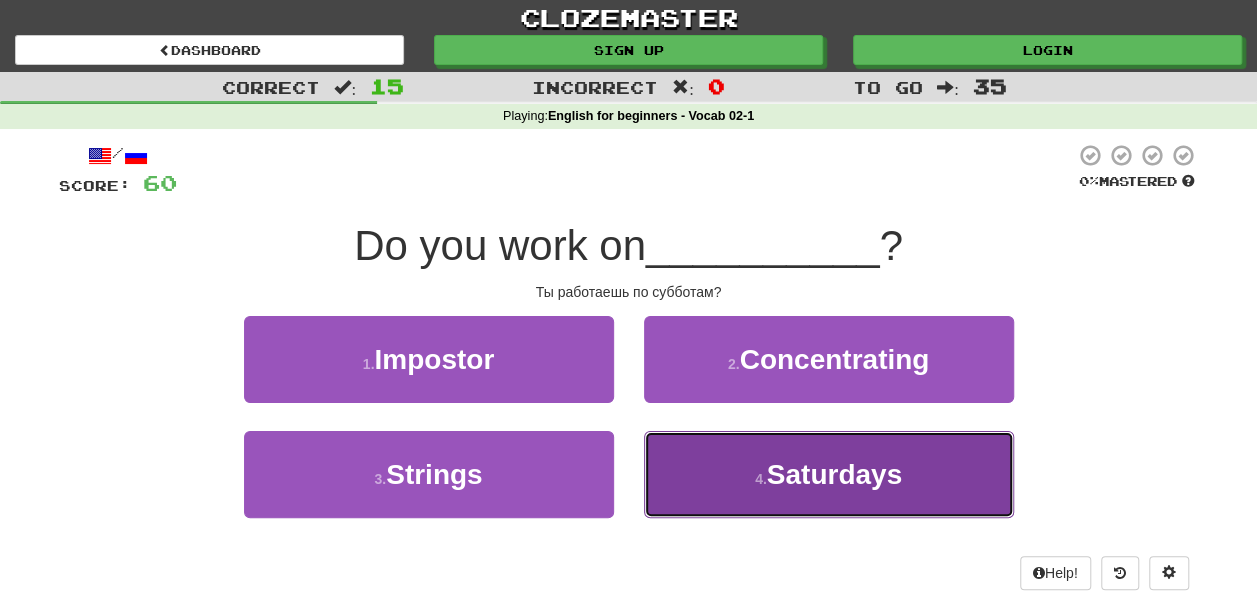 click on "Saturdays" at bounding box center [834, 474] 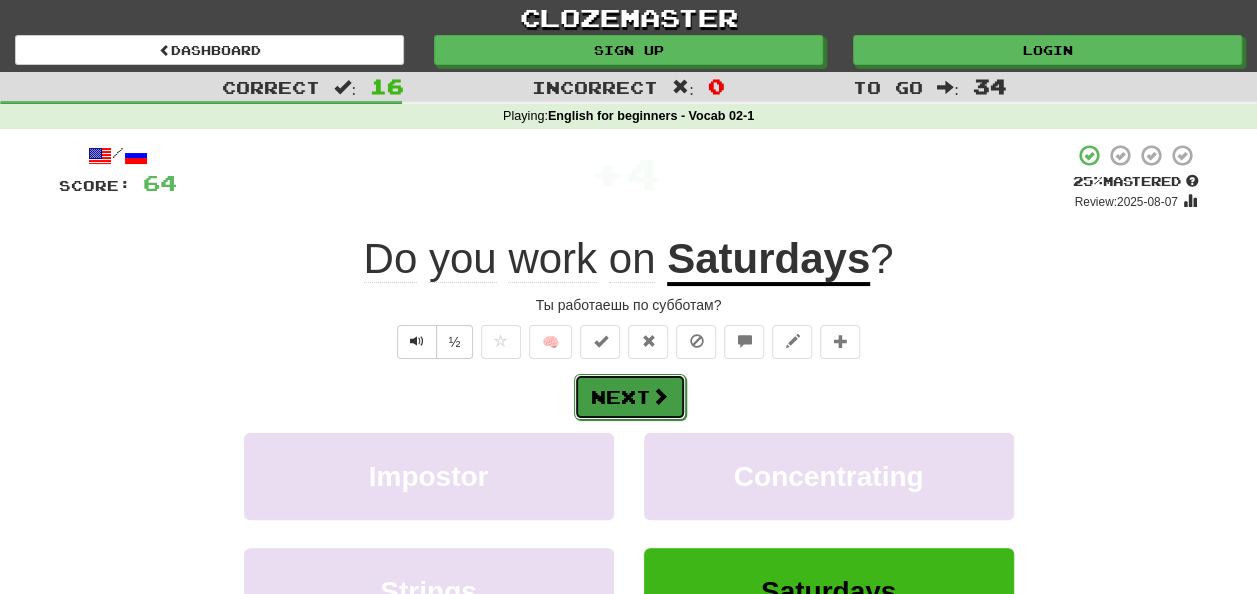 click on "Next" at bounding box center [630, 397] 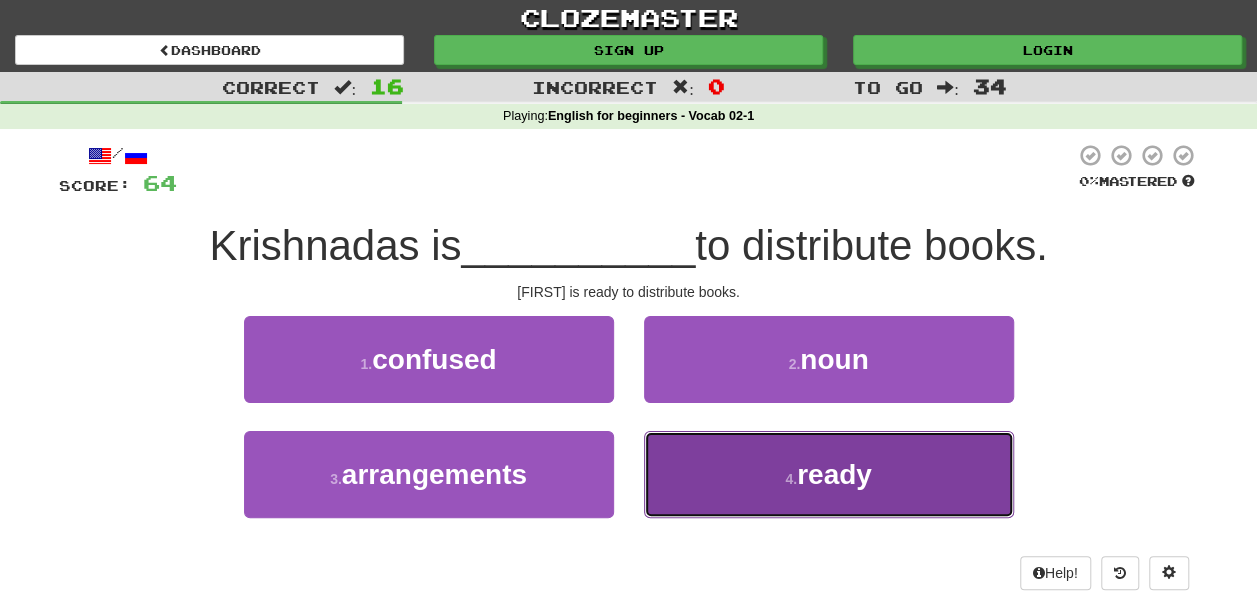 click on "ready" at bounding box center (834, 474) 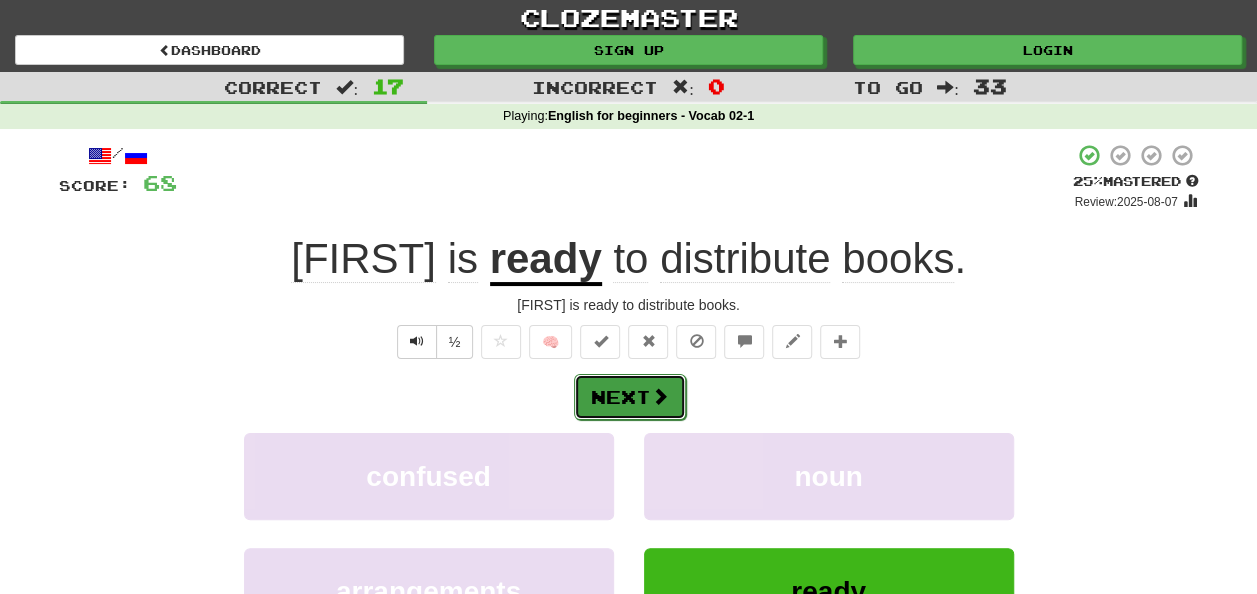 click on "Next" at bounding box center [630, 397] 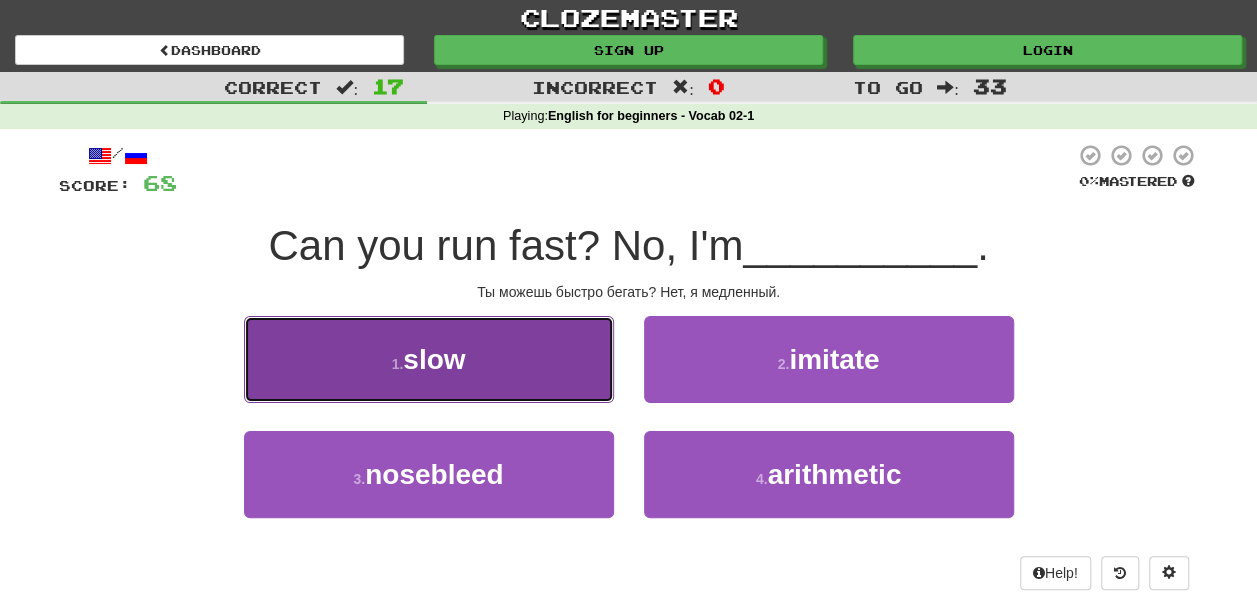 click on "1 .  slow" at bounding box center (429, 359) 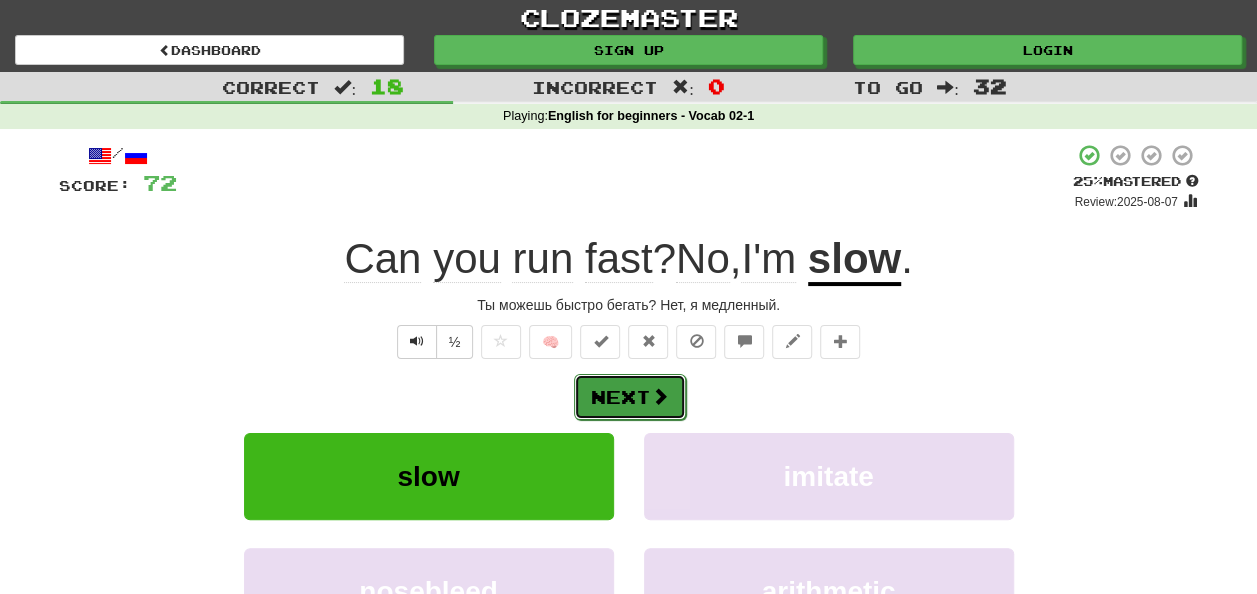 click on "Next" at bounding box center [630, 397] 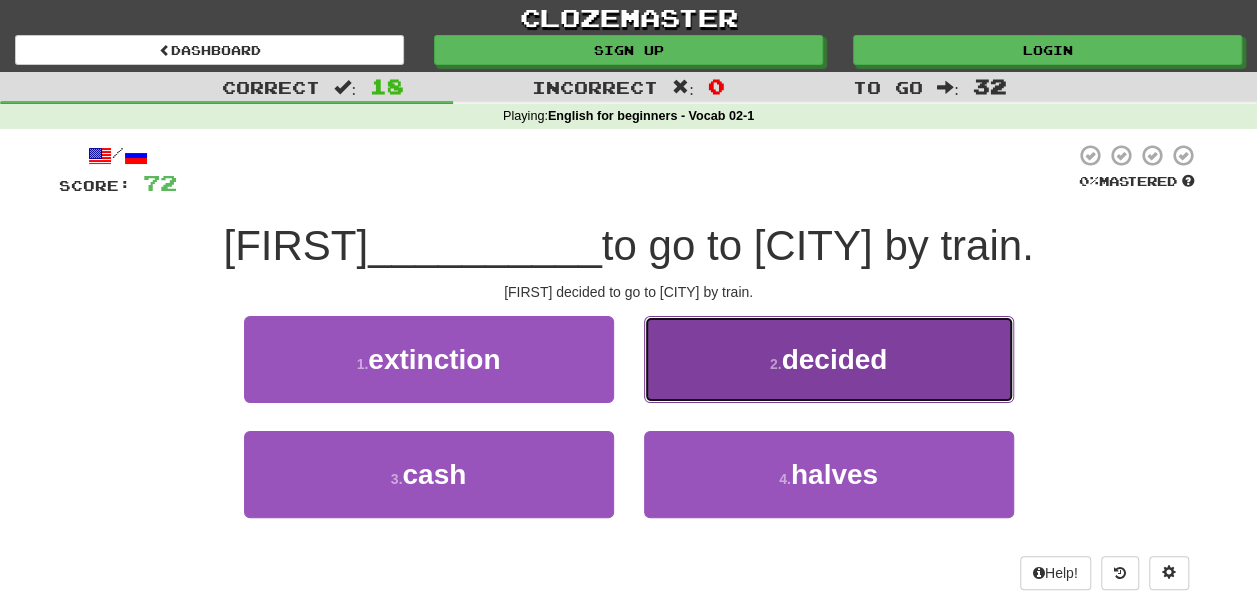 click on "2 .  decided" at bounding box center [829, 359] 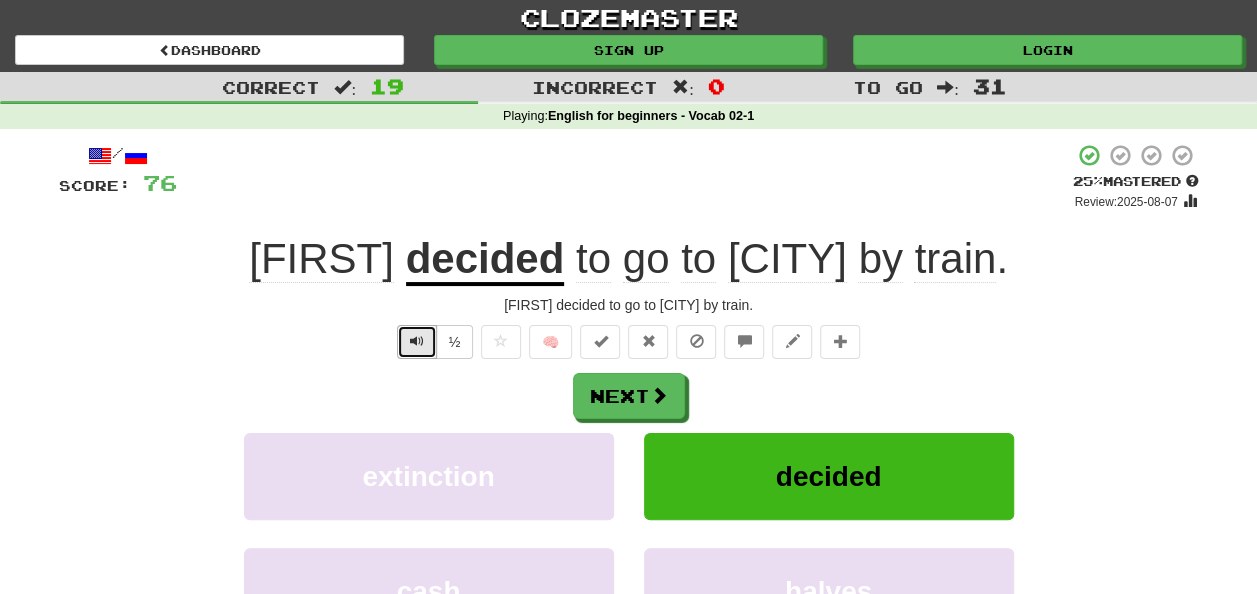 click at bounding box center [417, 342] 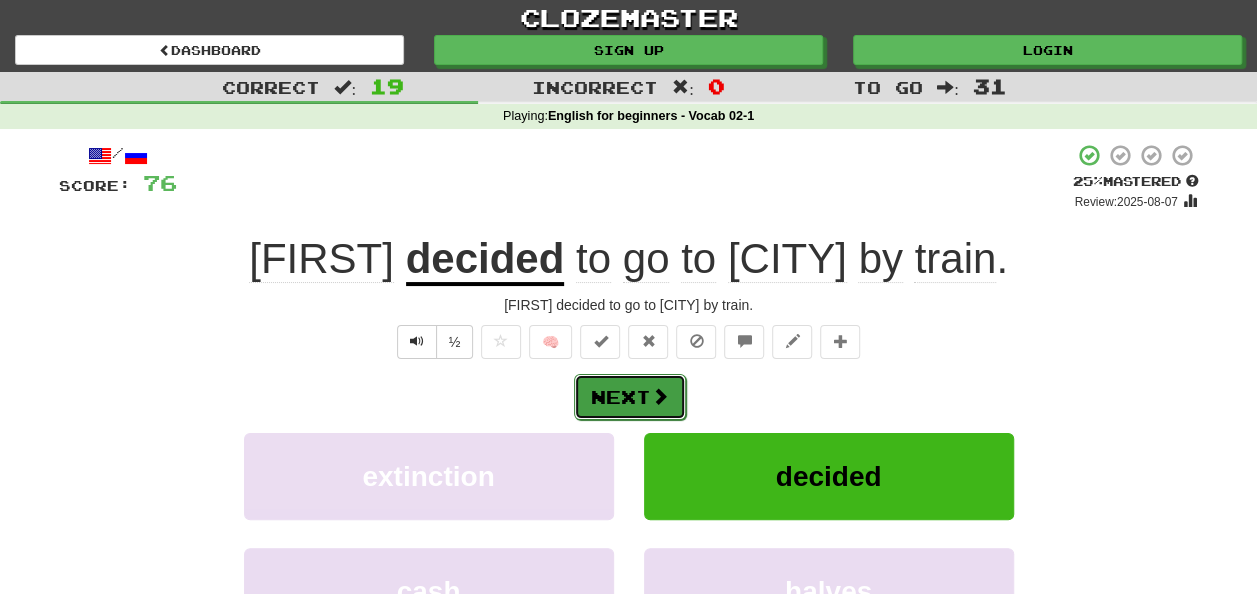 click on "Next" at bounding box center [630, 397] 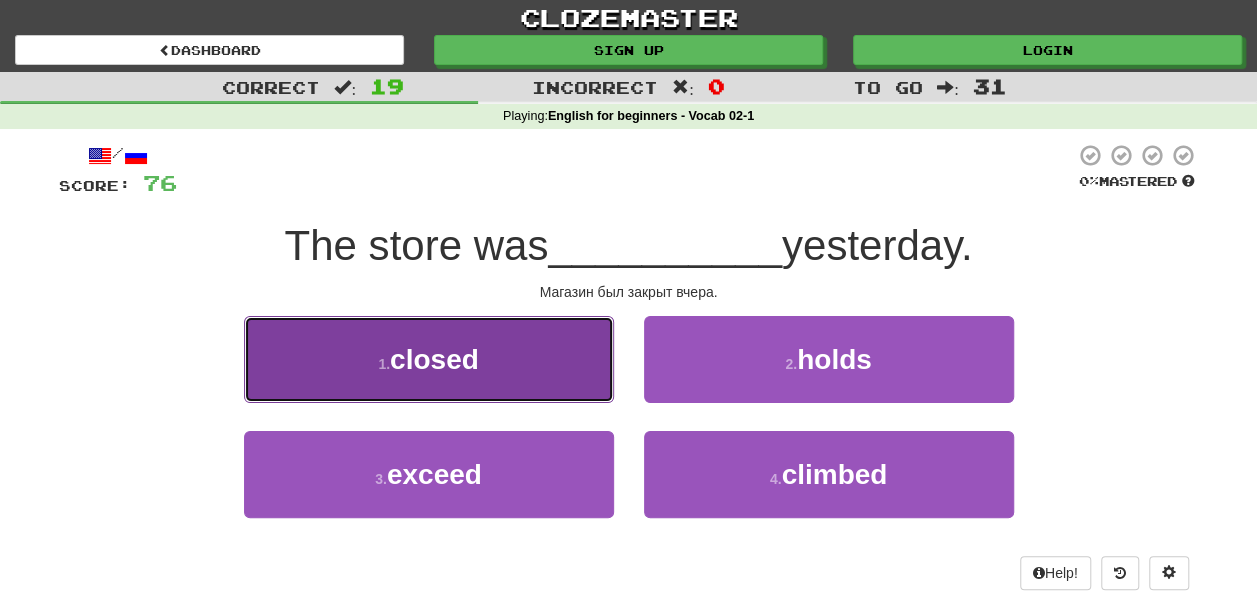 click on "1 .  closed" at bounding box center [429, 359] 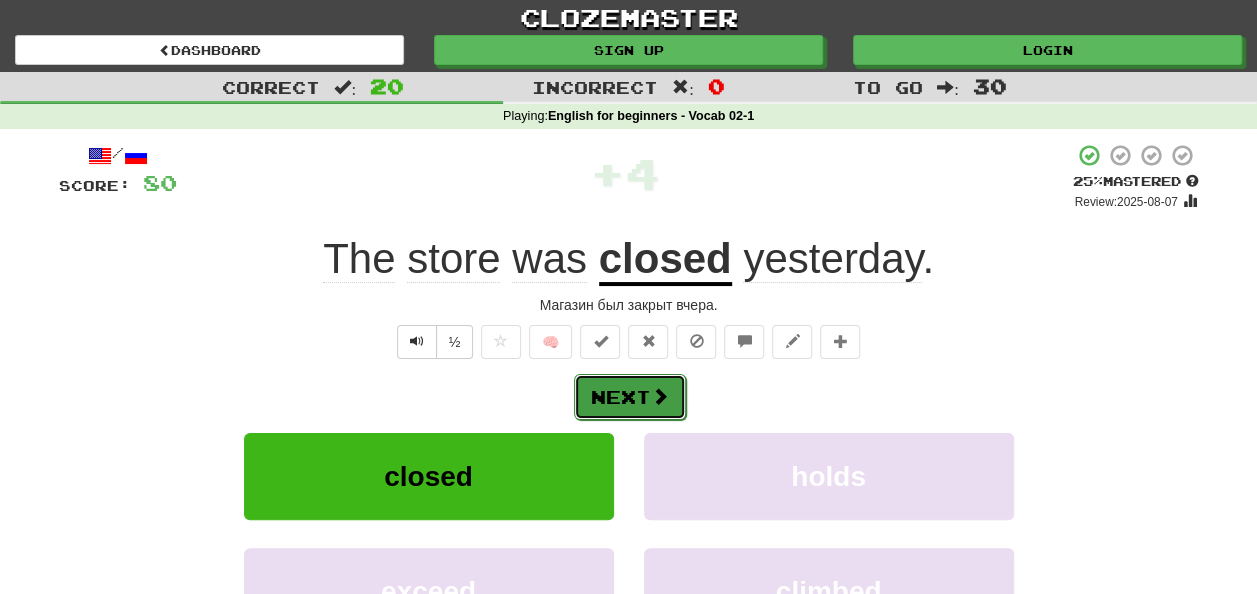 click at bounding box center (660, 396) 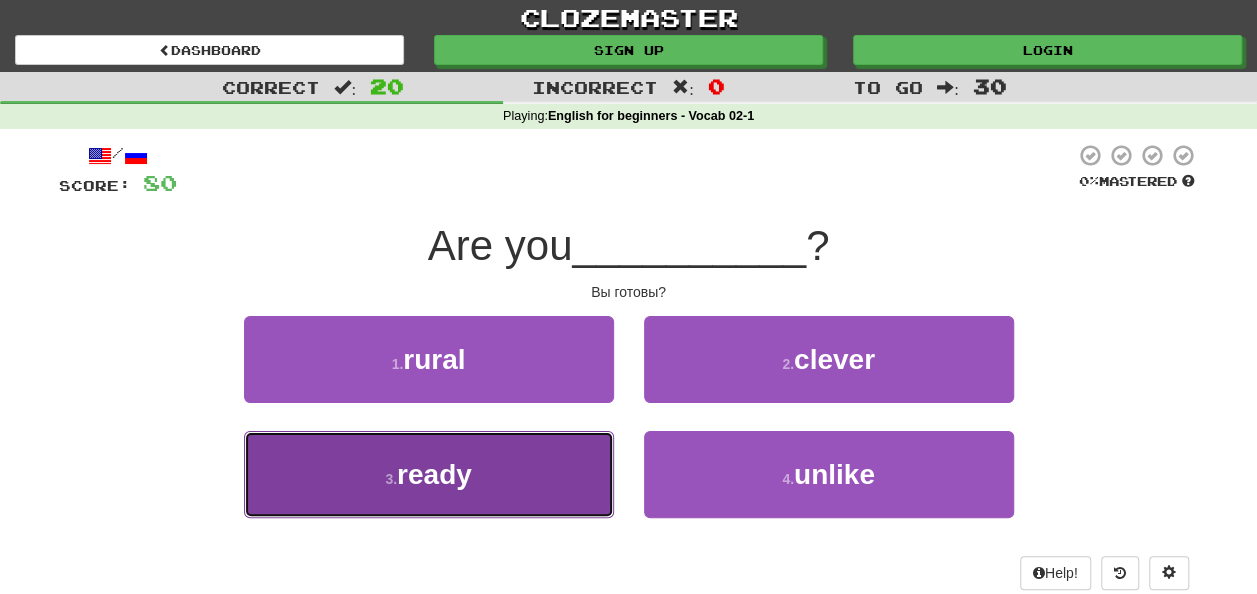 click on "3 .  ready" at bounding box center (429, 474) 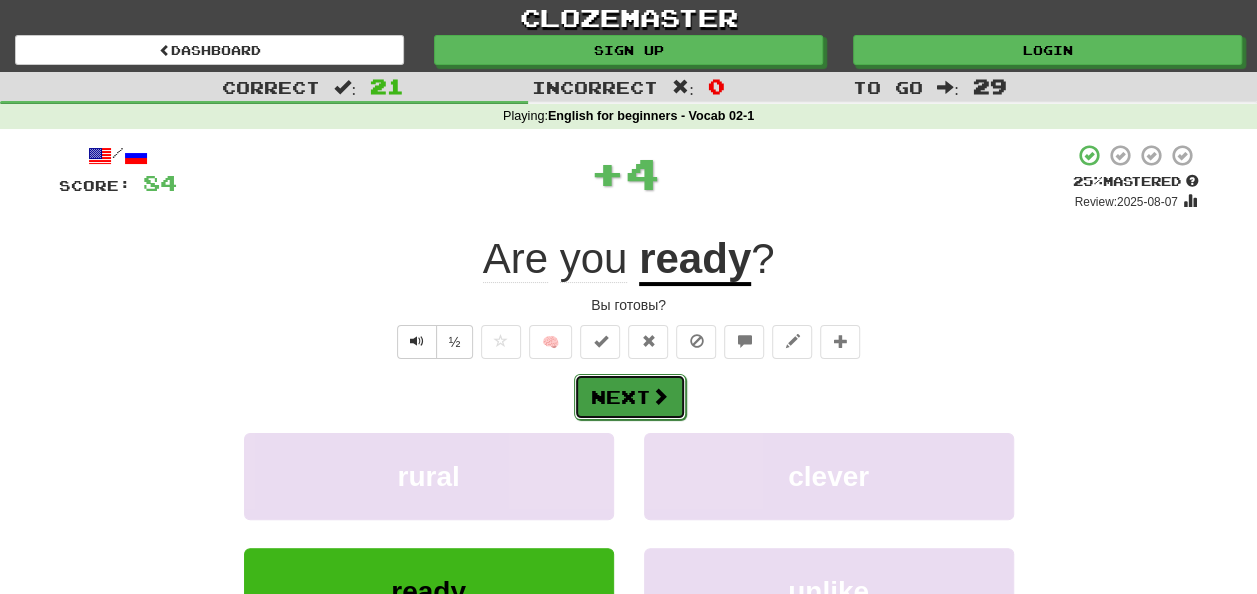 click on "Next" at bounding box center [630, 397] 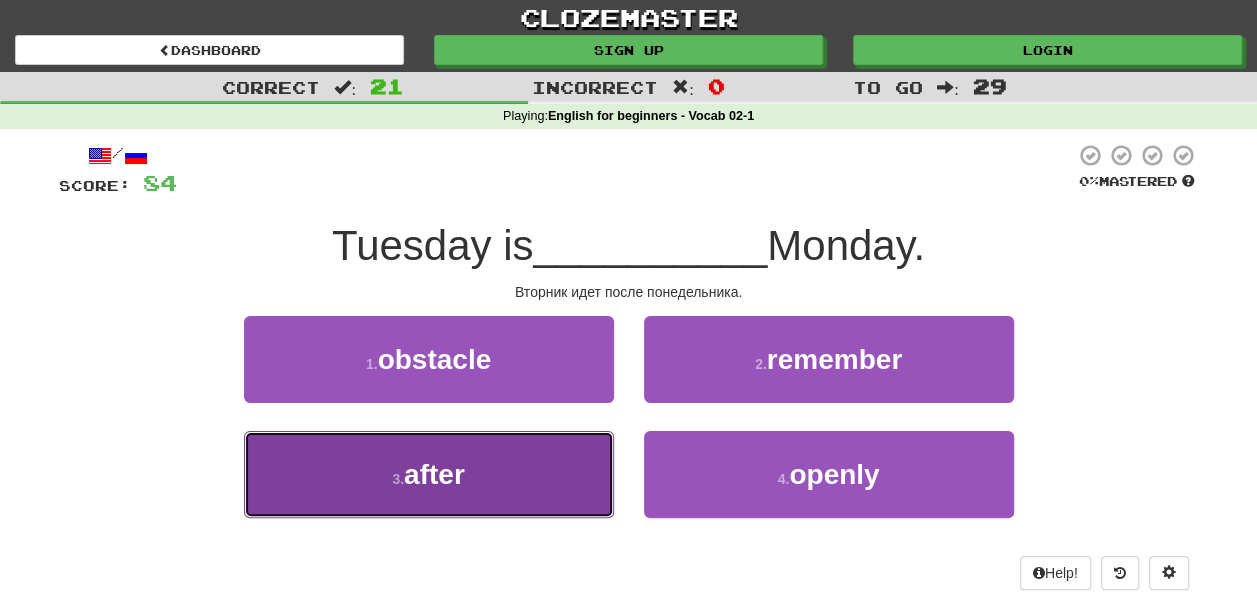 click on "3 .  after" at bounding box center [429, 474] 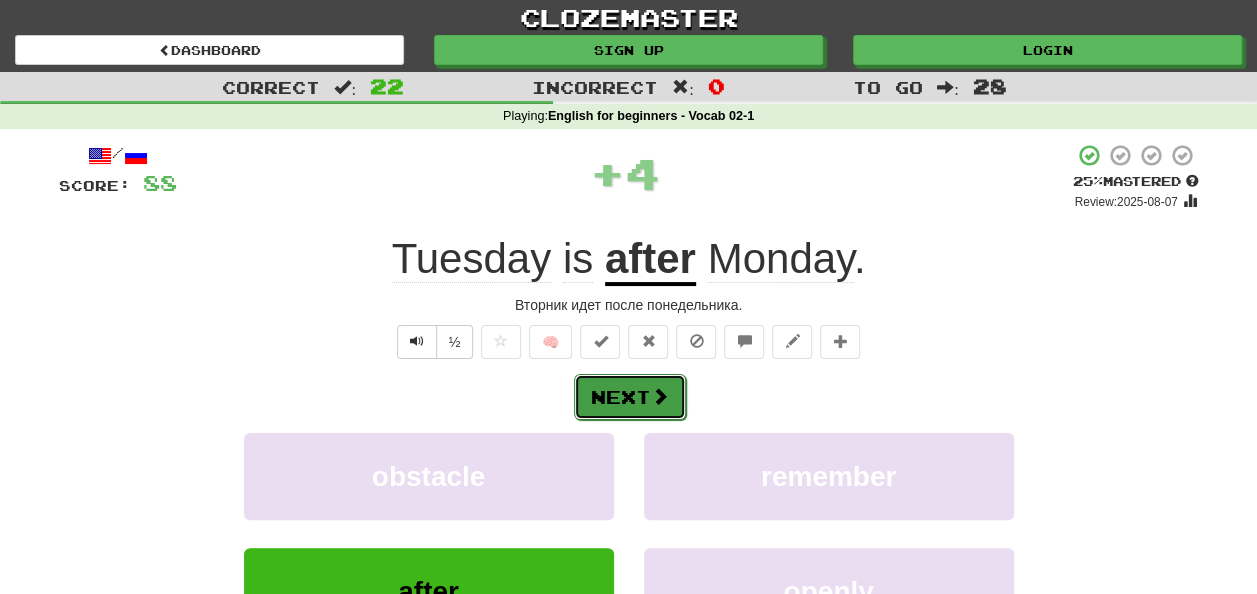 click on "Next" at bounding box center [630, 397] 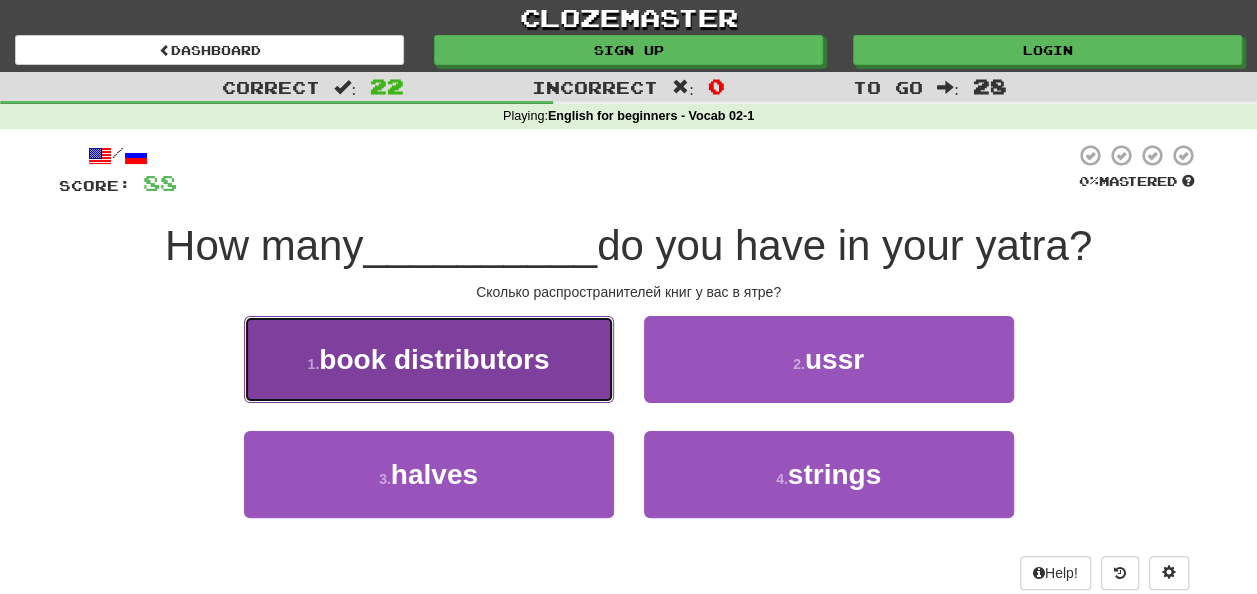 click on "book distributors" at bounding box center [434, 359] 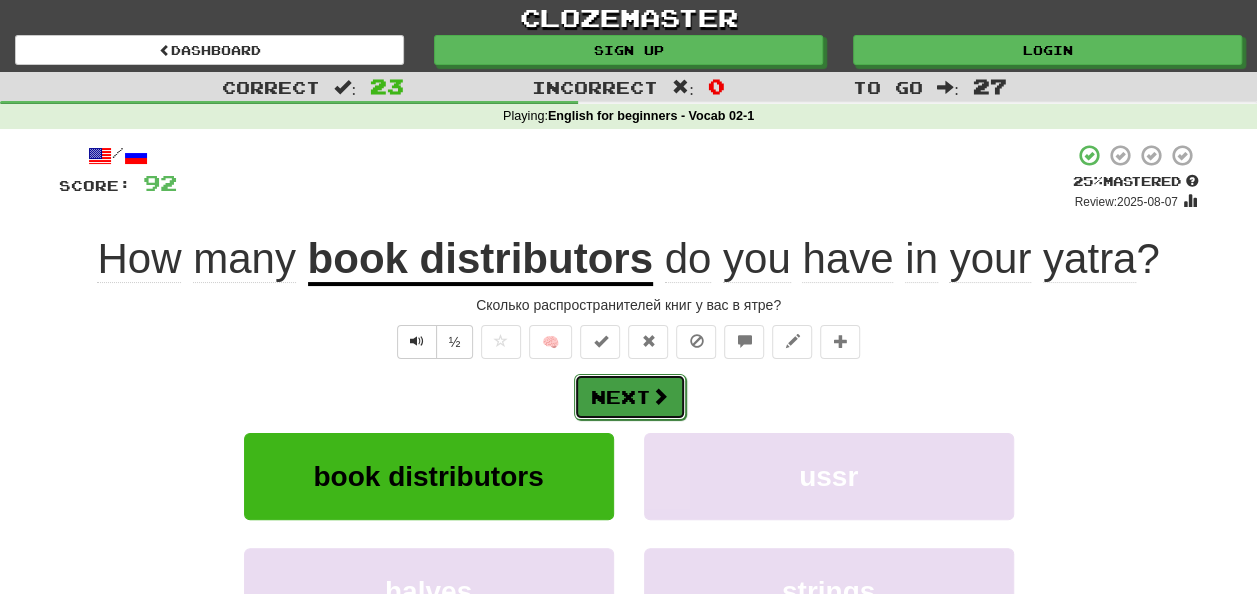 click on "Next" at bounding box center (630, 397) 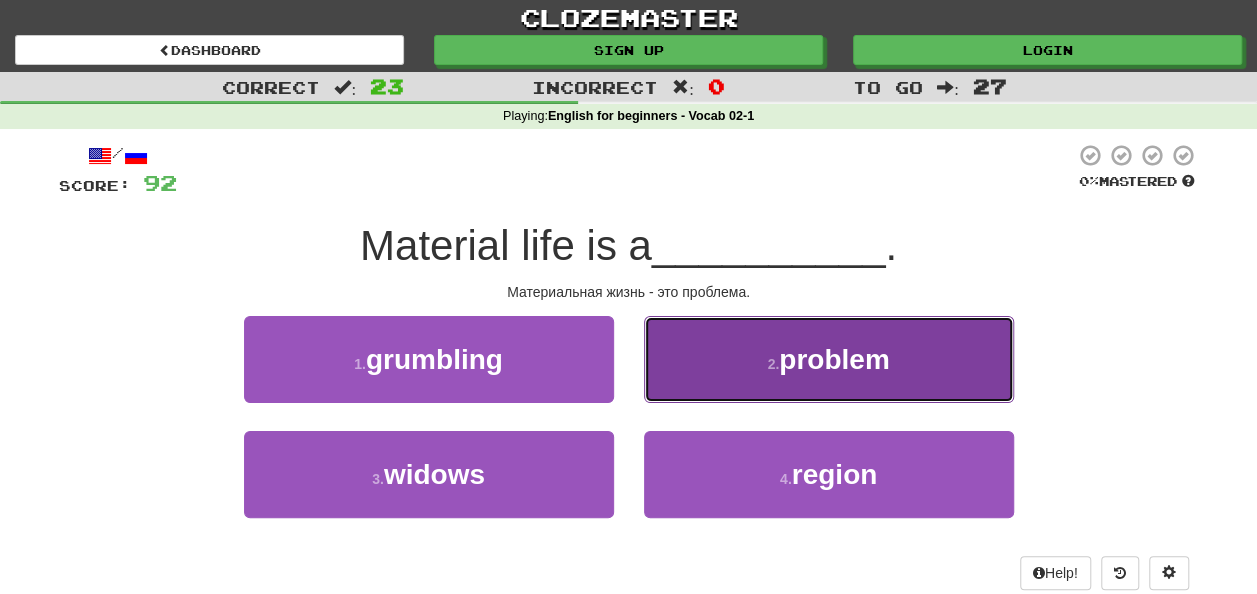 click on "problem" at bounding box center [834, 359] 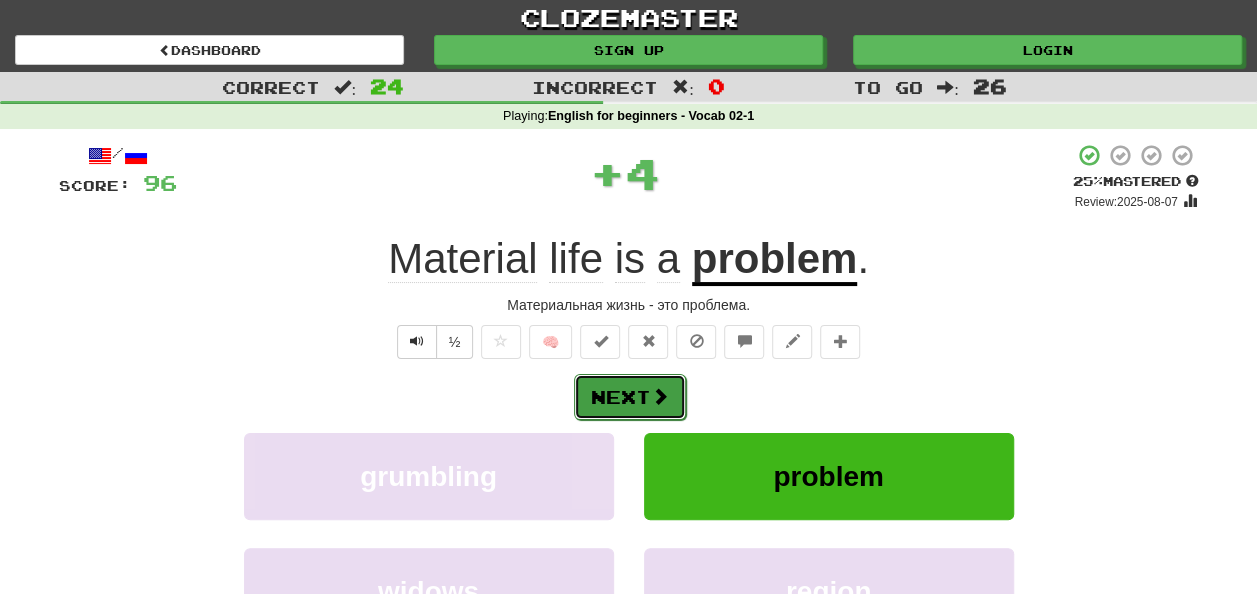 click on "Next" at bounding box center [630, 397] 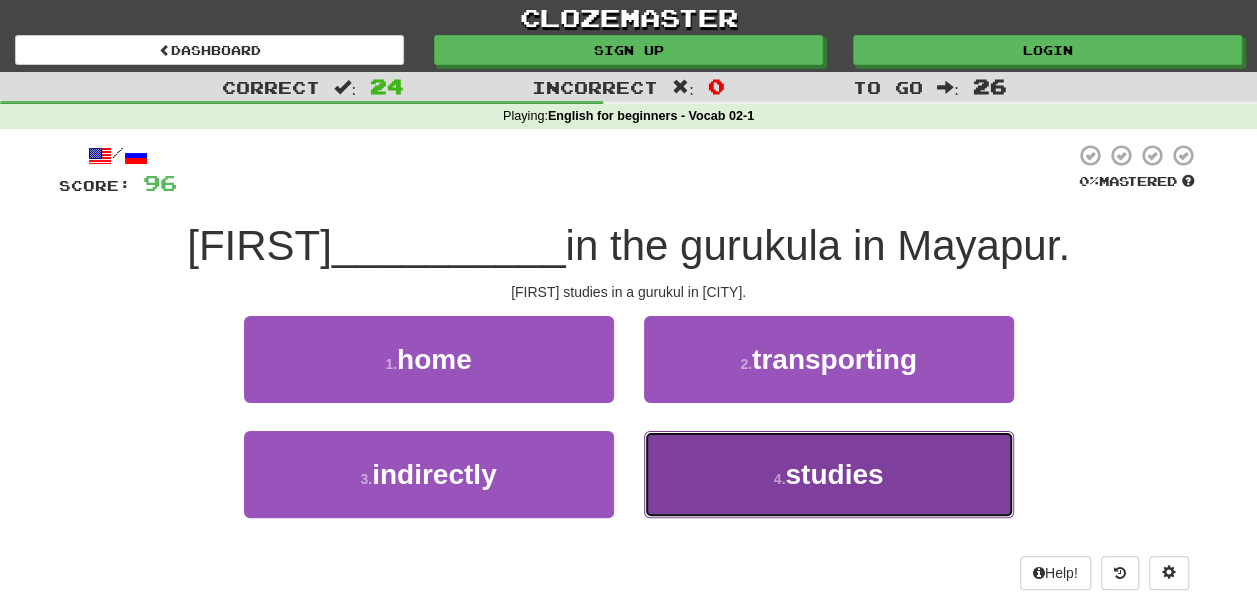 click on "studies" at bounding box center (834, 474) 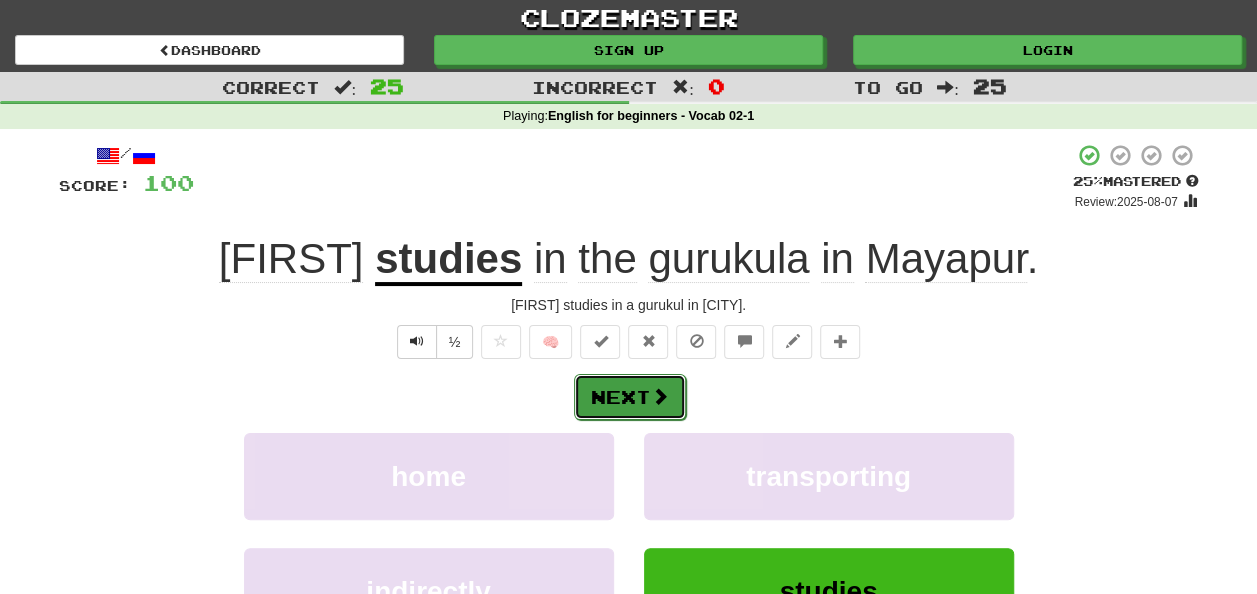 click on "Next" at bounding box center (630, 397) 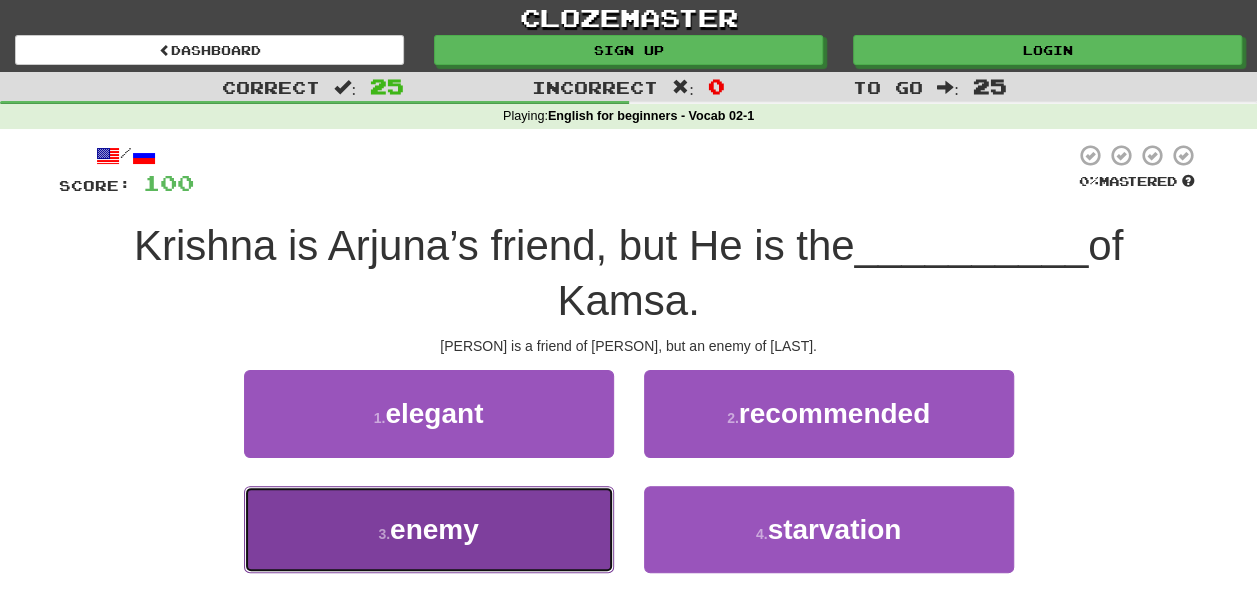 click on "enemy" at bounding box center [434, 529] 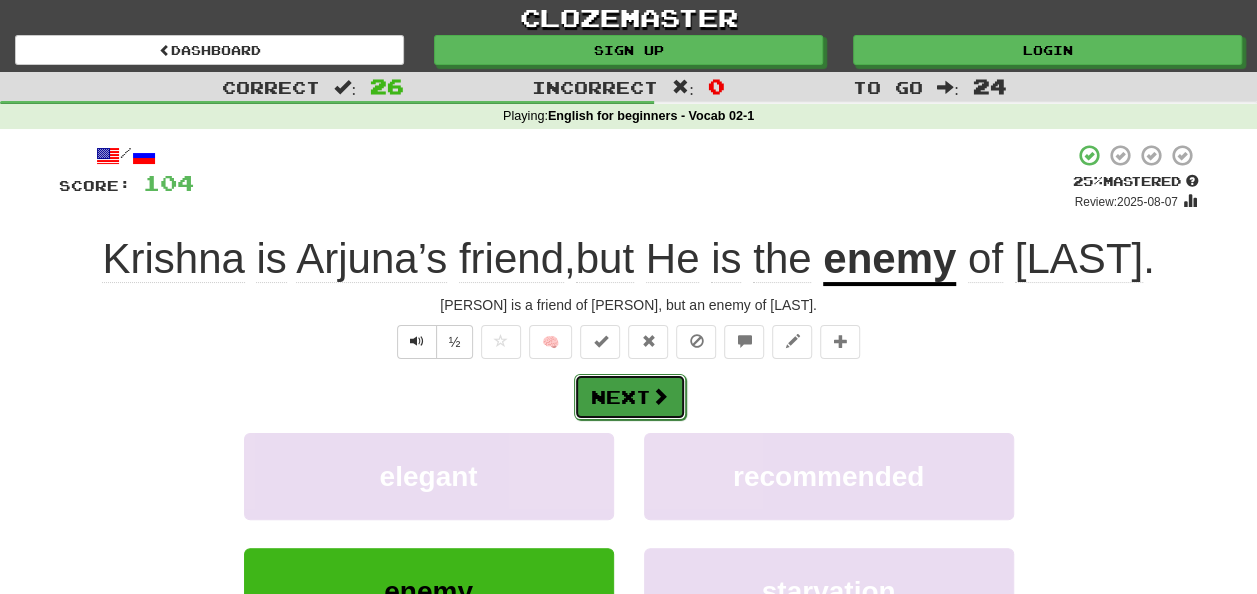 click on "Next" at bounding box center (630, 397) 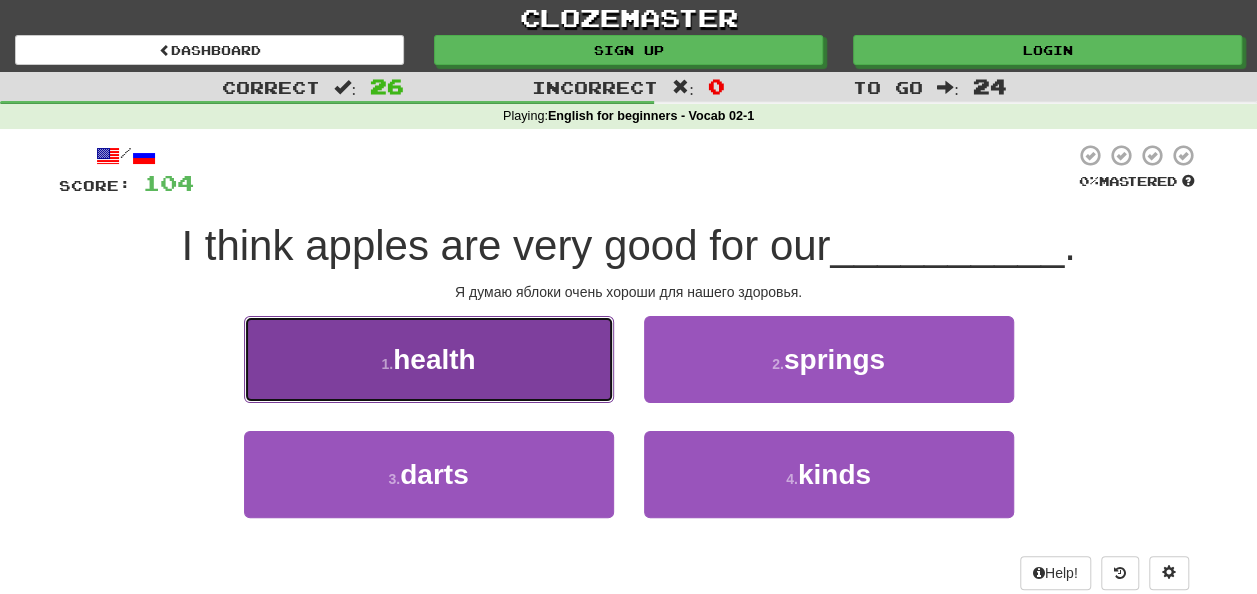 click on "health" at bounding box center (434, 359) 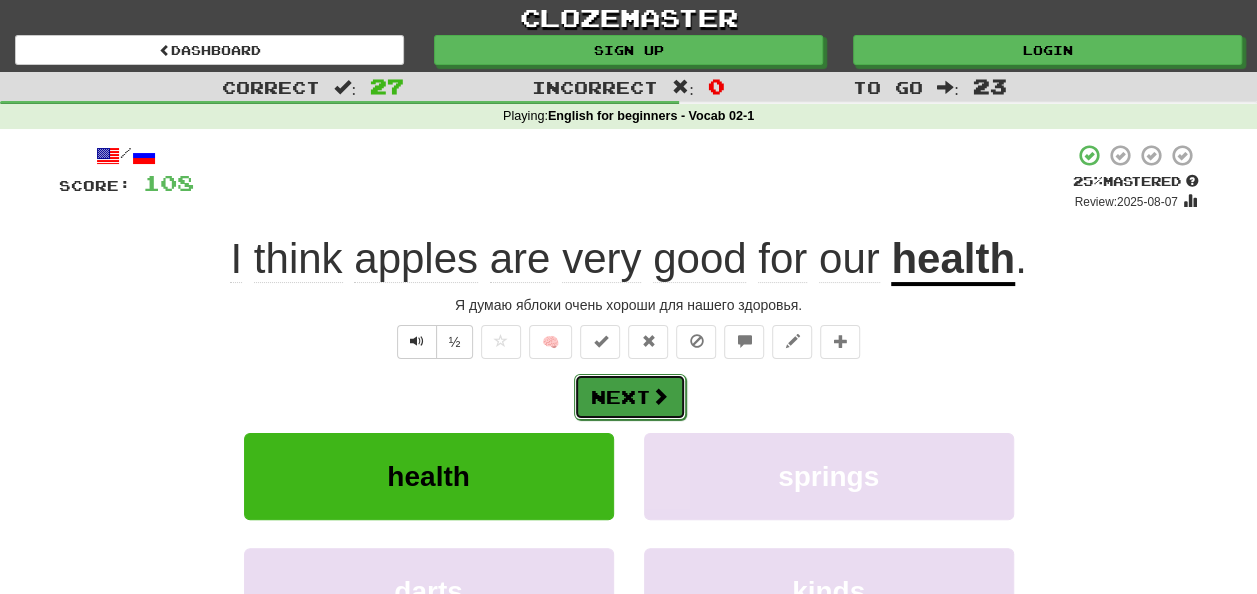 click on "Next" at bounding box center [630, 397] 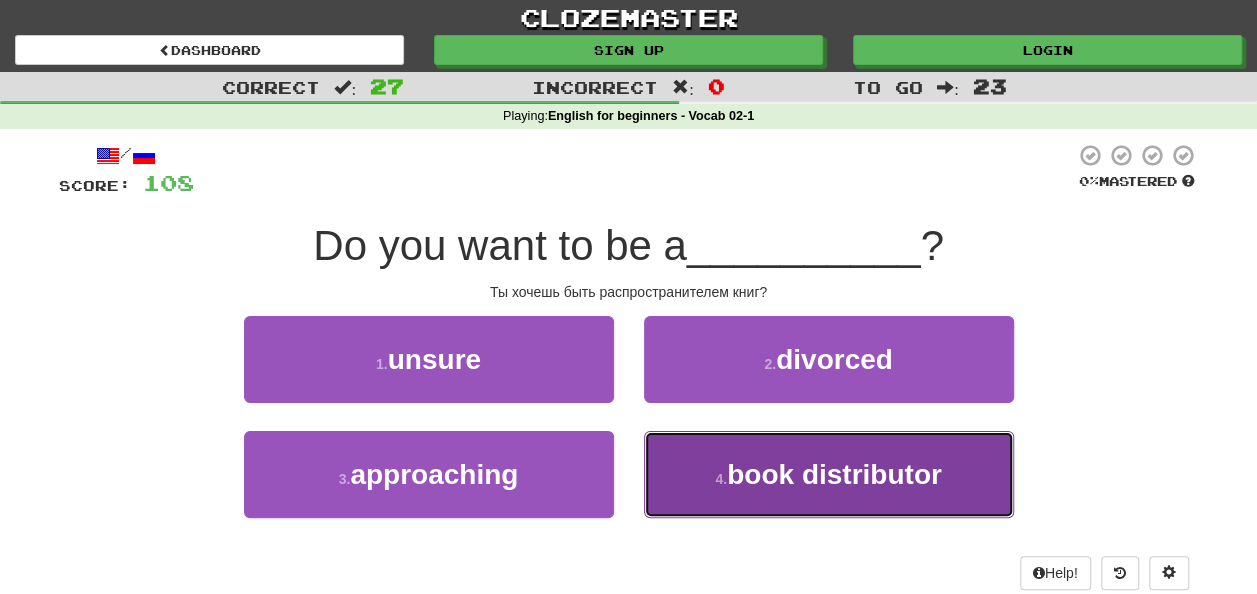 click on "book distributor" at bounding box center (834, 474) 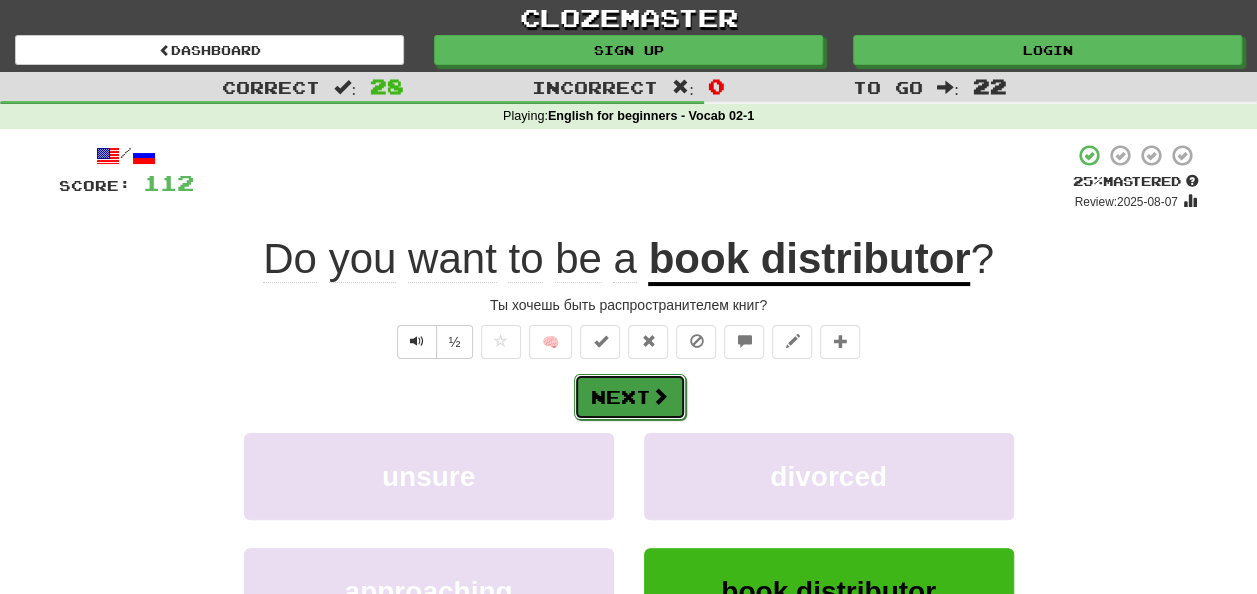 click on "Next" at bounding box center [630, 397] 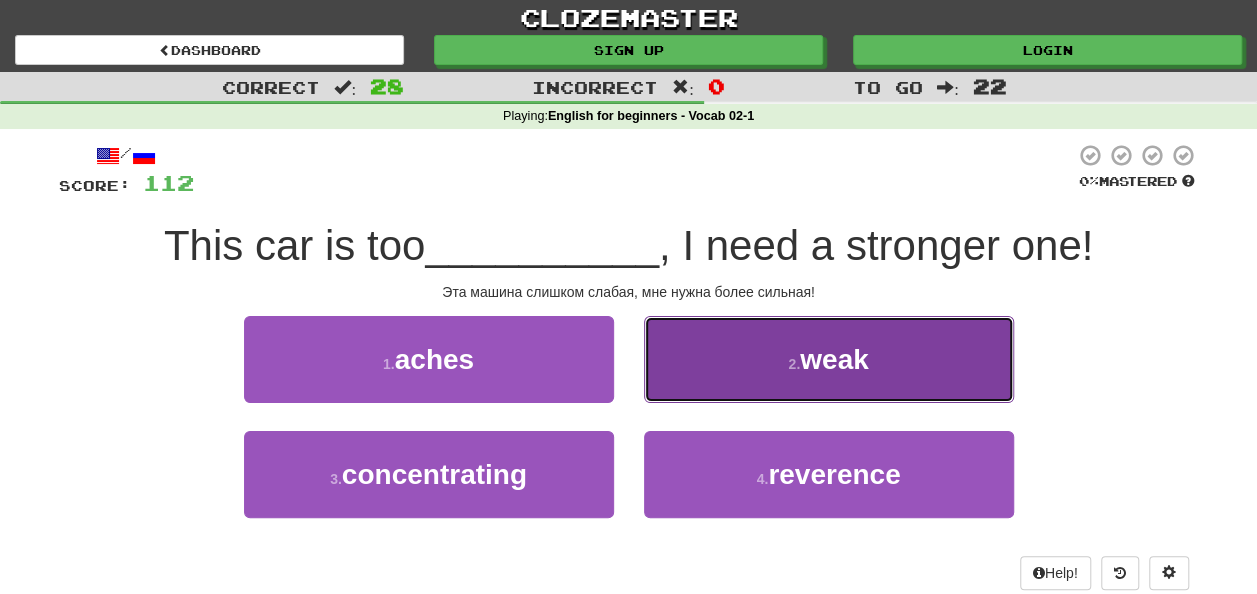 click on "weak" at bounding box center (834, 359) 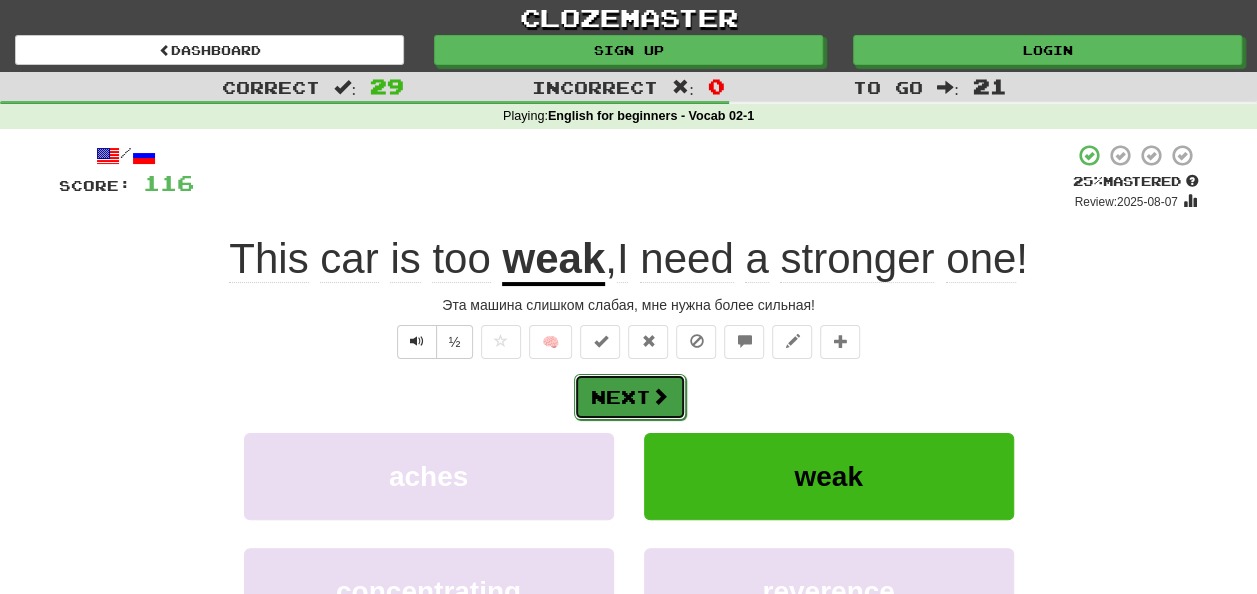 click on "Next" at bounding box center [630, 397] 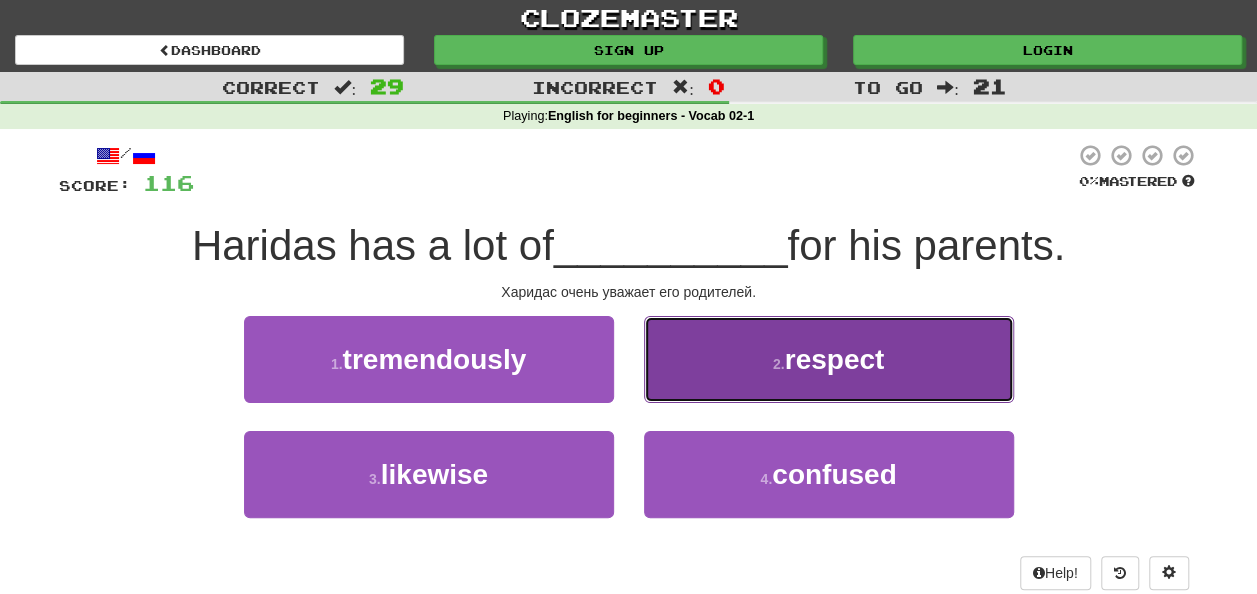click on "respect" at bounding box center (835, 359) 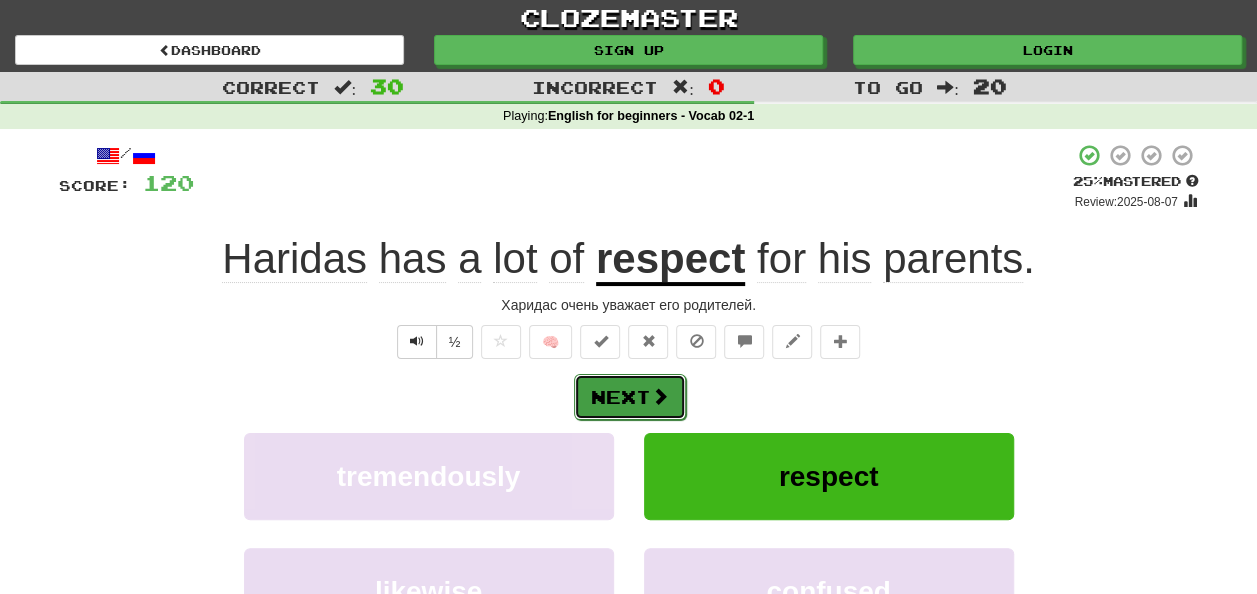 click on "Next" at bounding box center (630, 397) 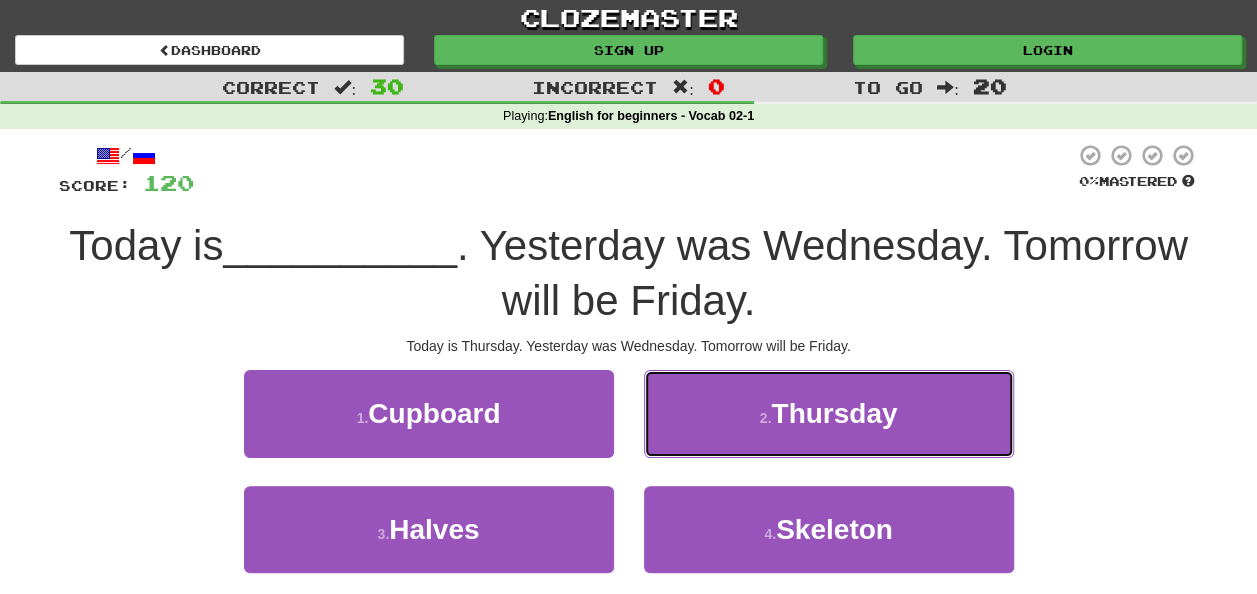 click on "Thursday" at bounding box center [834, 413] 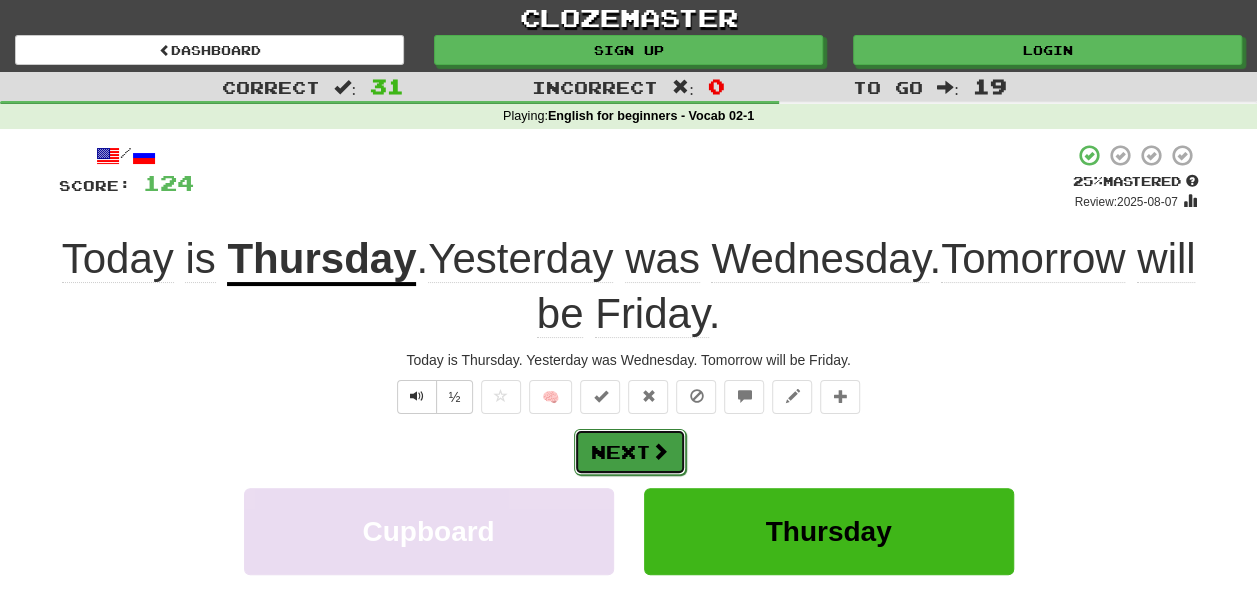 click on "Next" at bounding box center (630, 452) 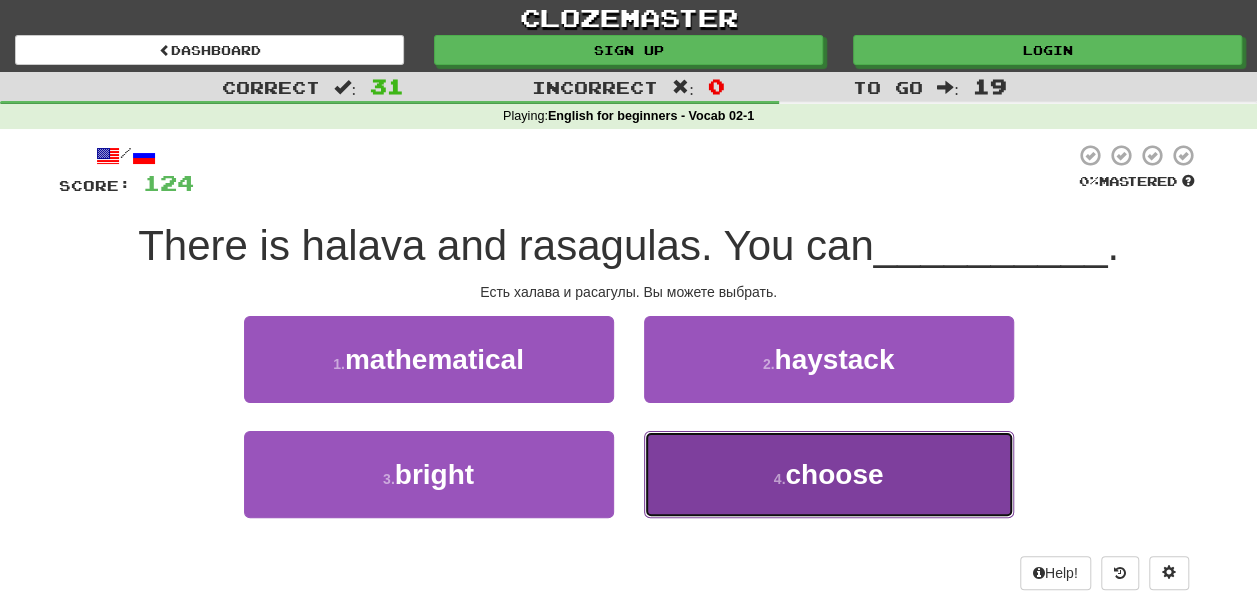 click on "choose" at bounding box center [834, 474] 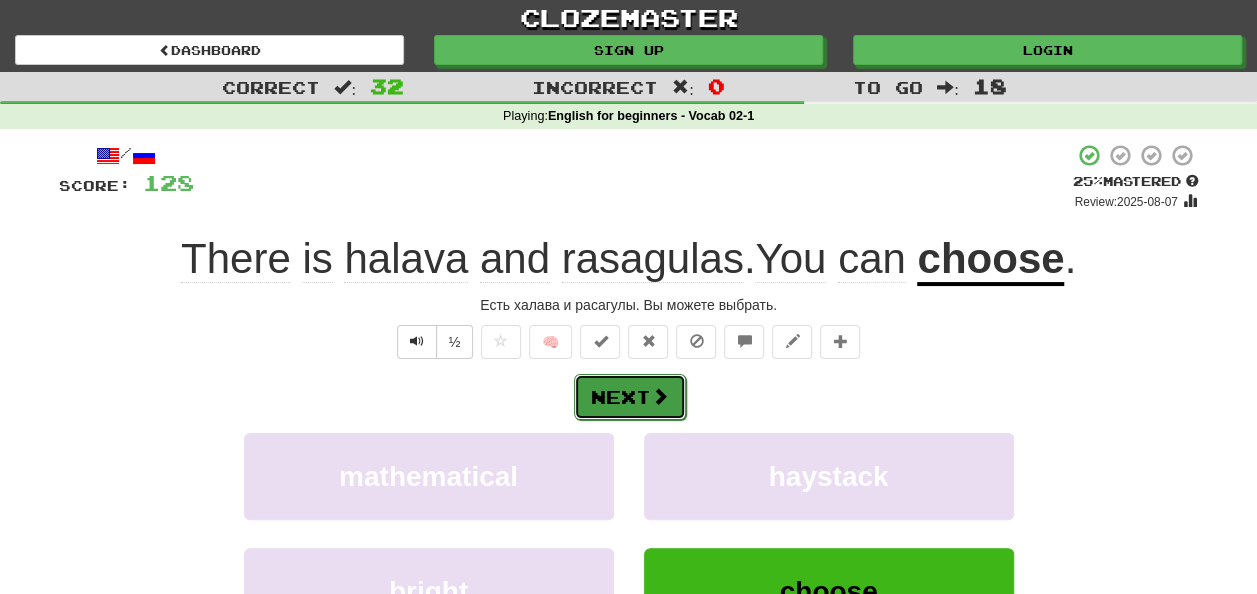 click on "Next" at bounding box center (630, 397) 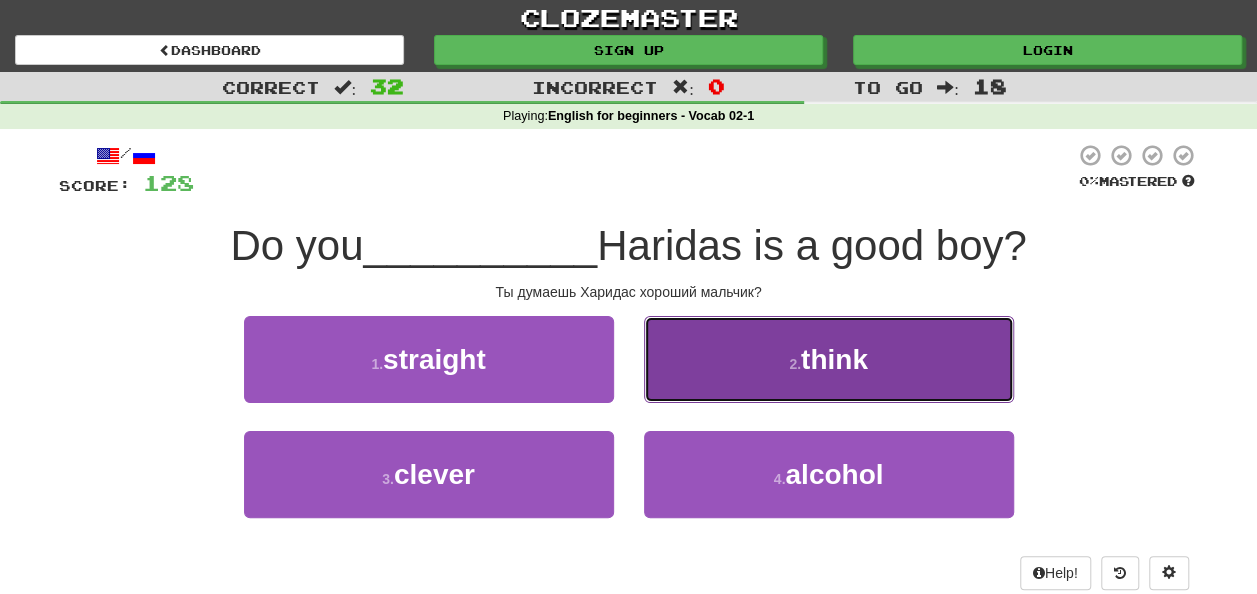 click on "think" at bounding box center [834, 359] 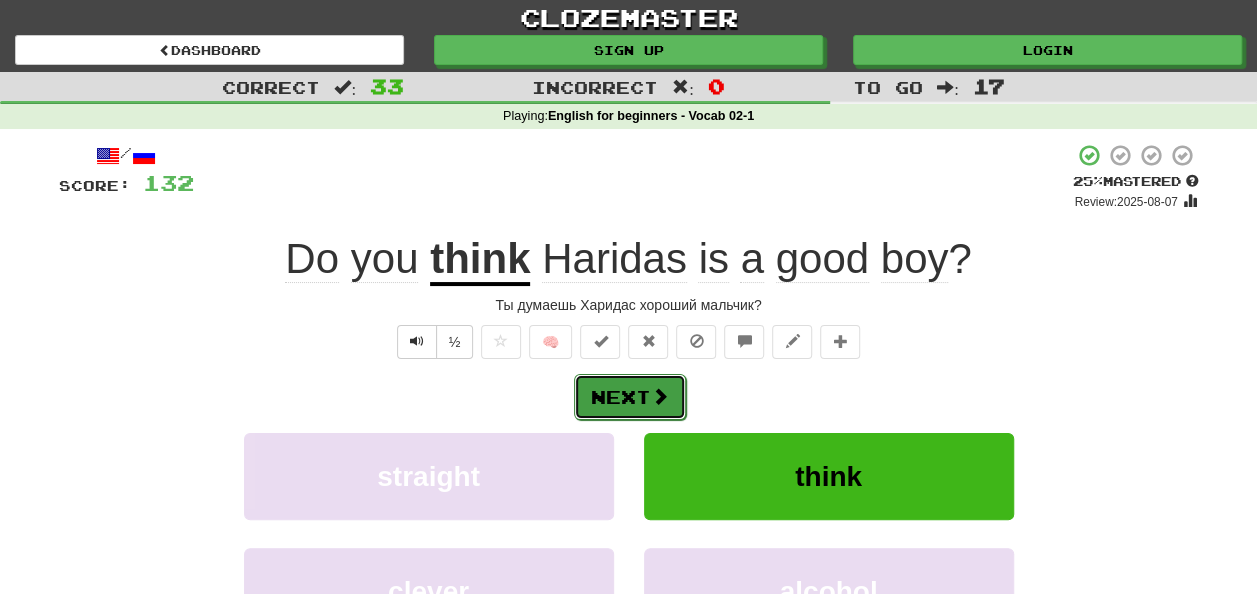 click on "Next" at bounding box center (630, 397) 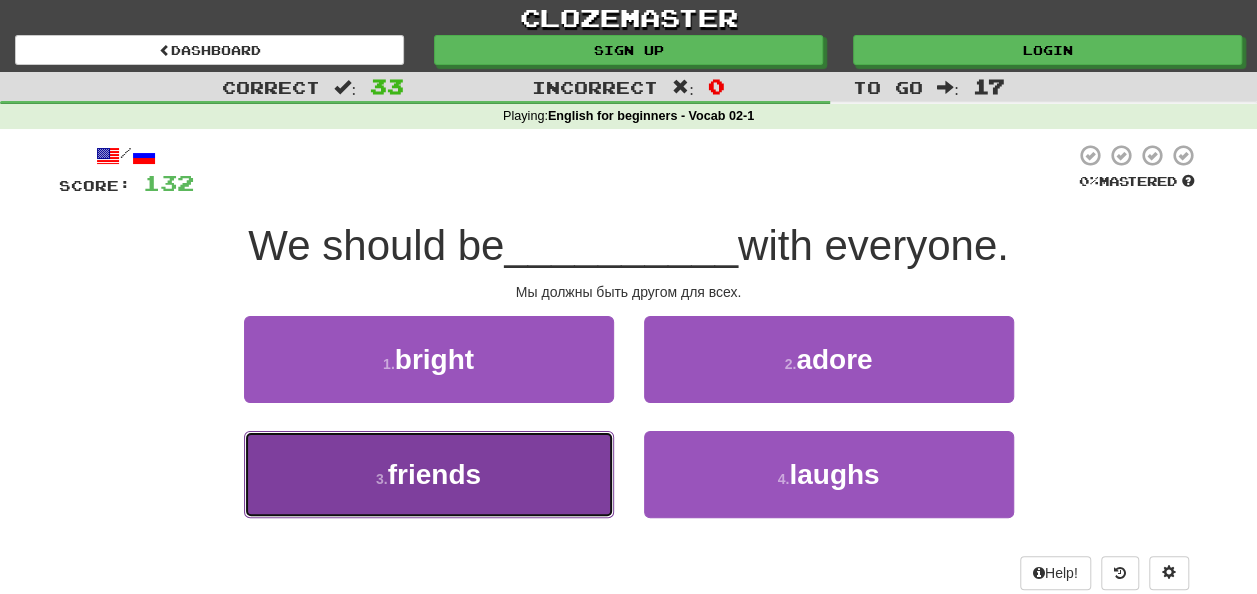 click on "3 .  friends" at bounding box center [429, 474] 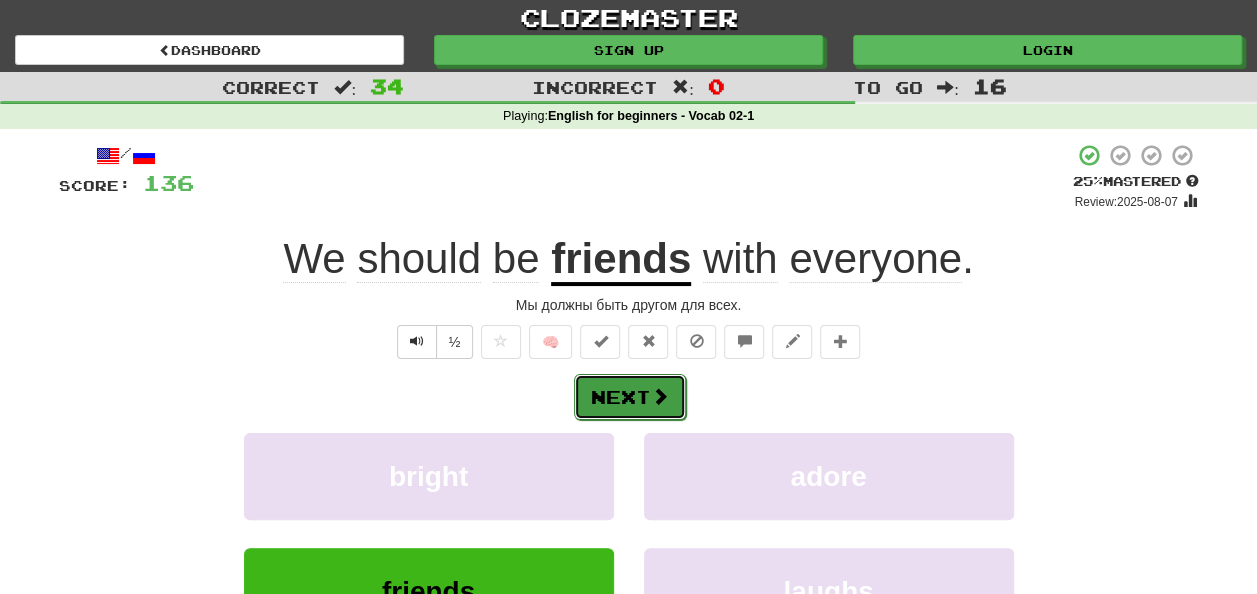 click on "Next" at bounding box center [630, 397] 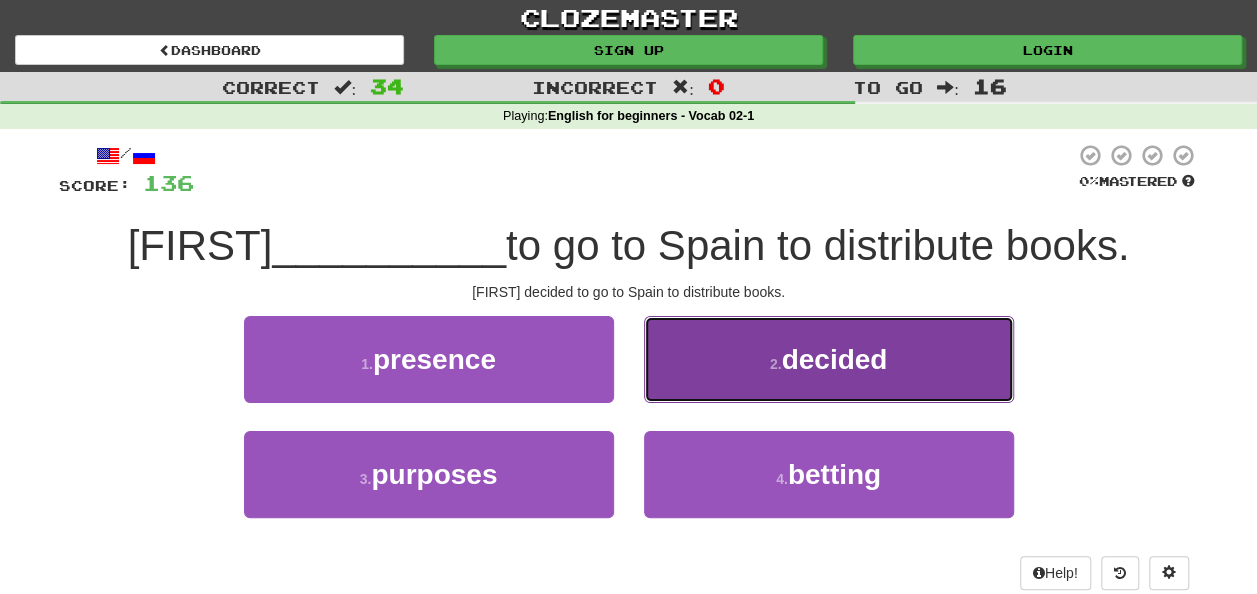 click on "decided" at bounding box center (834, 359) 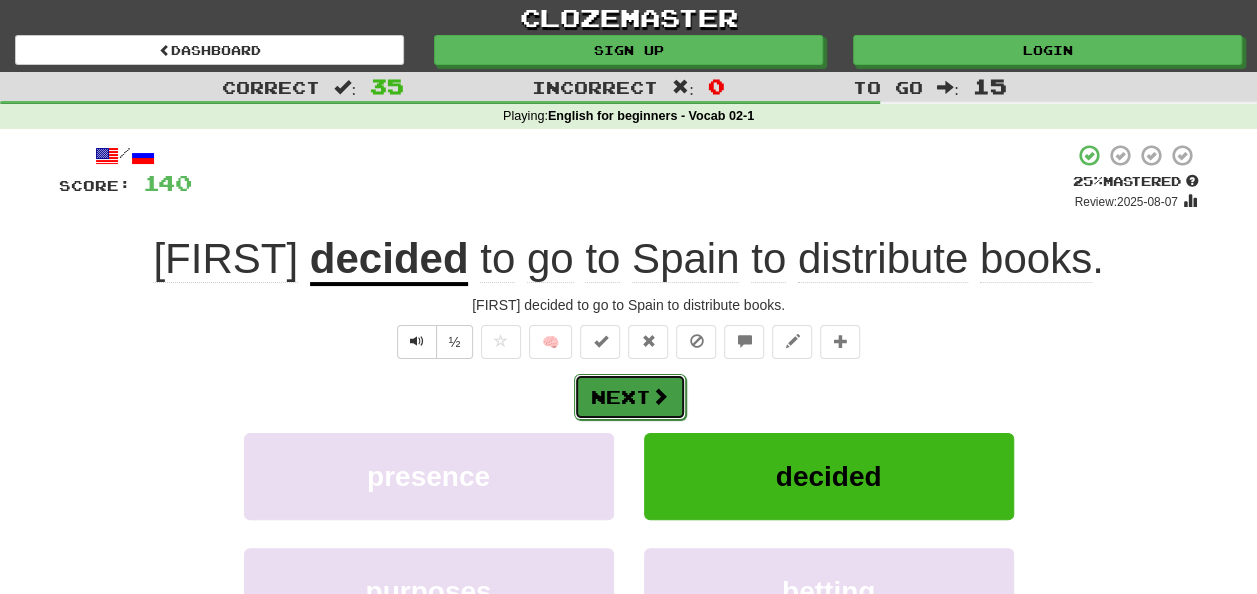 click at bounding box center [660, 396] 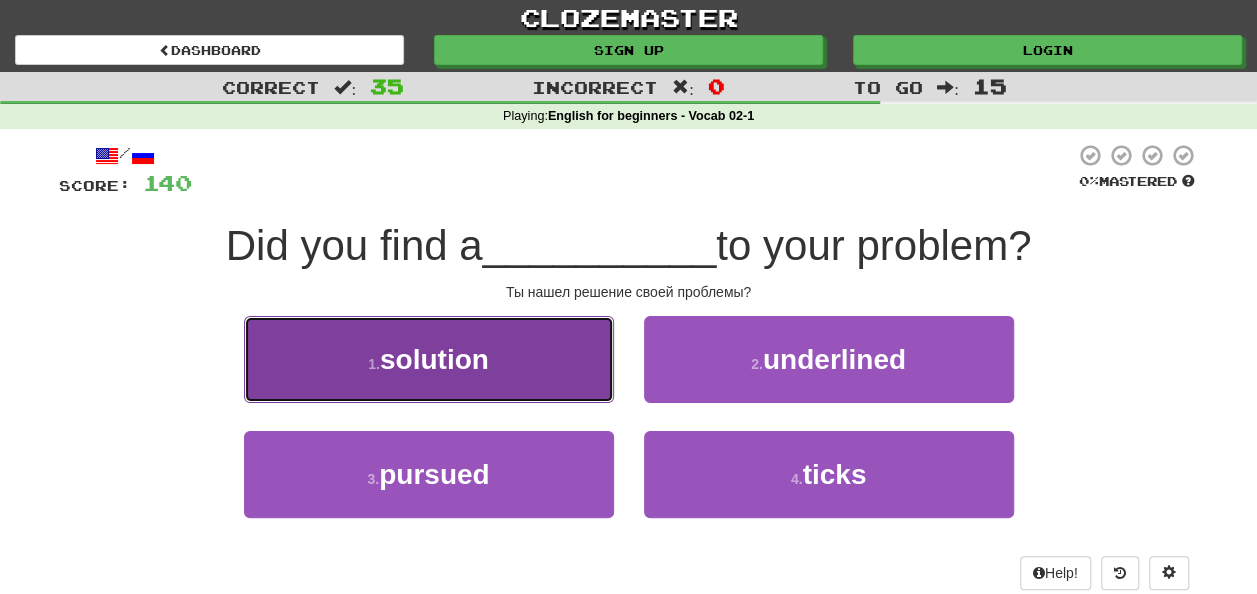 click on "solution" at bounding box center (434, 359) 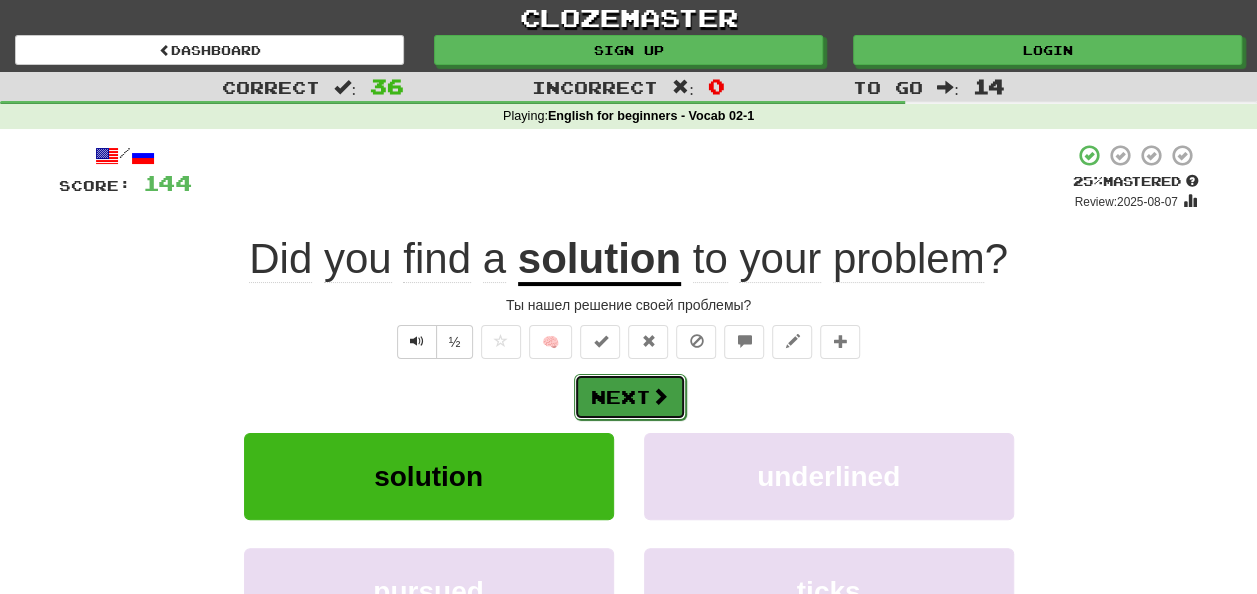 click on "Next" at bounding box center (630, 397) 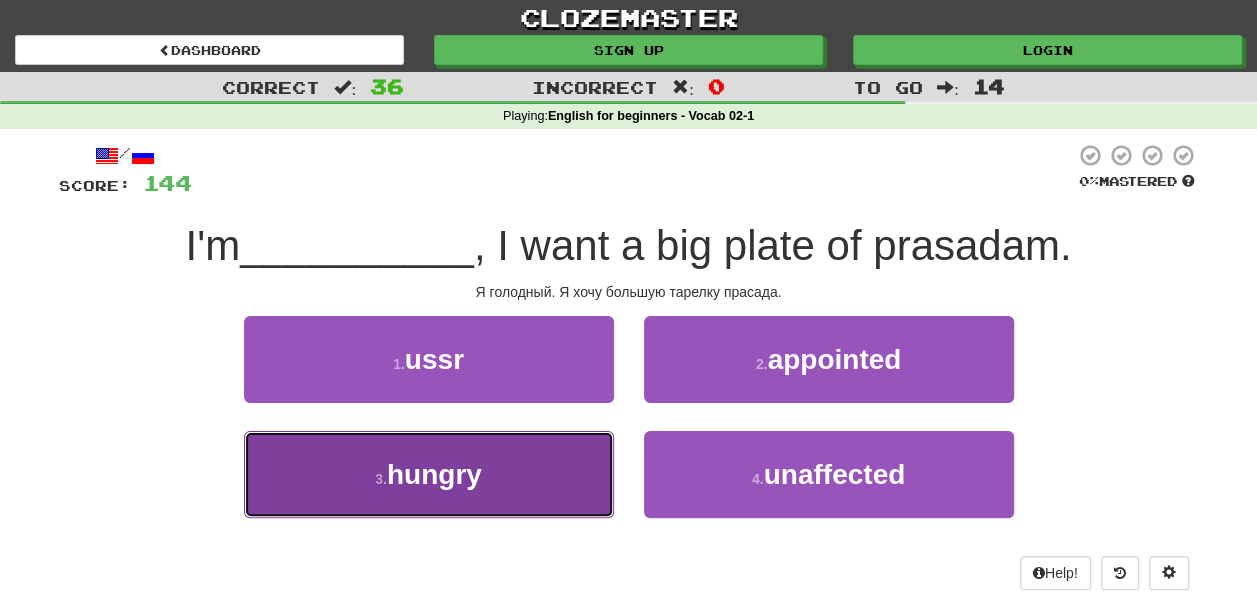 click on "3 .  hungry" at bounding box center (429, 474) 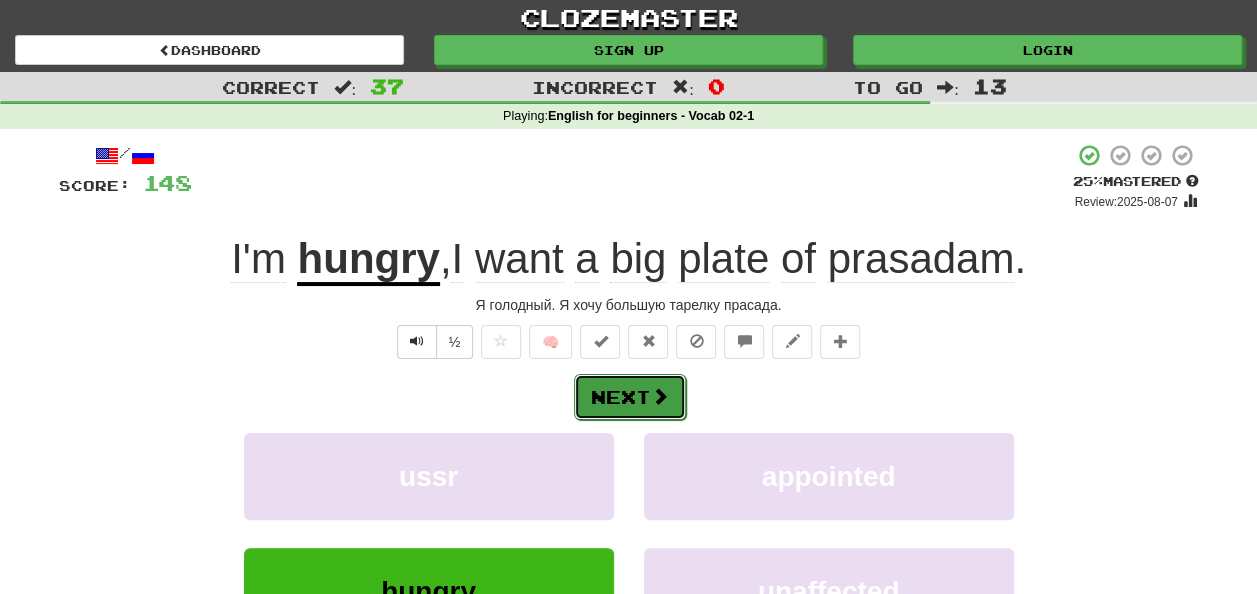 click on "Next" at bounding box center (630, 397) 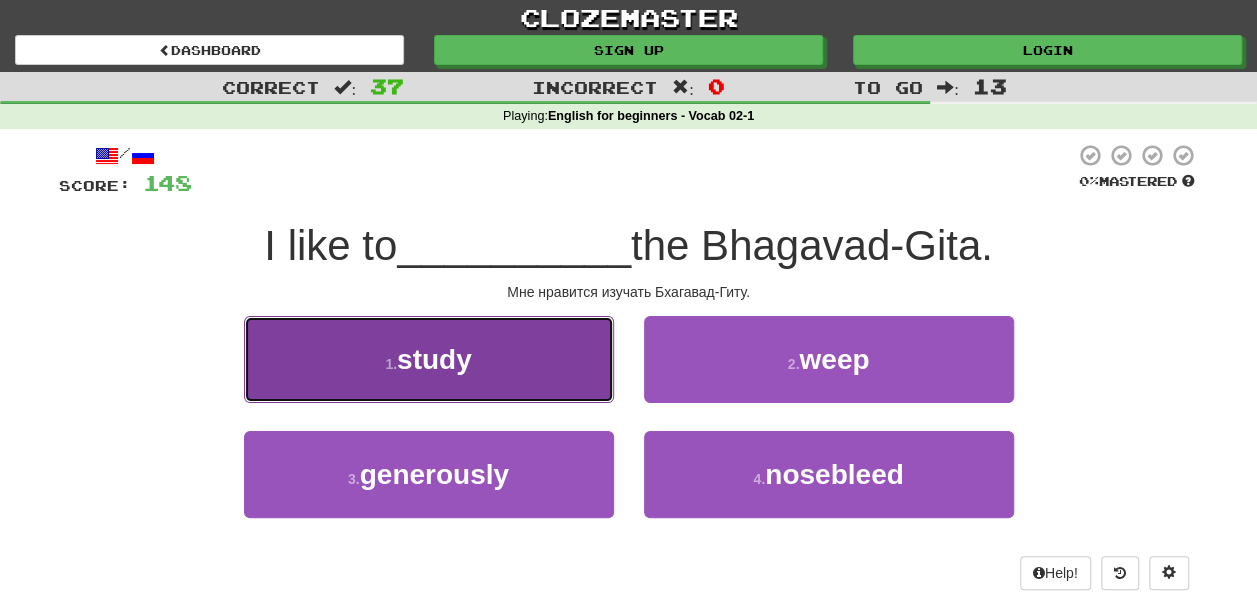 click on "study" at bounding box center (434, 359) 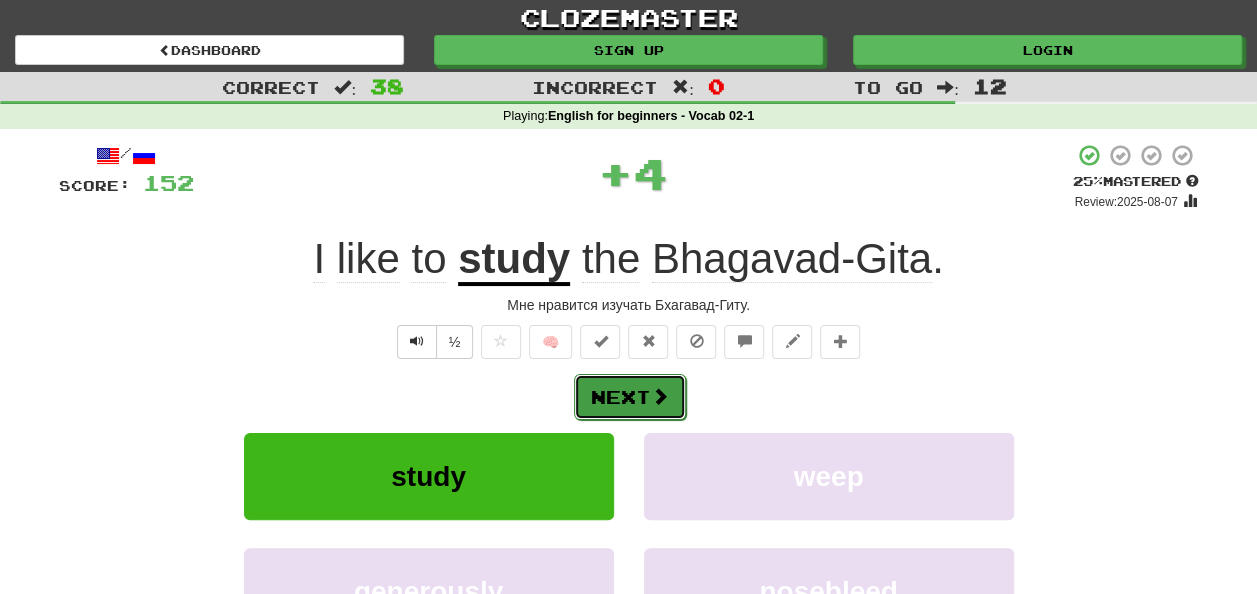 click on "Next" at bounding box center [630, 397] 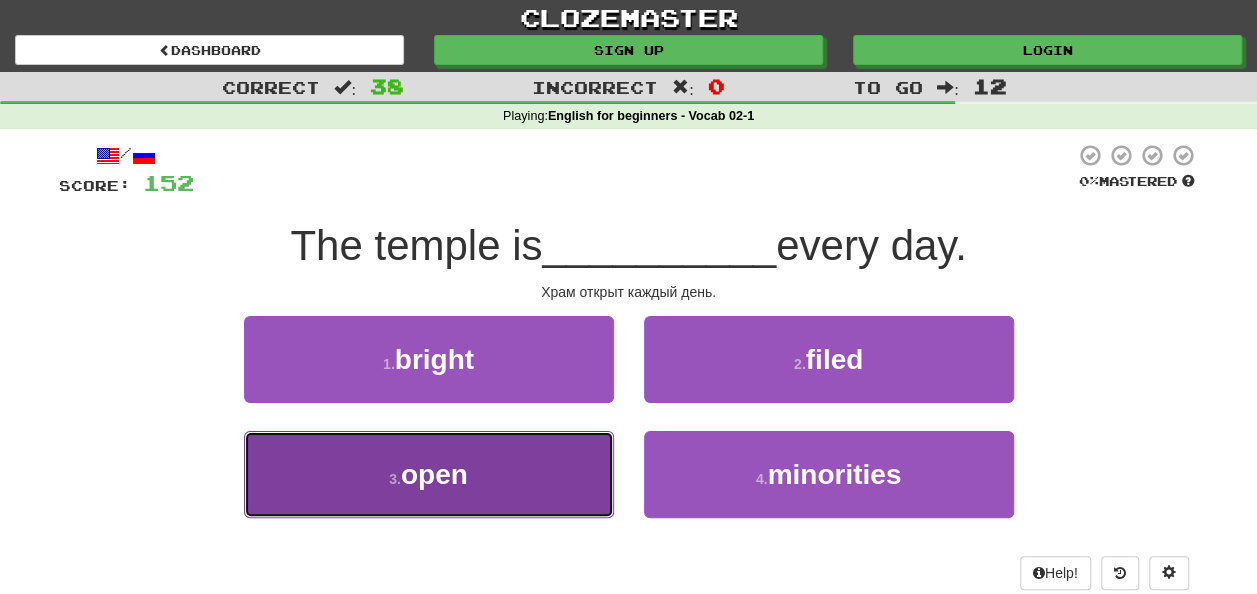 click on "open" at bounding box center (434, 474) 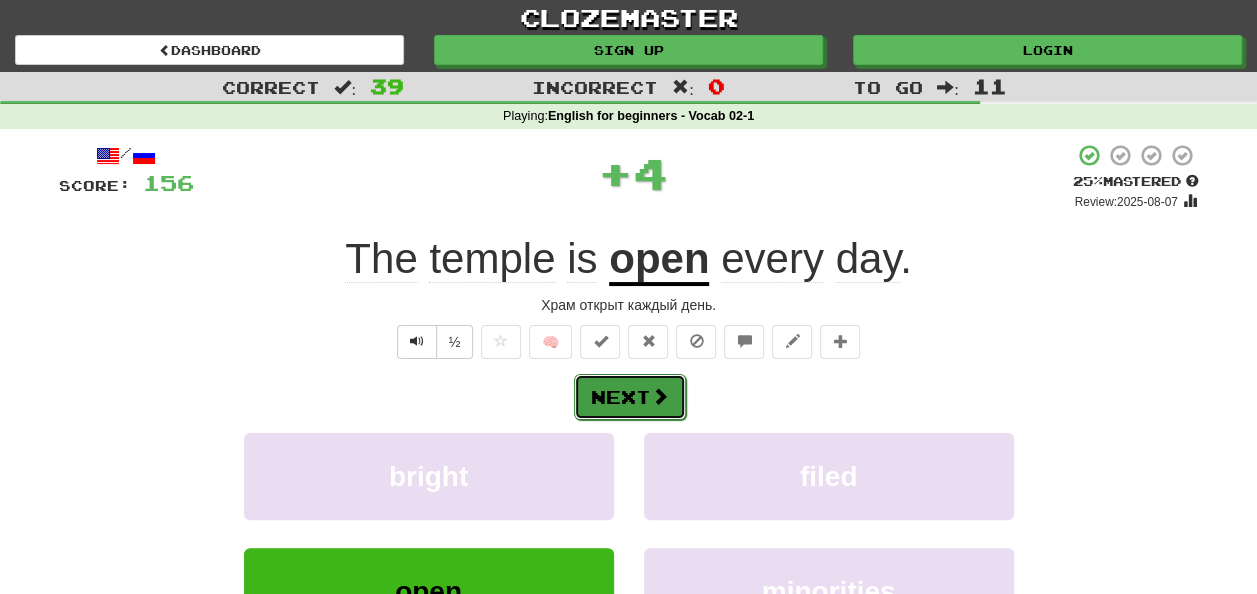 click on "Next" at bounding box center (630, 397) 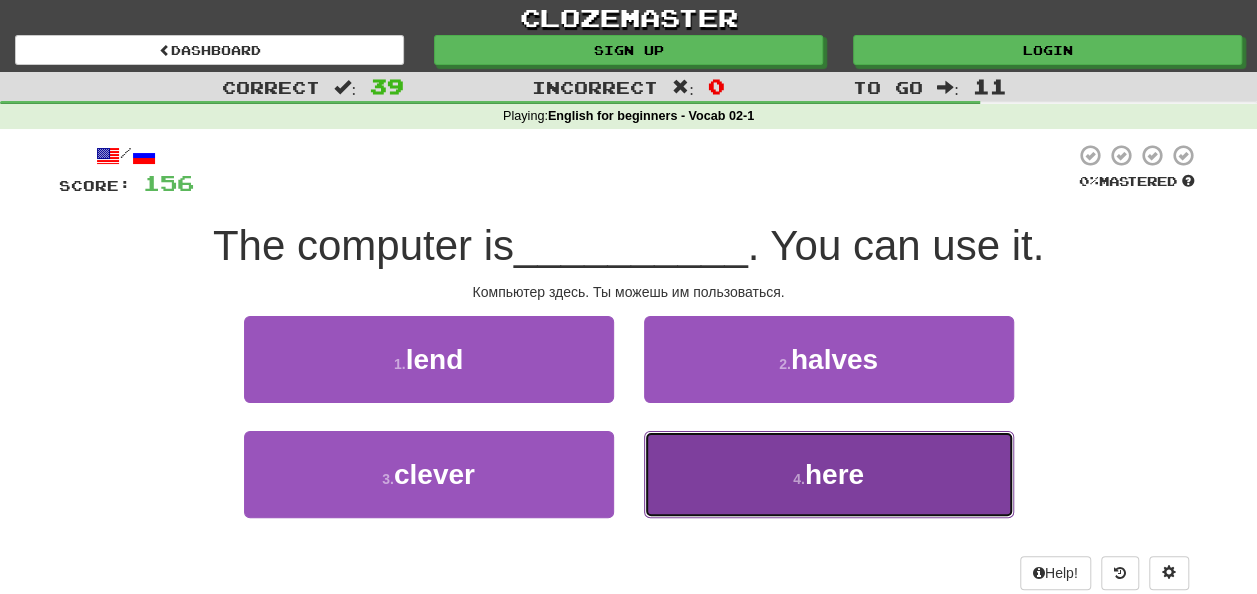 click on "here" at bounding box center (834, 474) 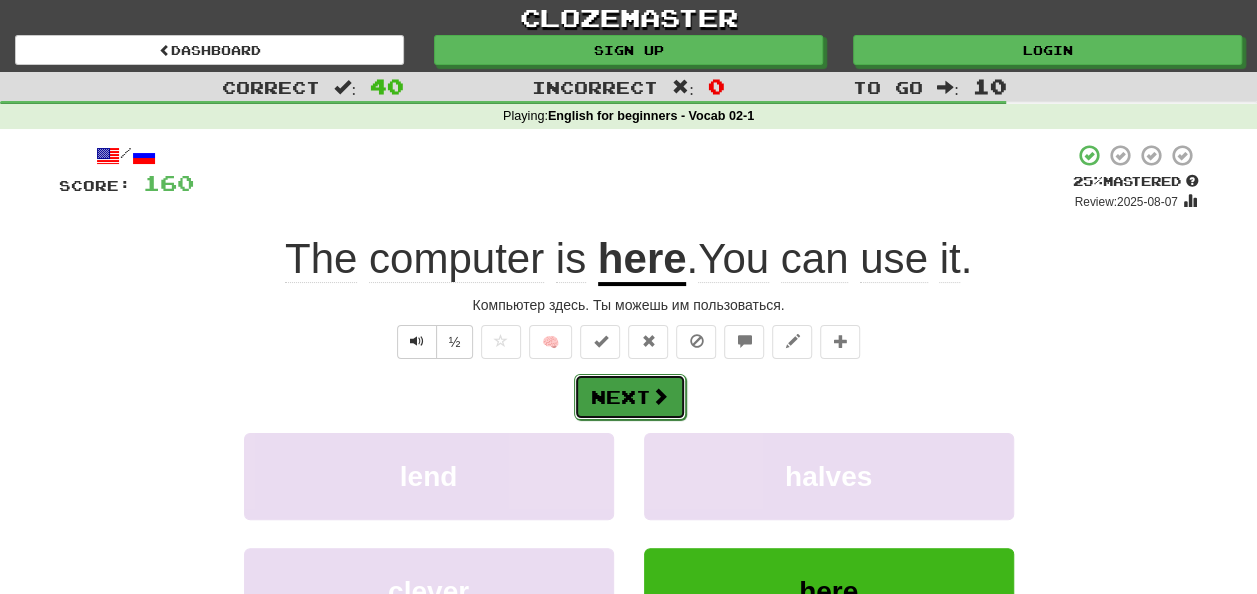 click on "Next" at bounding box center [630, 397] 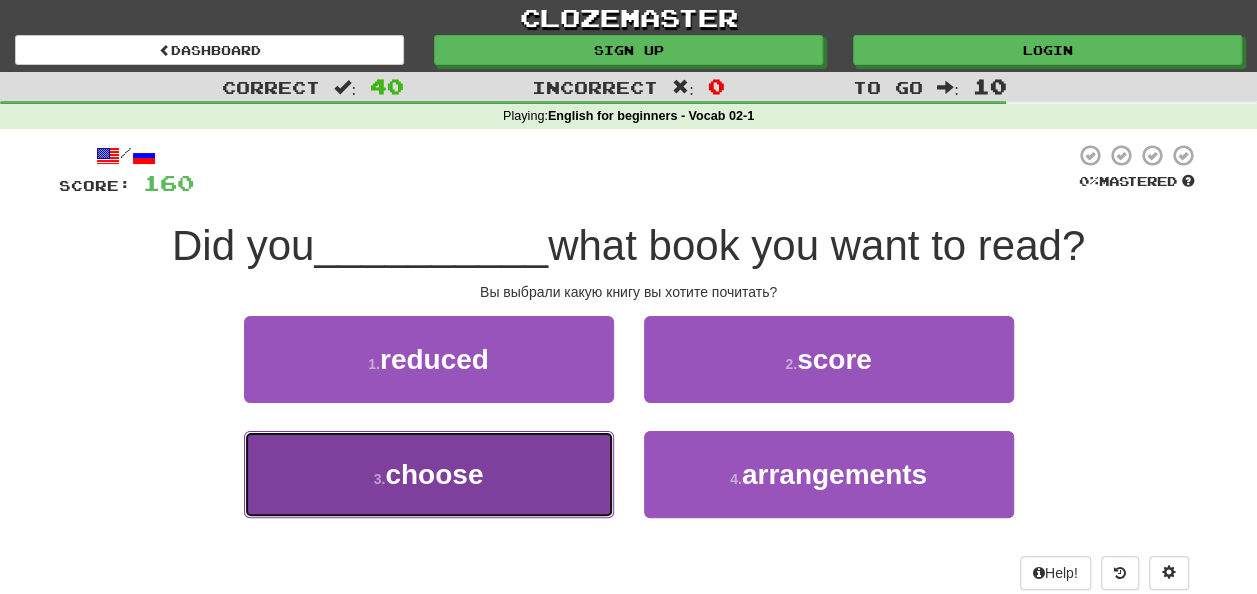 click on "choose" at bounding box center [434, 474] 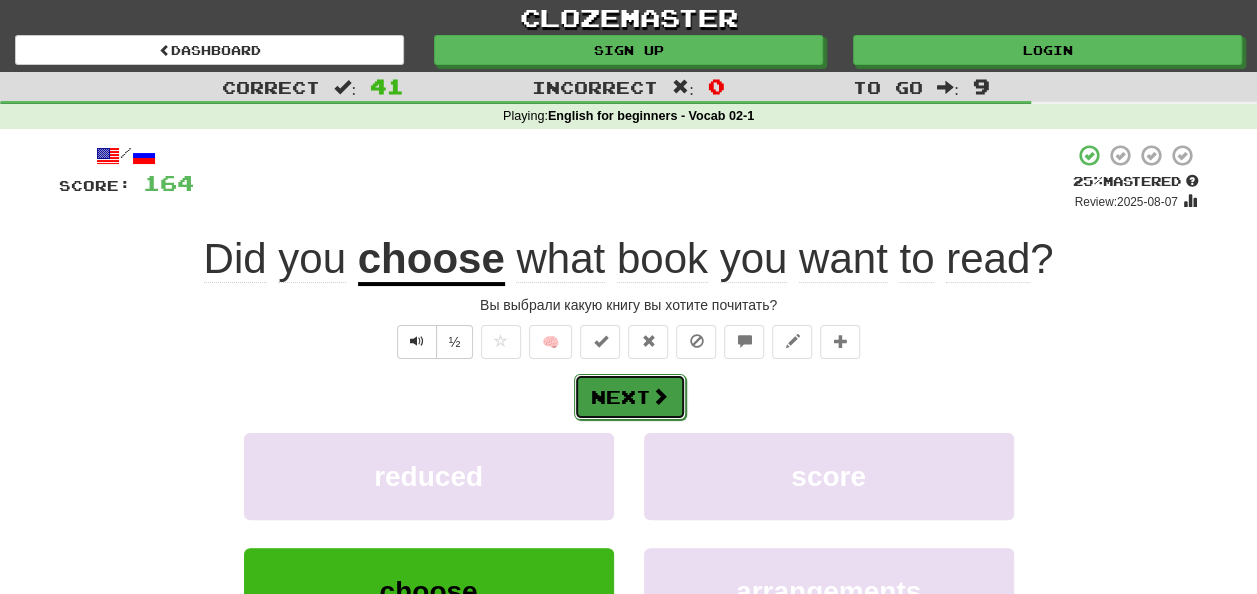click on "Next" at bounding box center [630, 397] 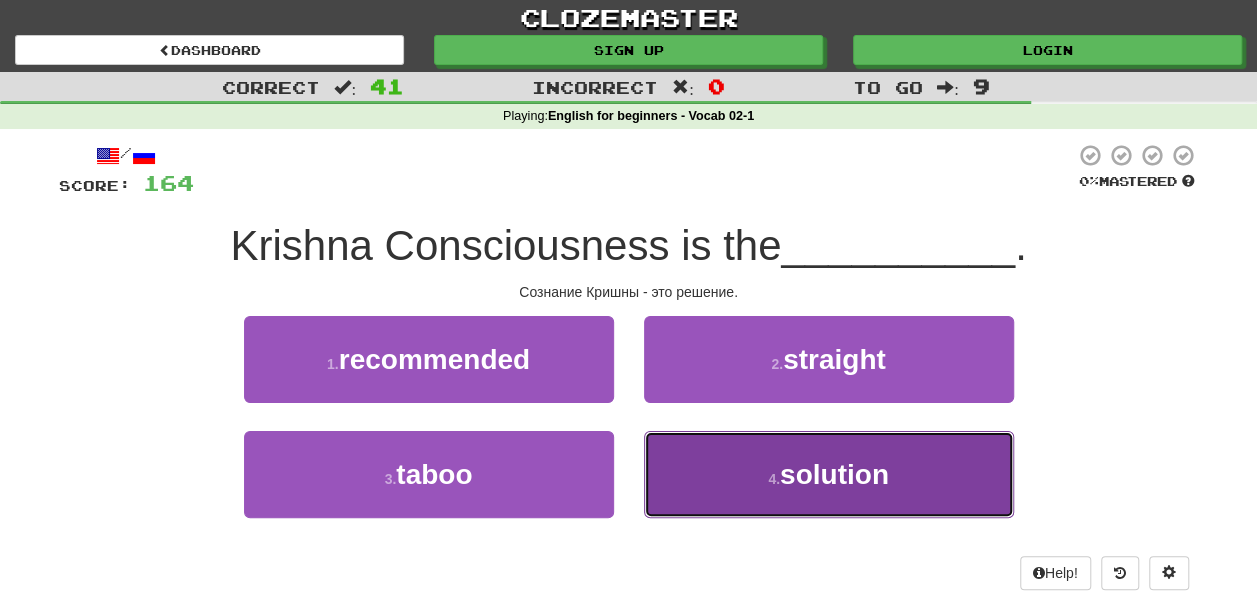 click on "solution" at bounding box center [834, 474] 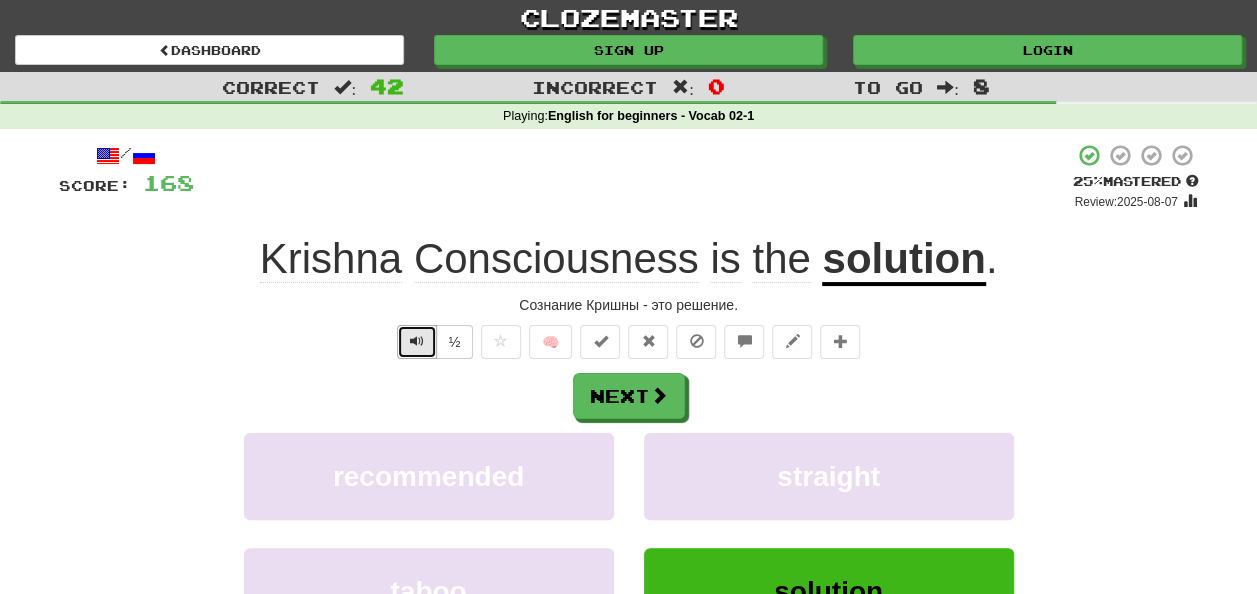 click at bounding box center [417, 342] 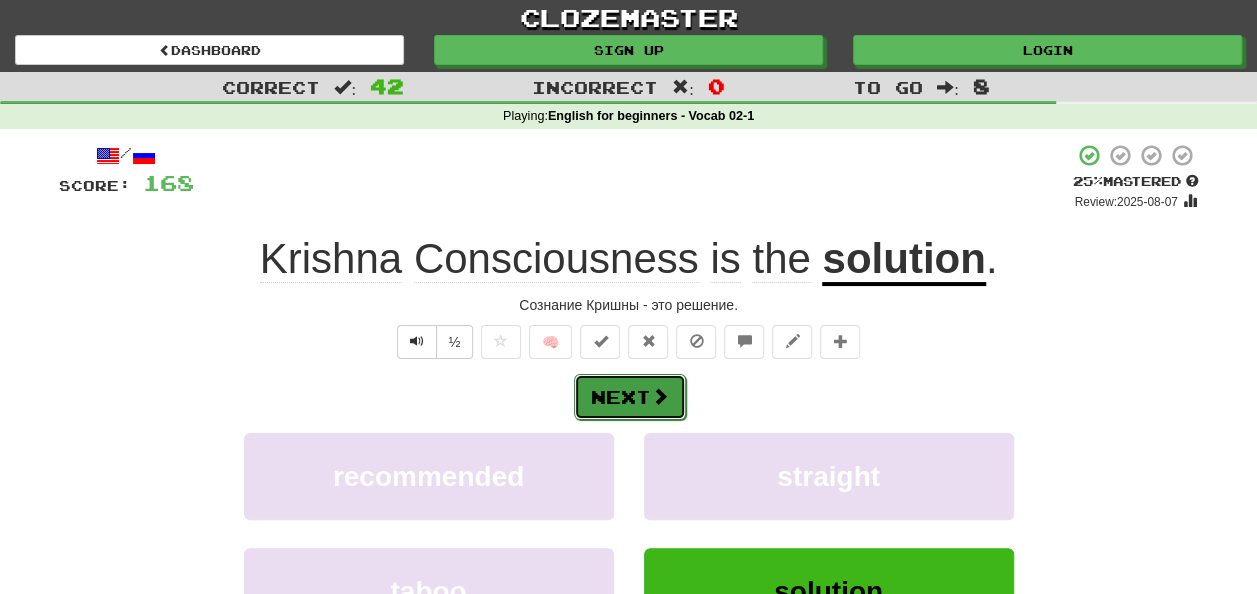 click on "Next" at bounding box center (630, 397) 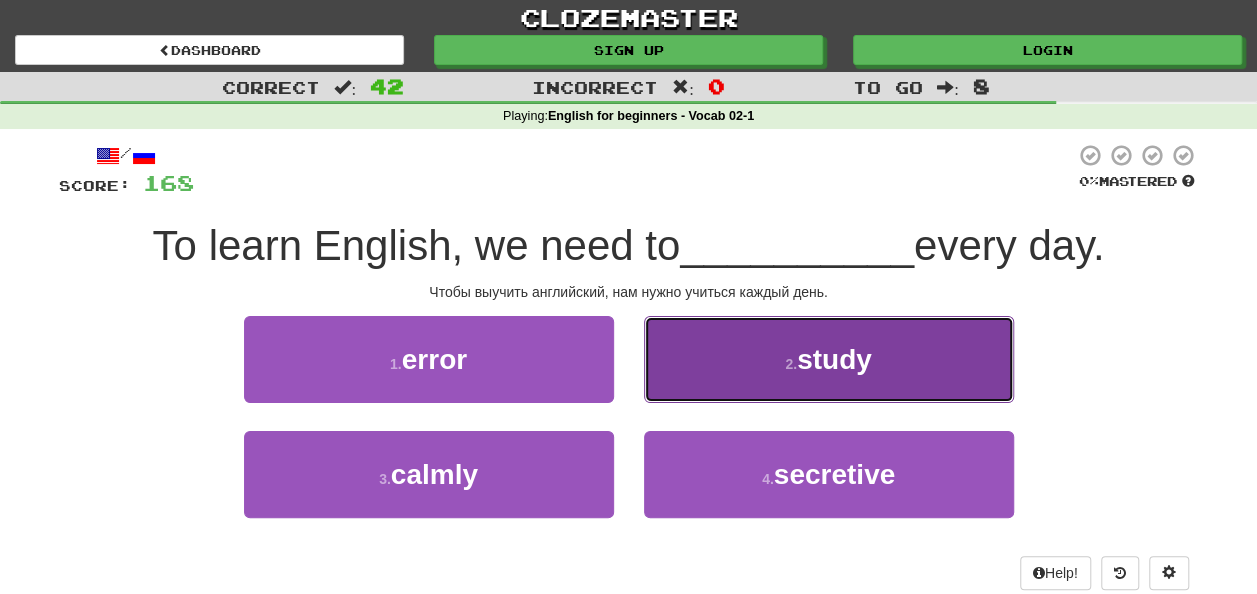 click on "study" at bounding box center [834, 359] 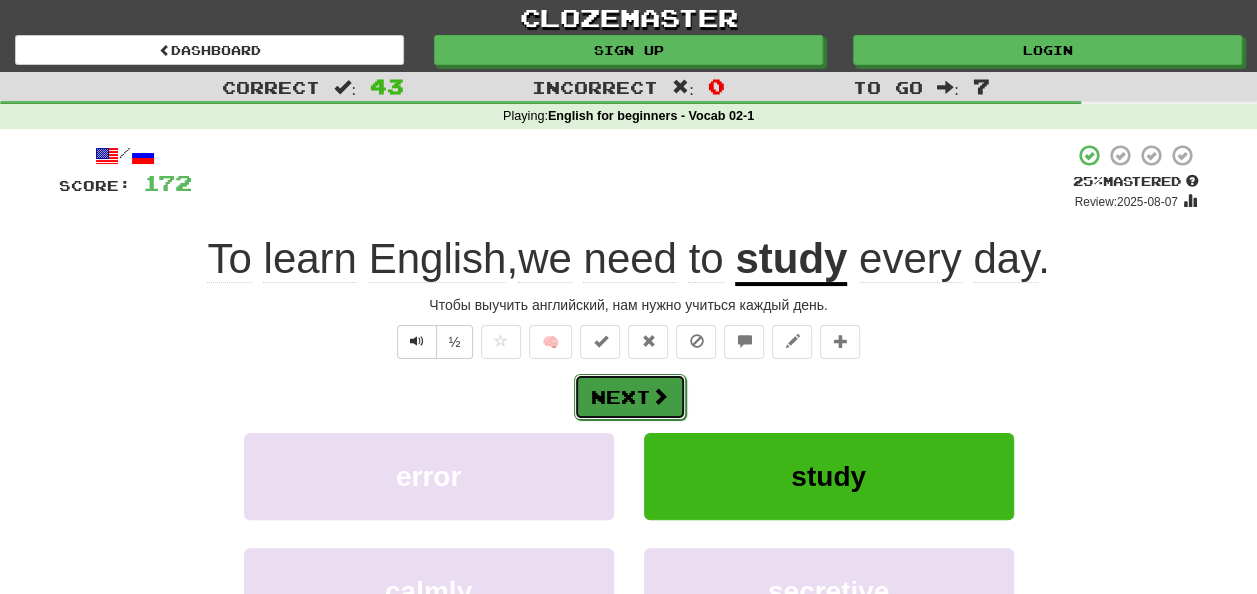 click on "Next" at bounding box center [630, 397] 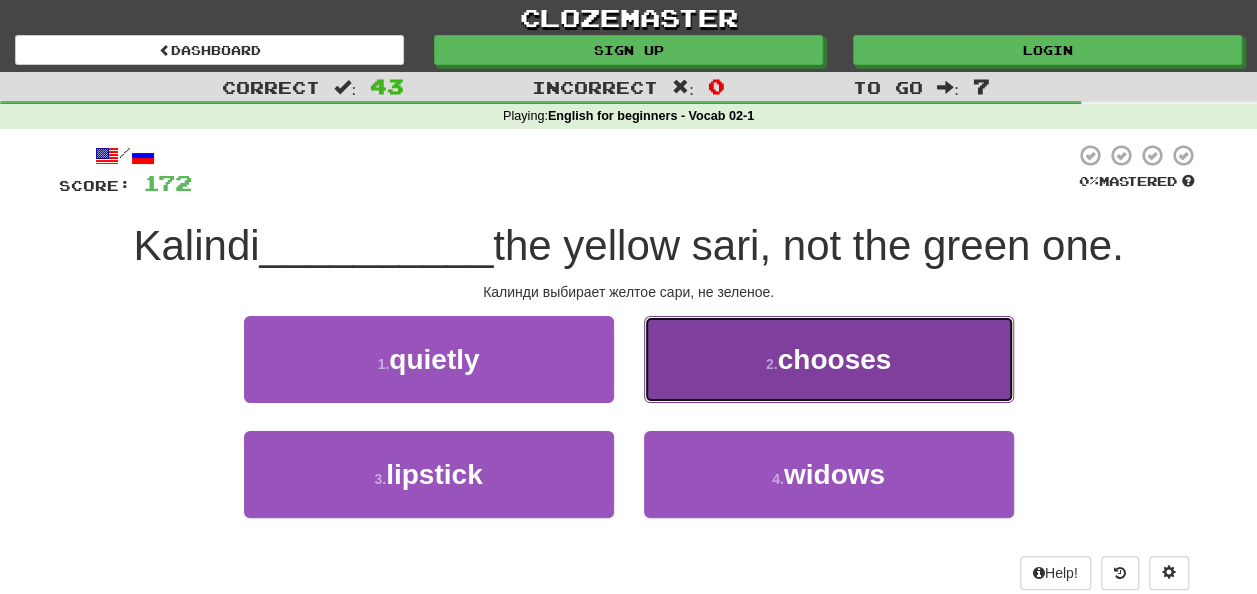 click on "2 .  chooses" at bounding box center [829, 359] 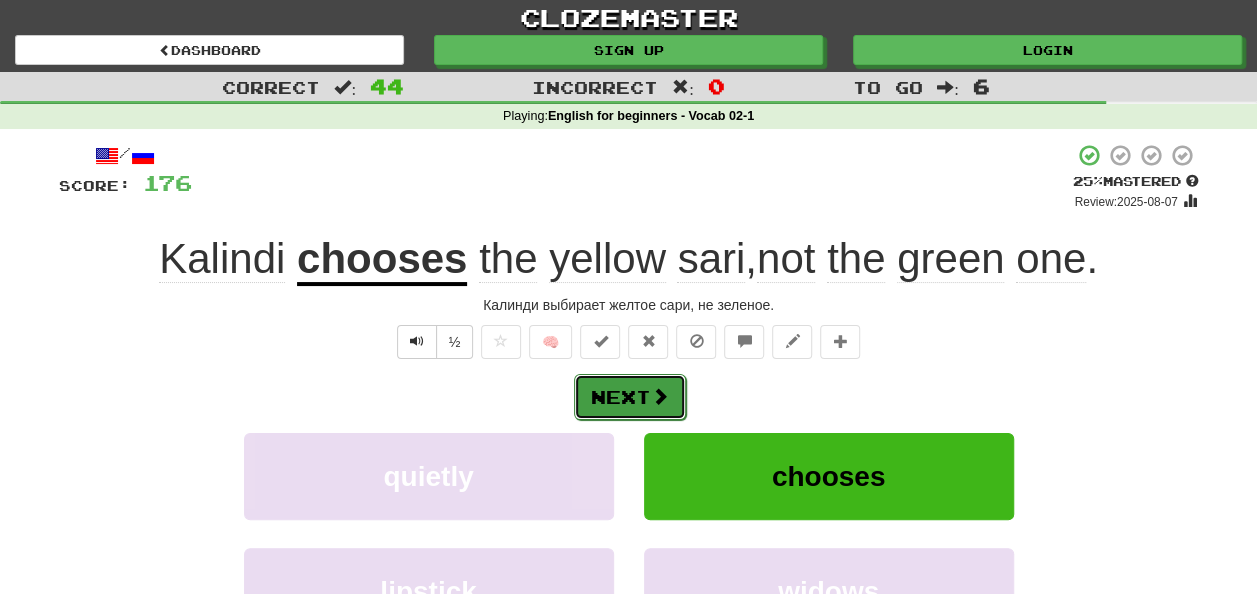 click on "Next" at bounding box center (630, 397) 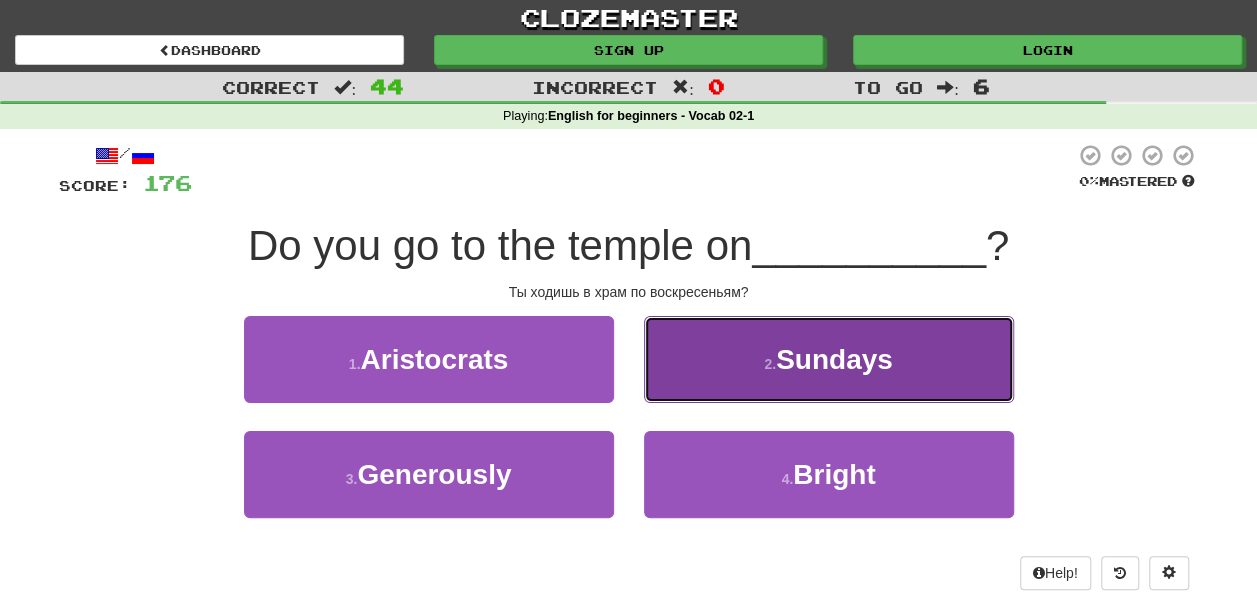 click on "Sundays" at bounding box center [834, 359] 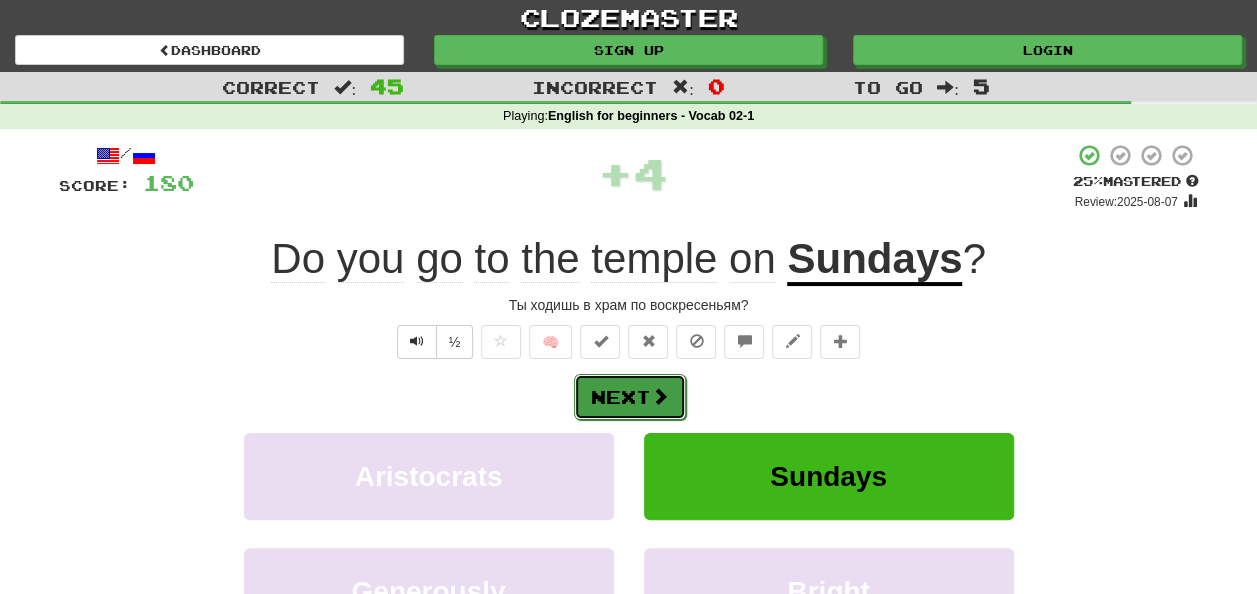 click on "Next" at bounding box center [630, 397] 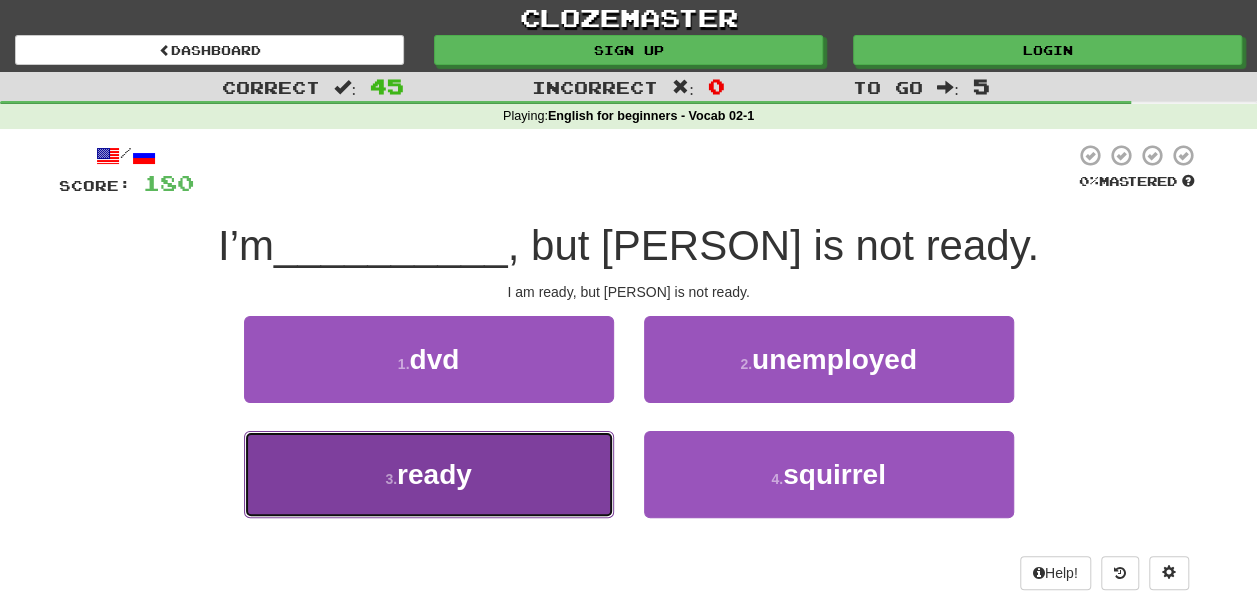 click on "ready" at bounding box center (434, 474) 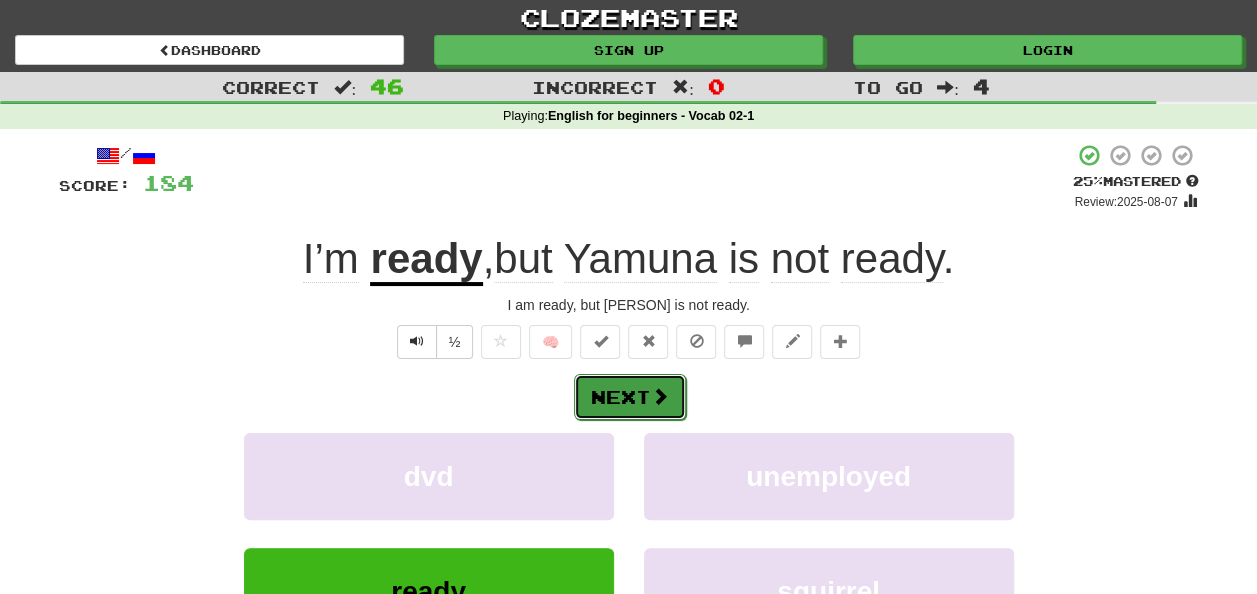 click on "Next" at bounding box center (630, 397) 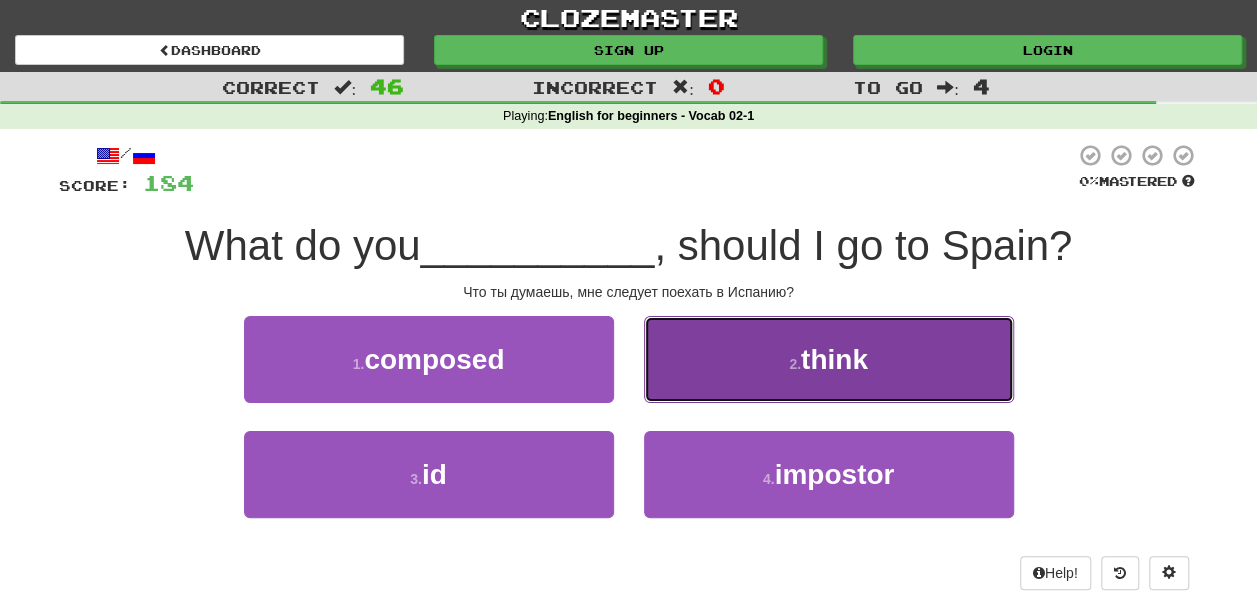 click on "think" at bounding box center [834, 359] 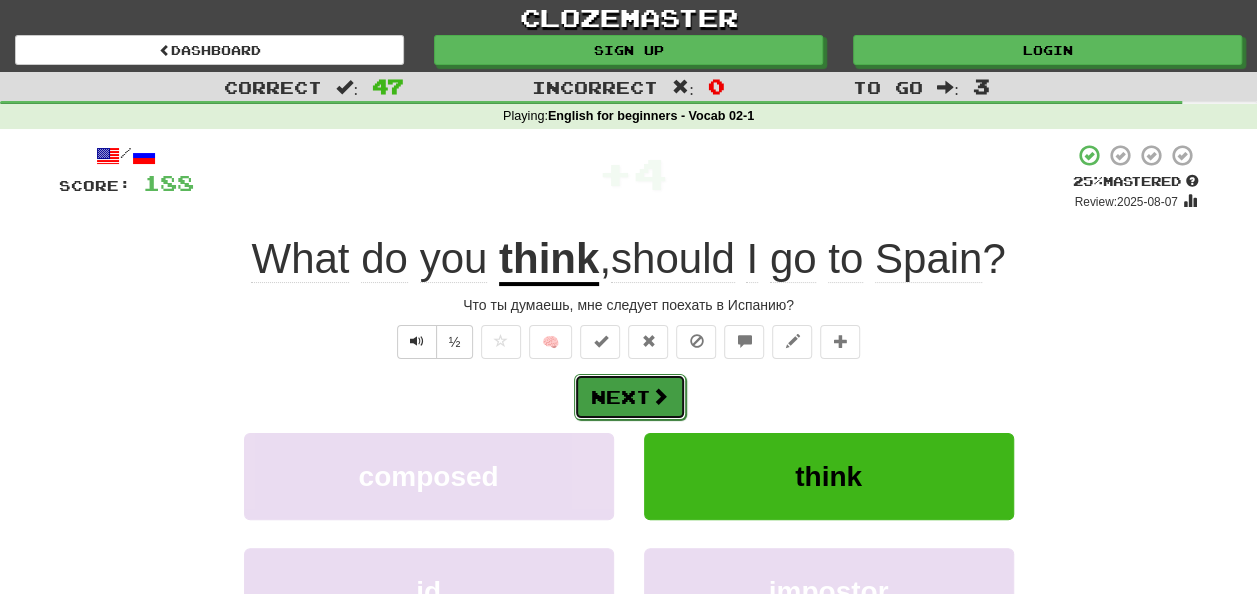 click on "Next" at bounding box center (630, 397) 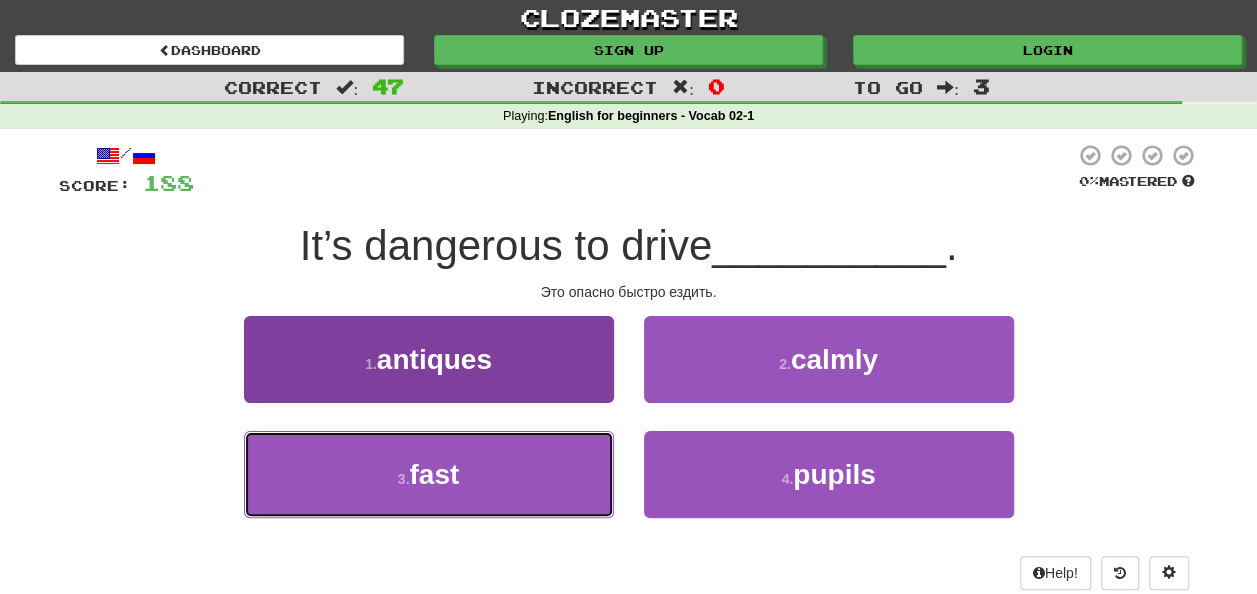 click on "3 .  fast" at bounding box center [429, 474] 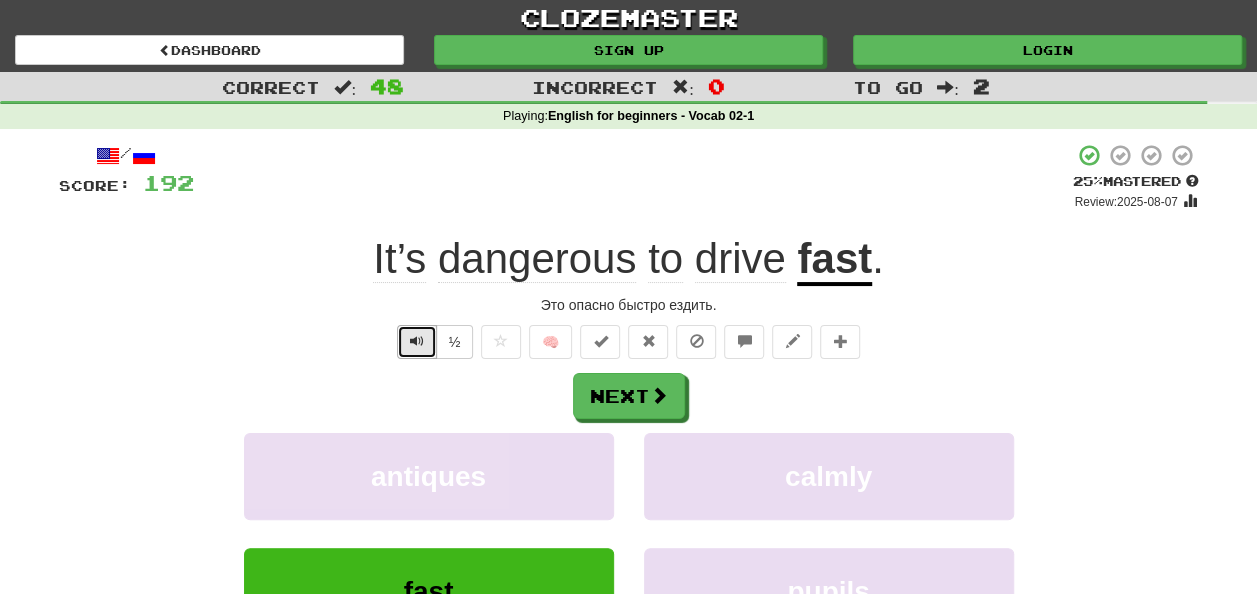 click at bounding box center [417, 341] 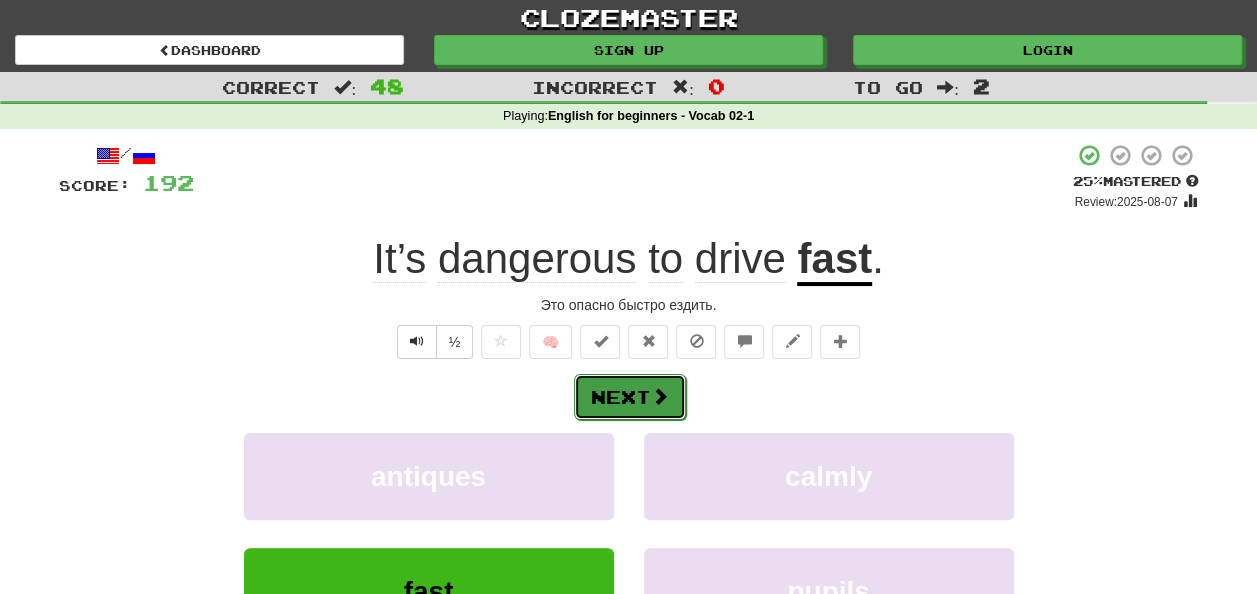 click on "Next" at bounding box center (630, 397) 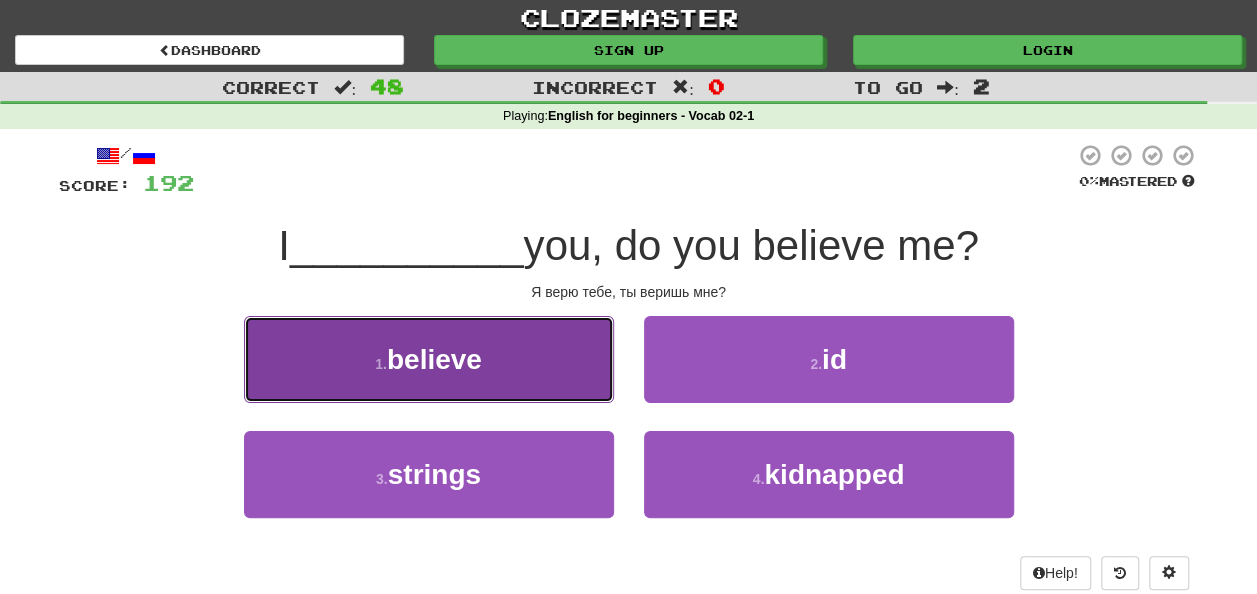 click on "believe" at bounding box center (434, 359) 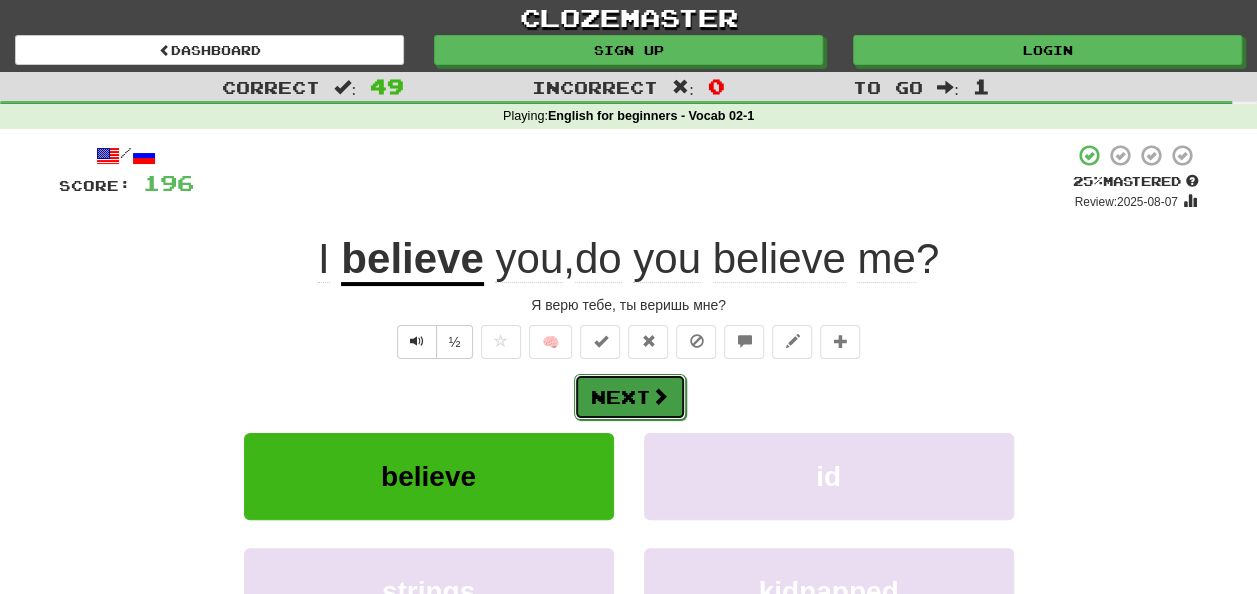click on "Next" at bounding box center (630, 397) 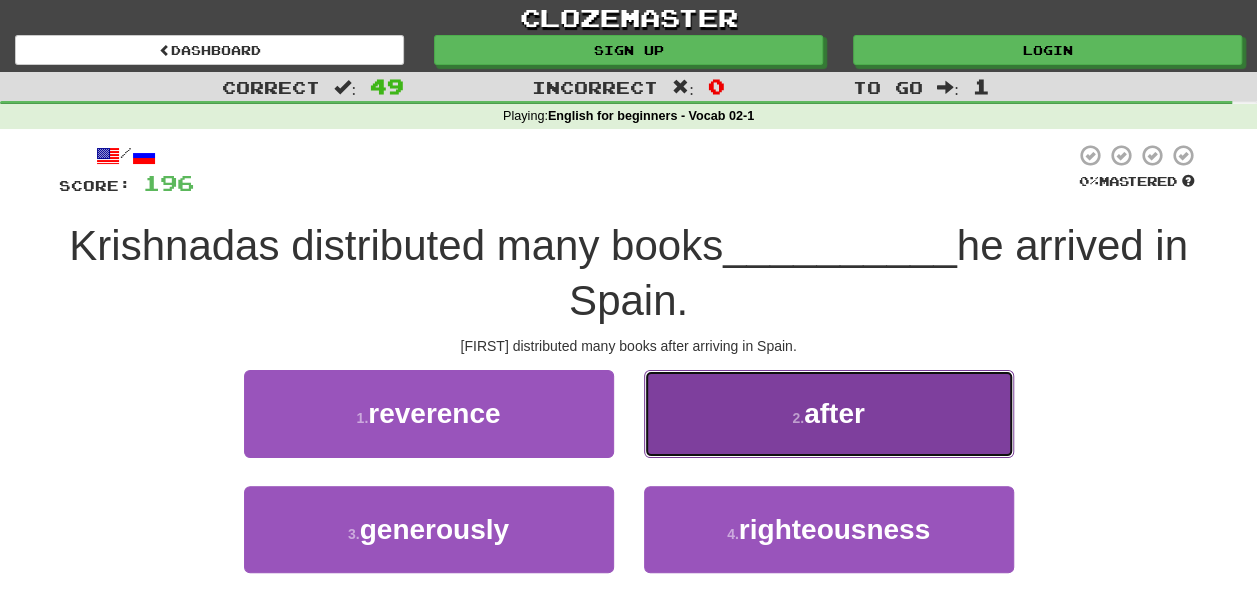 click on "after" at bounding box center [834, 413] 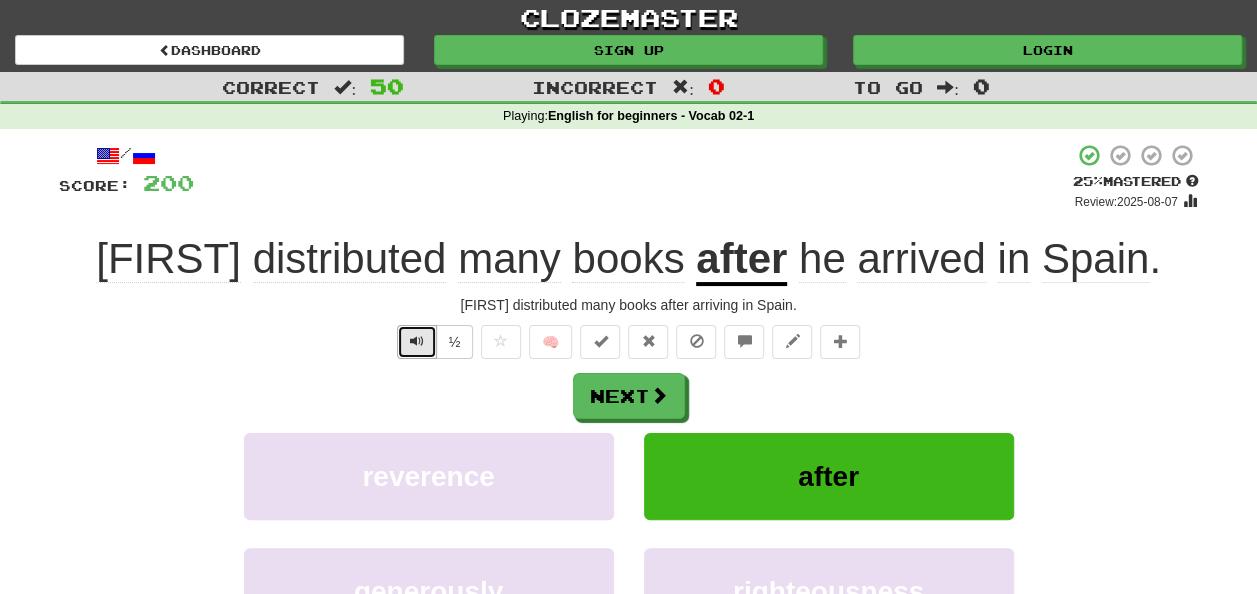 click at bounding box center [417, 342] 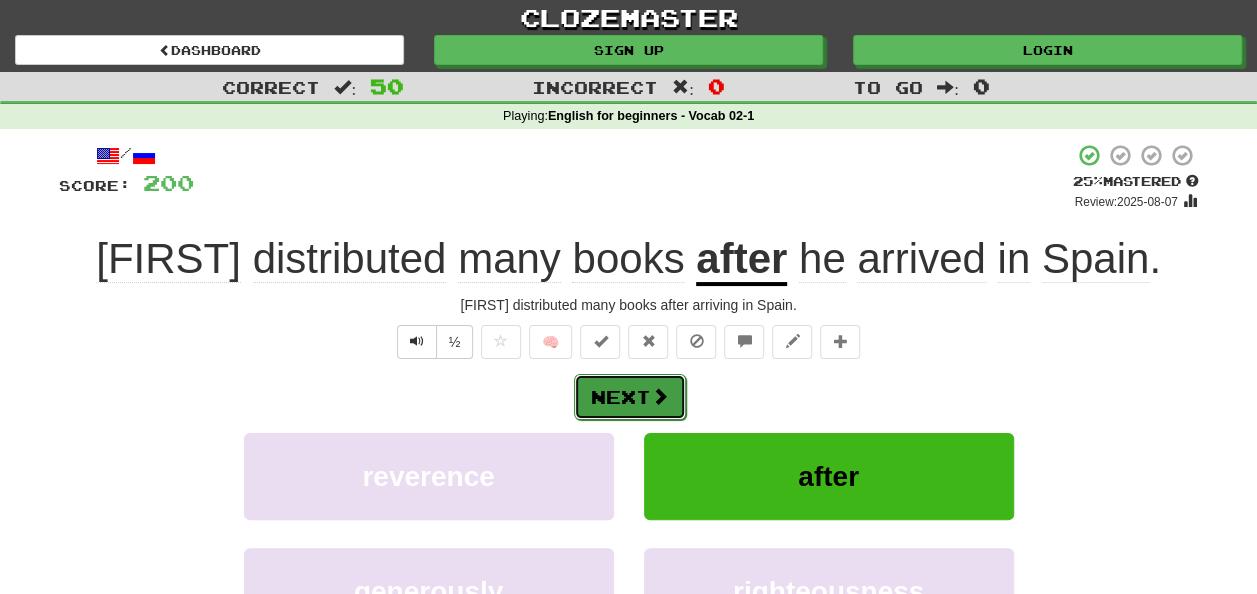 click at bounding box center [660, 396] 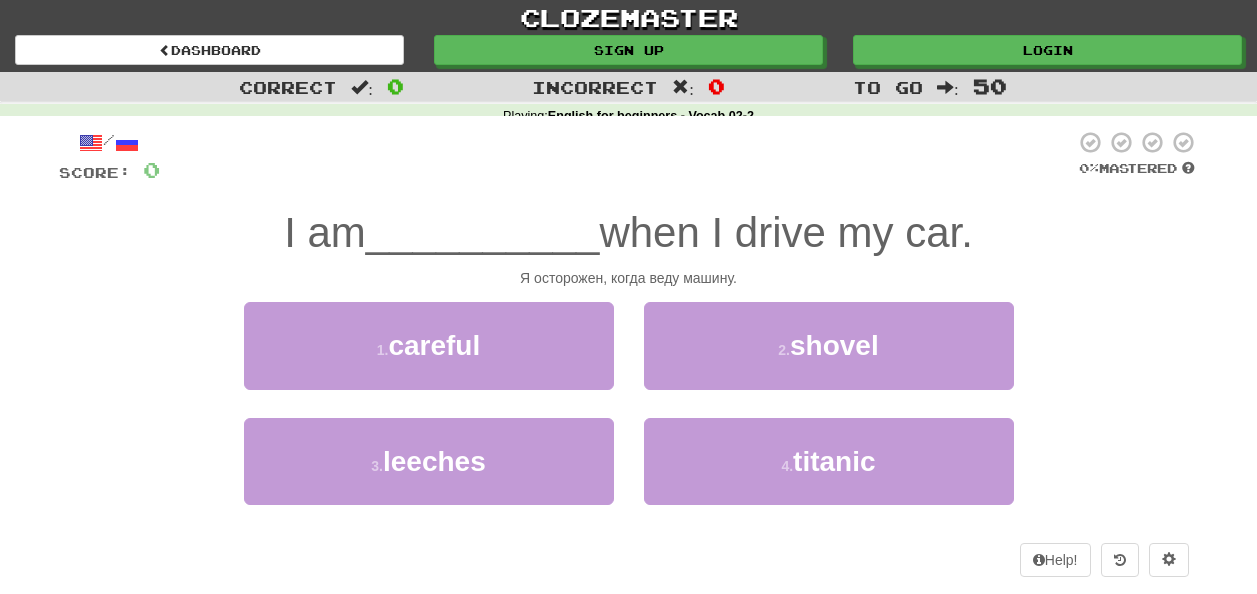 scroll, scrollTop: 0, scrollLeft: 0, axis: both 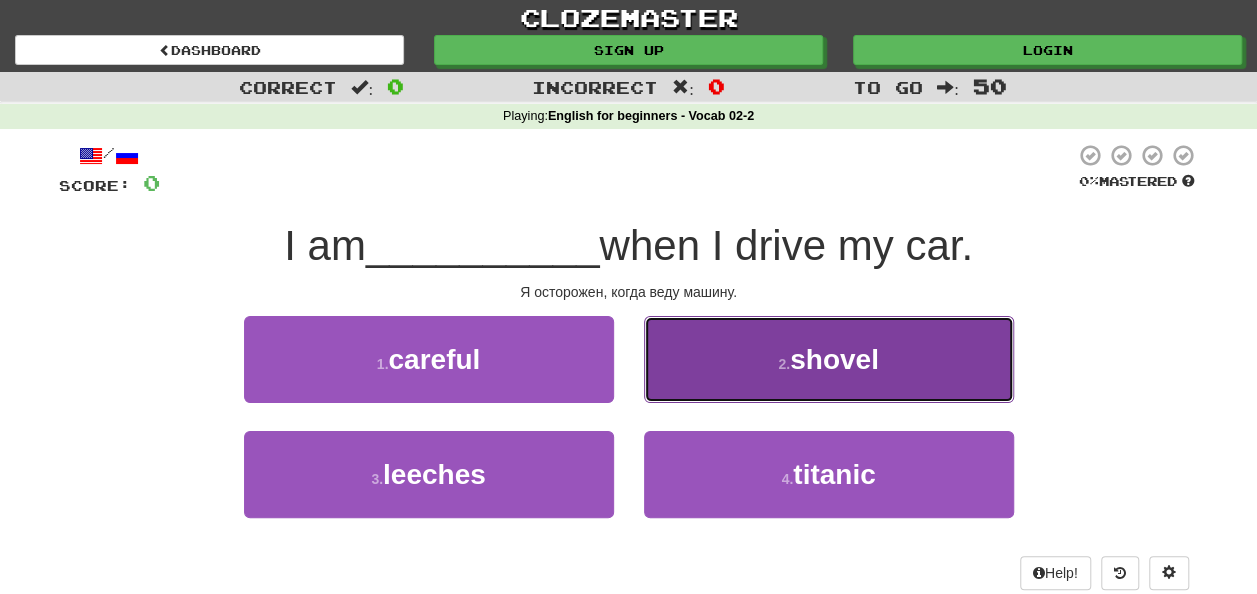 click on "2 .  shovel" at bounding box center [829, 359] 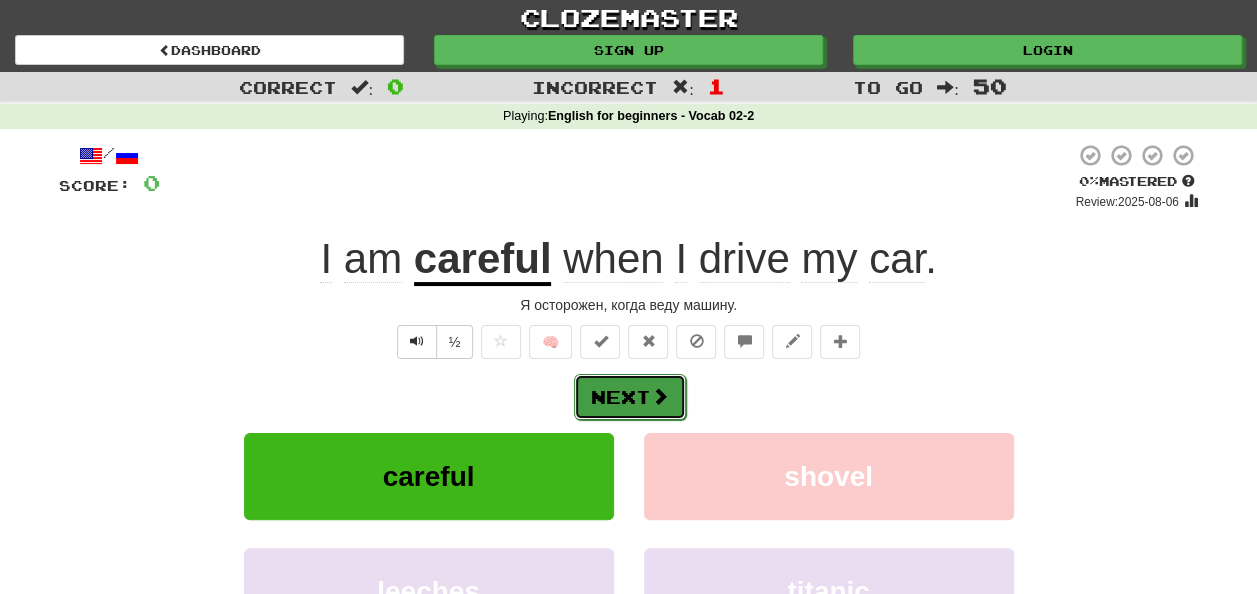 click on "Next" at bounding box center (630, 397) 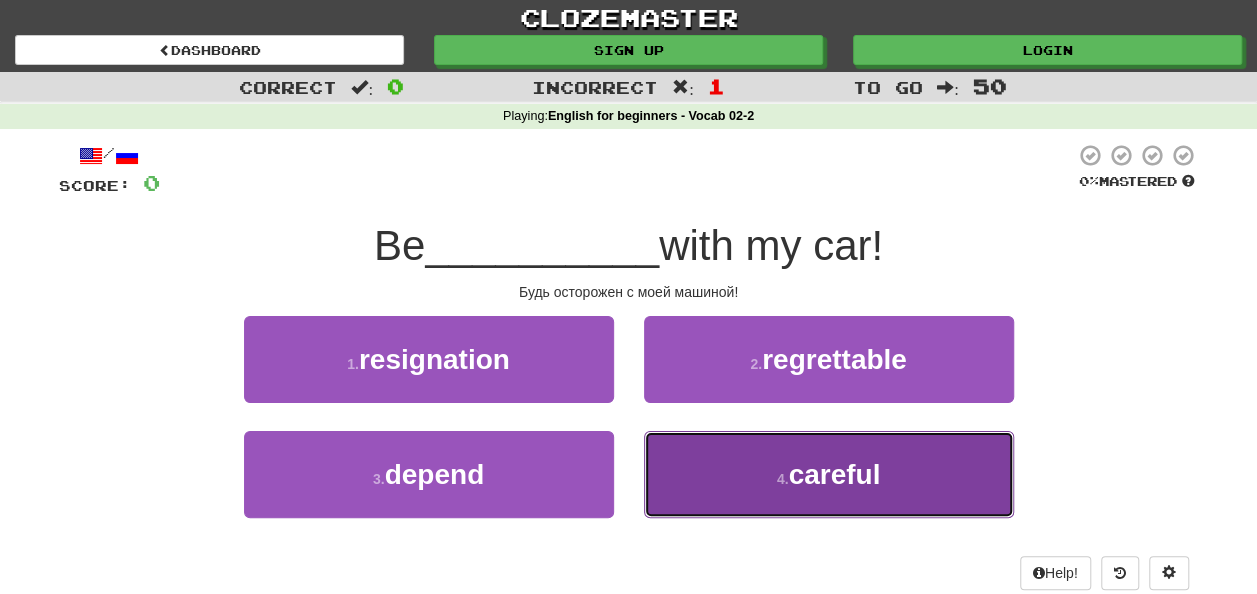 click on "careful" at bounding box center (834, 474) 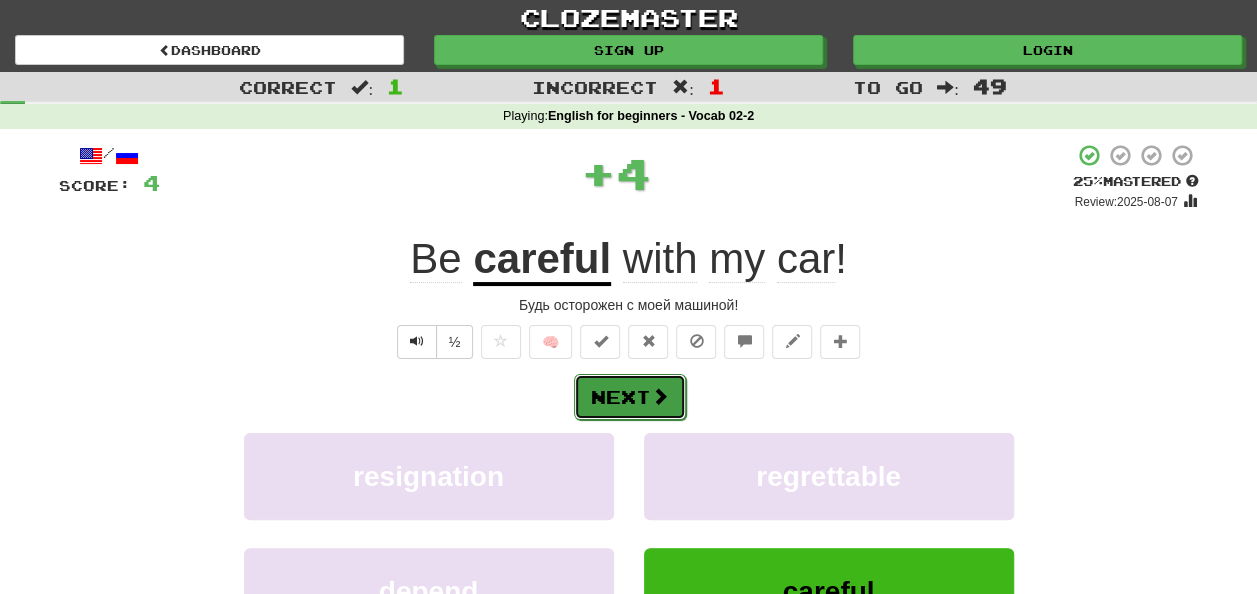 click on "Next" at bounding box center (630, 397) 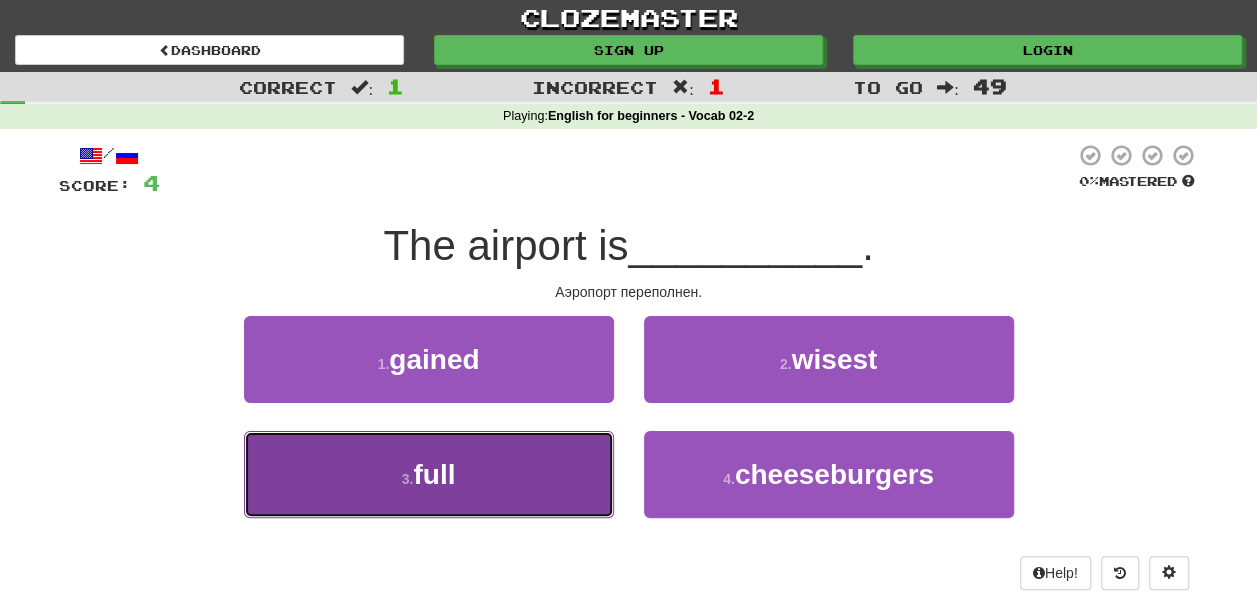 click on "full" at bounding box center (434, 474) 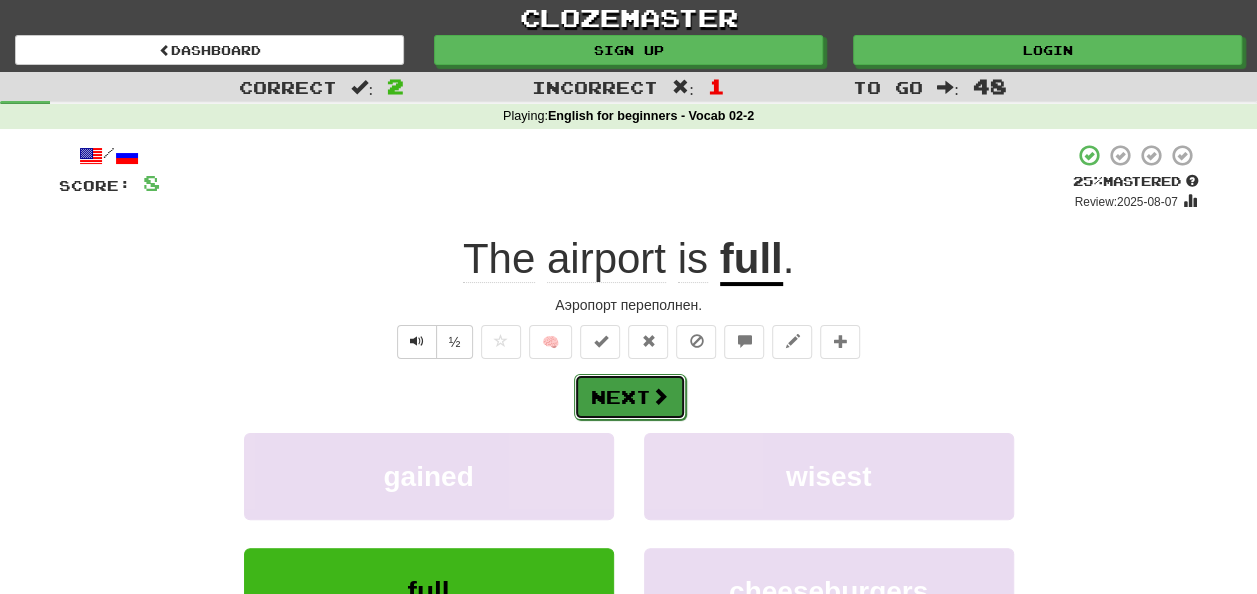 click on "Next" at bounding box center (630, 397) 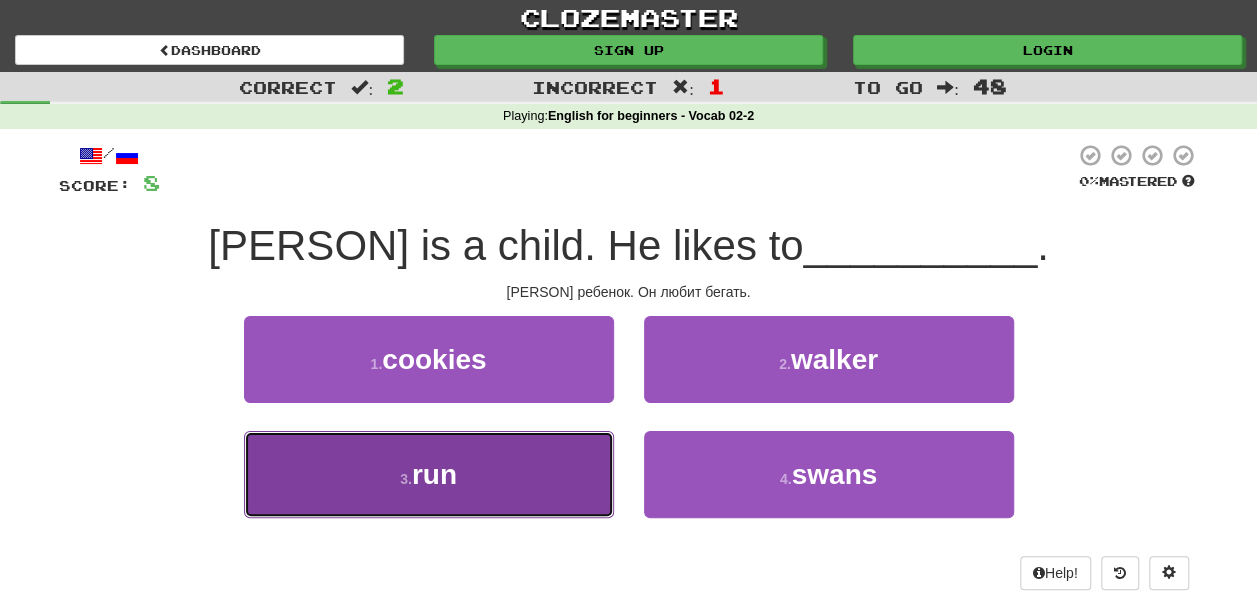 click on "3 .  run" at bounding box center (429, 474) 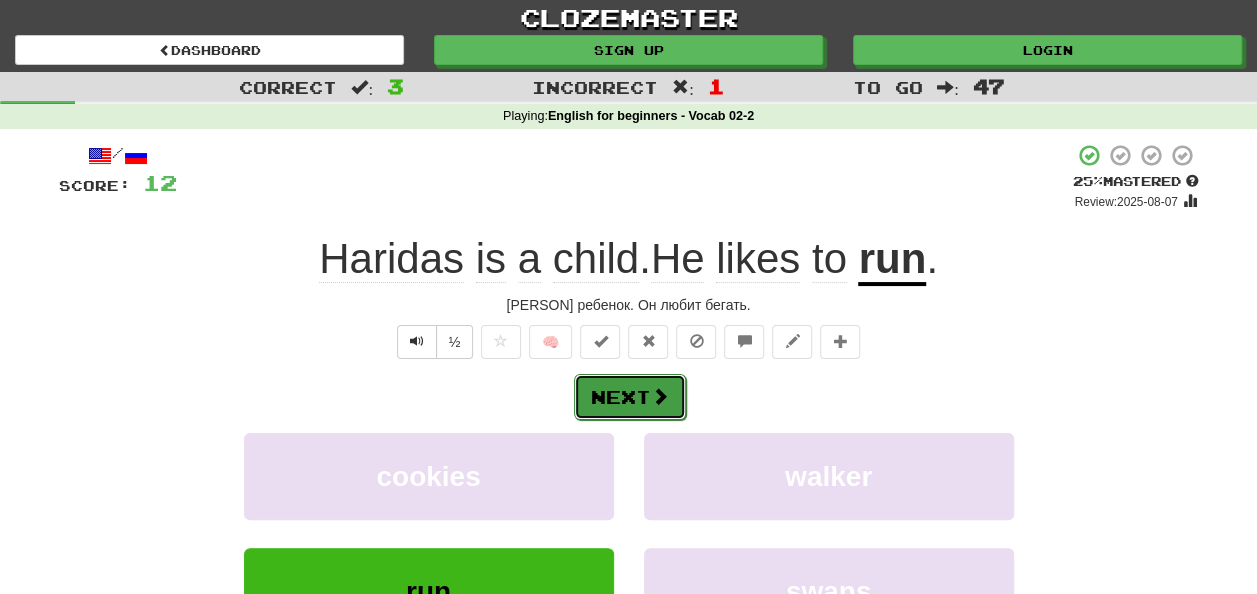 click at bounding box center [660, 396] 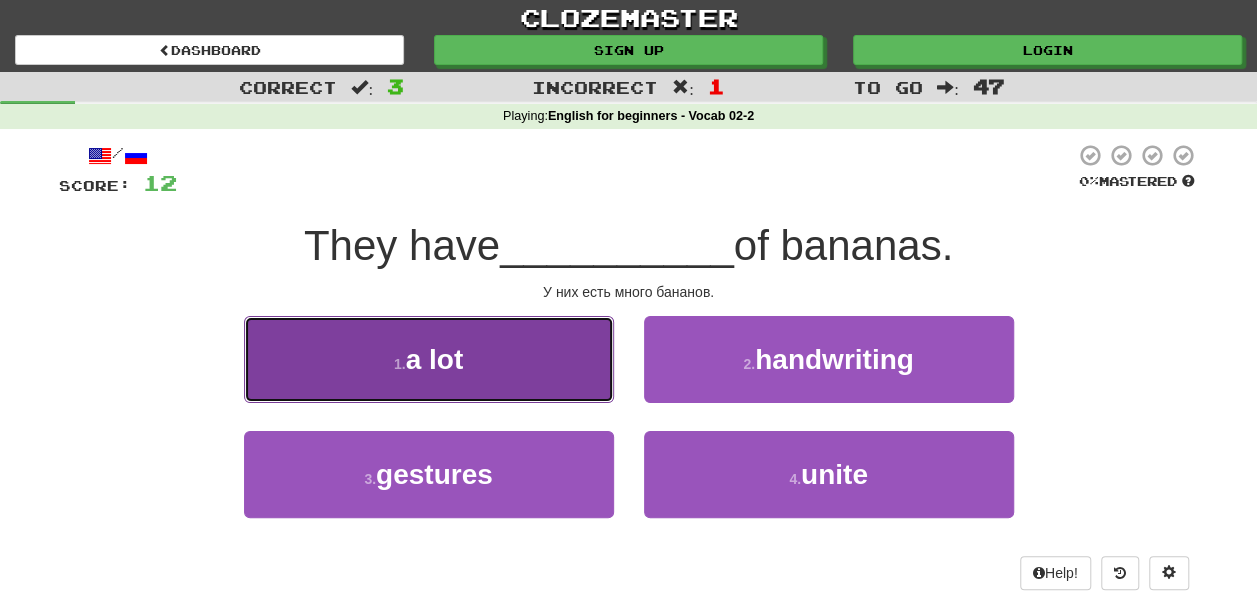 click on "1 .  a lot" at bounding box center [429, 359] 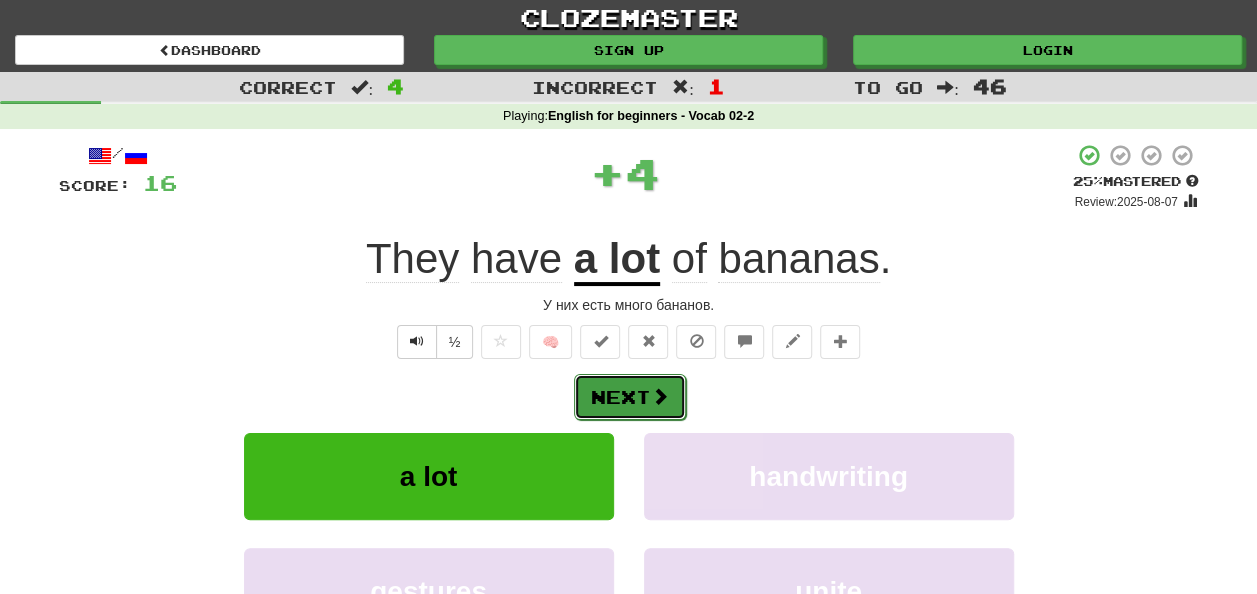 click on "Next" at bounding box center [630, 397] 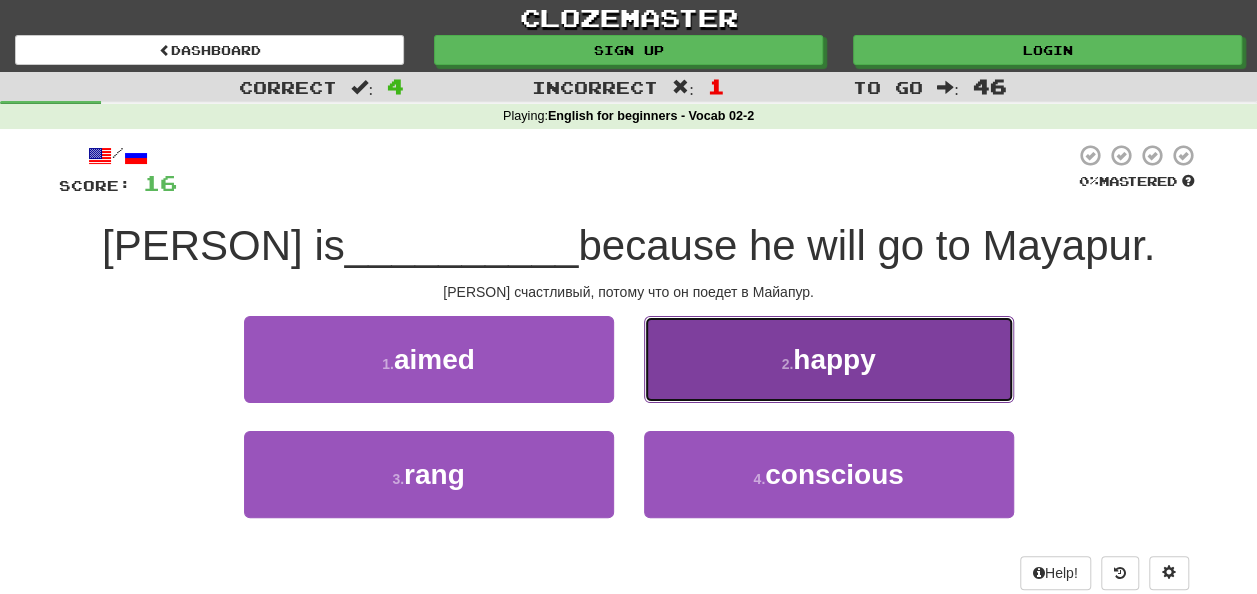 click on "happy" at bounding box center [834, 359] 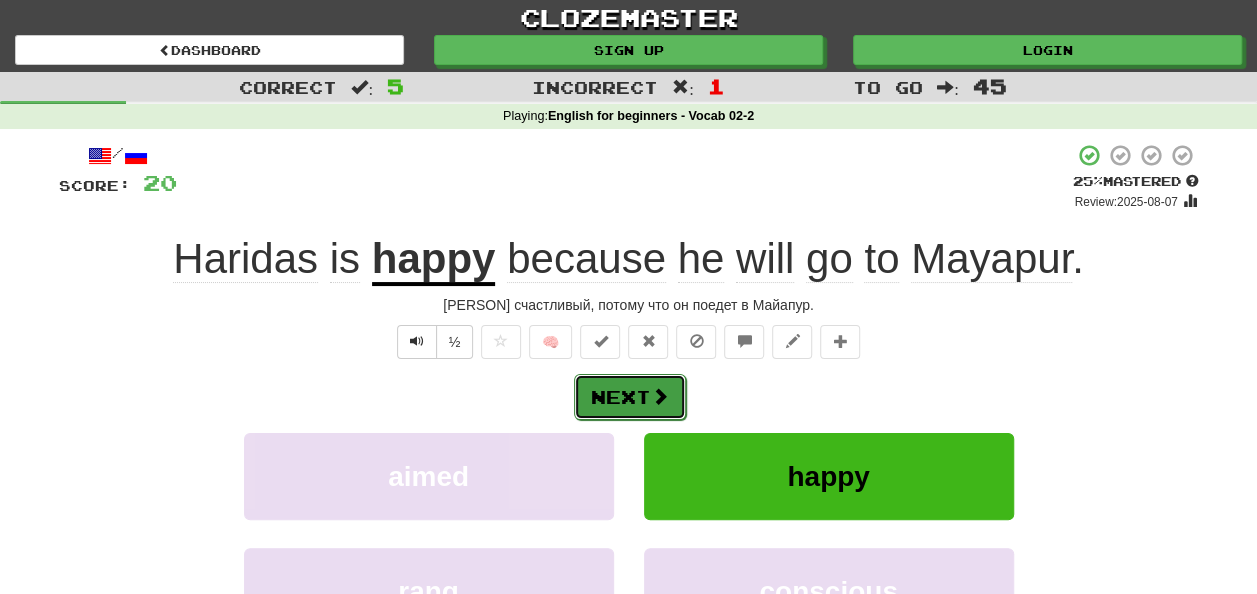 click on "Next" at bounding box center (630, 397) 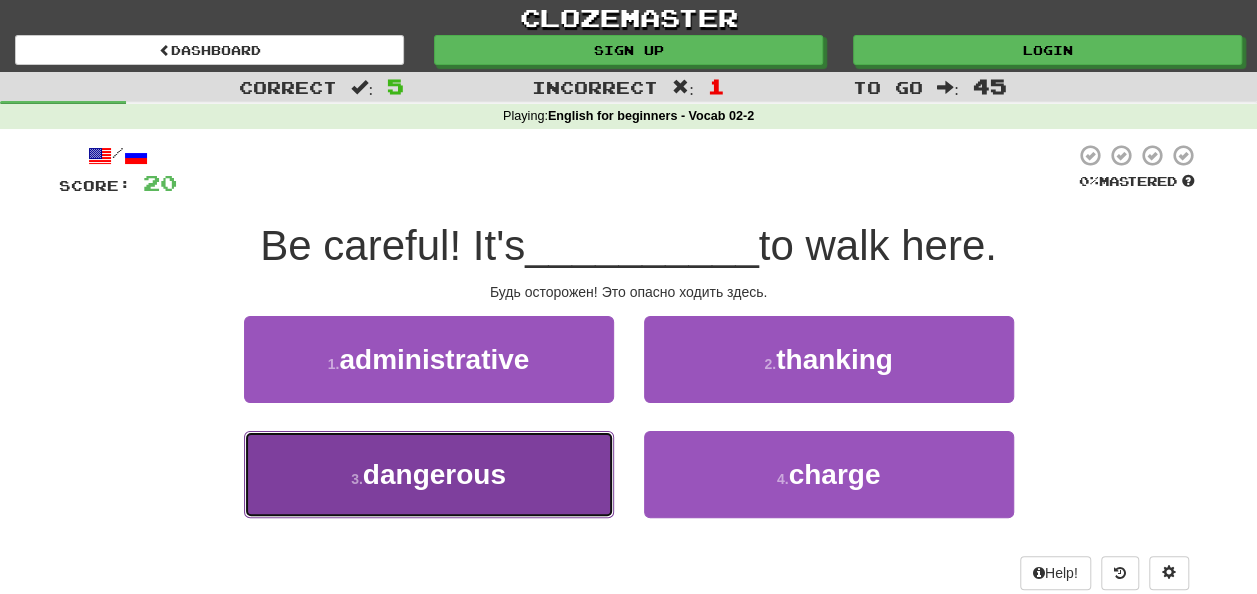 click on "dangerous" at bounding box center (434, 474) 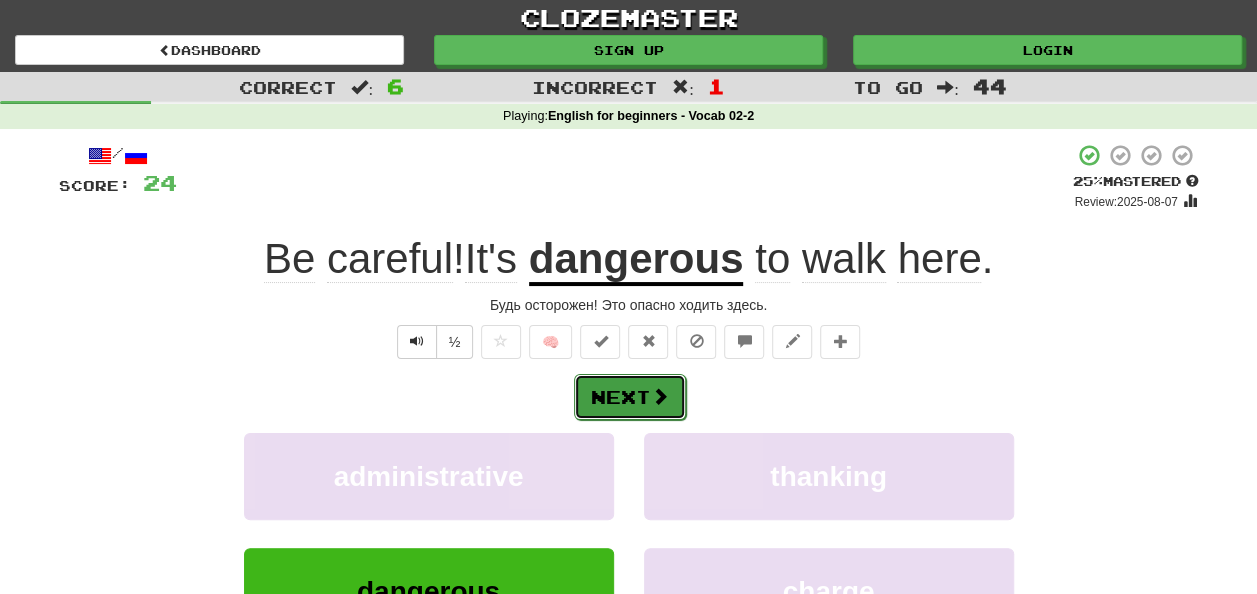 click on "Next" at bounding box center [630, 397] 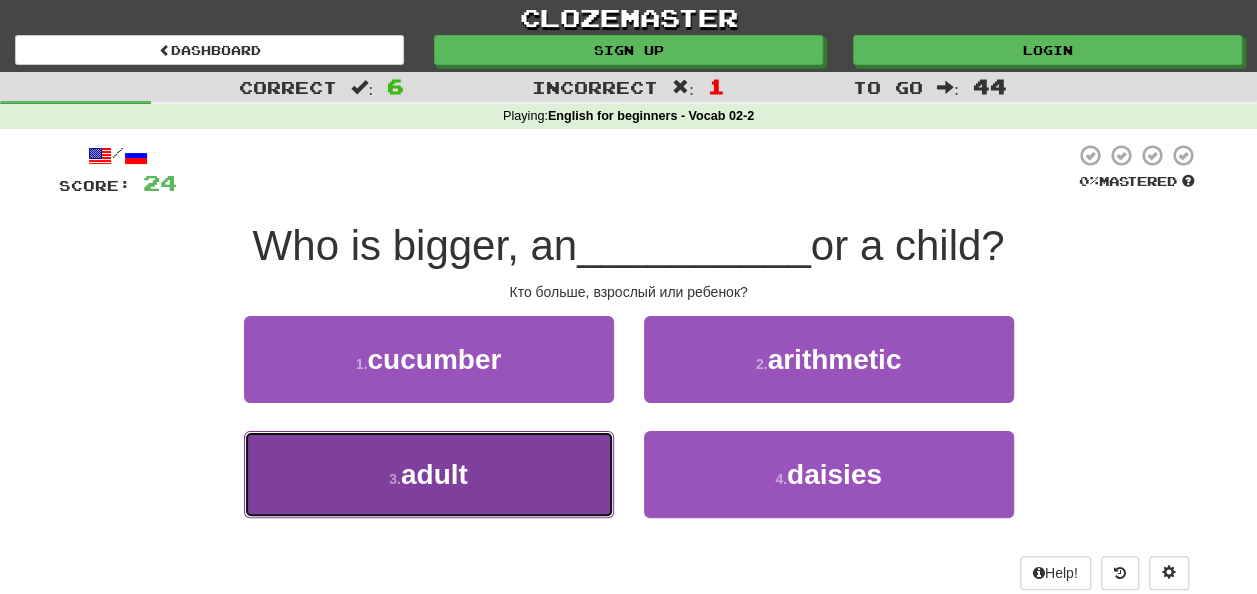 click on "3 .  adult" at bounding box center (429, 474) 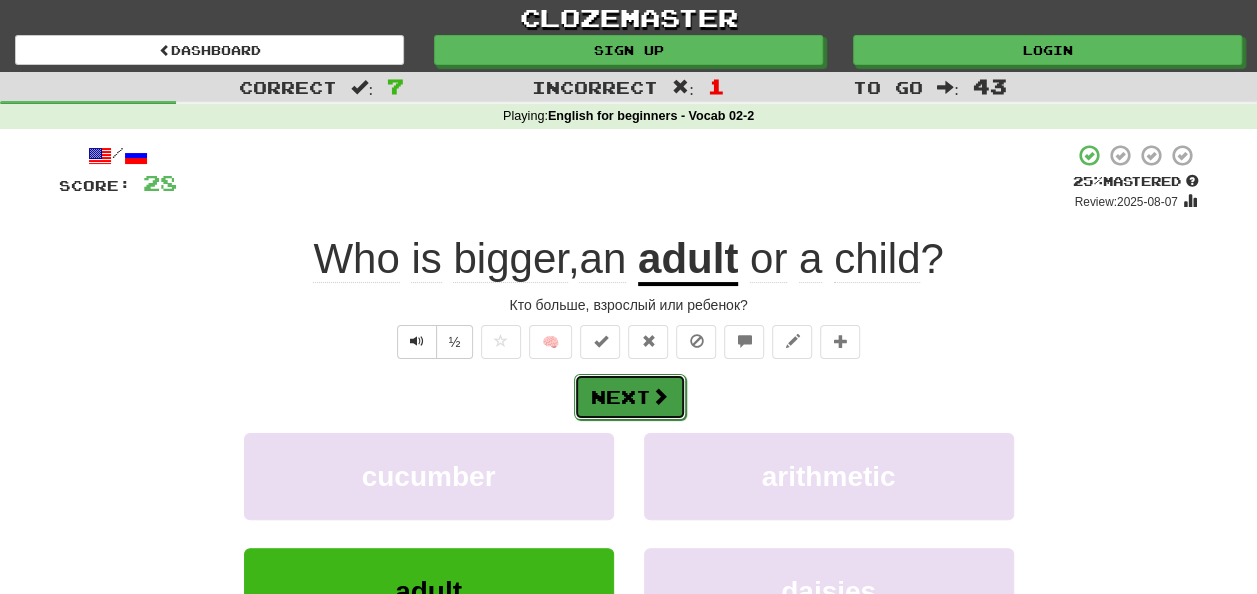 click on "Next" at bounding box center (630, 397) 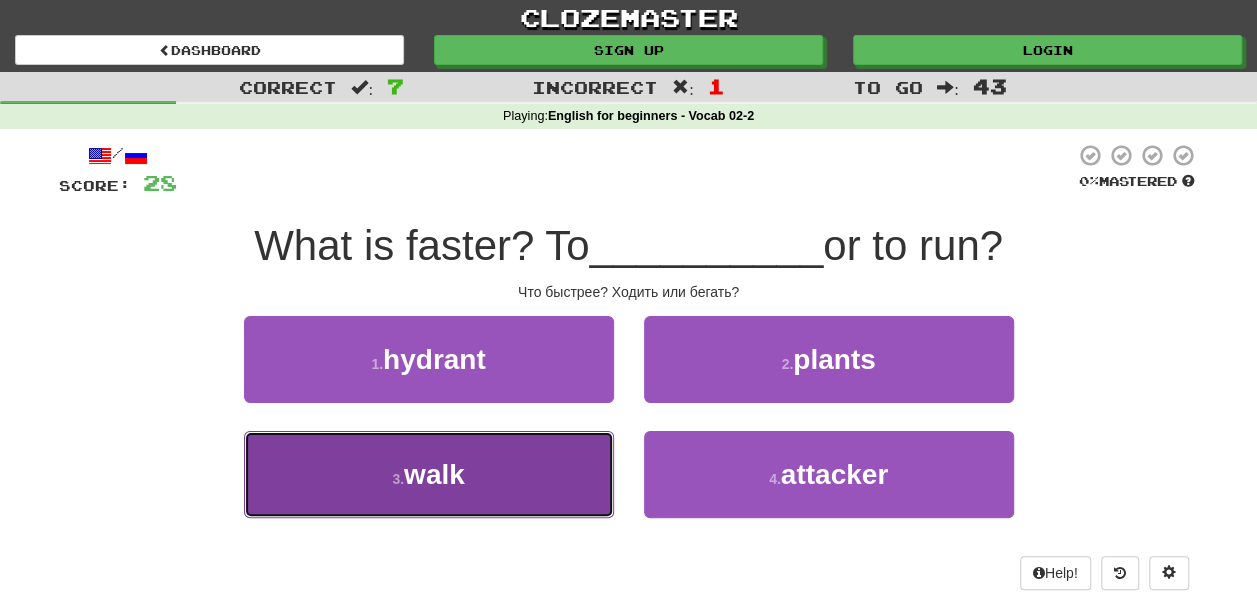 click on "walk" at bounding box center (434, 474) 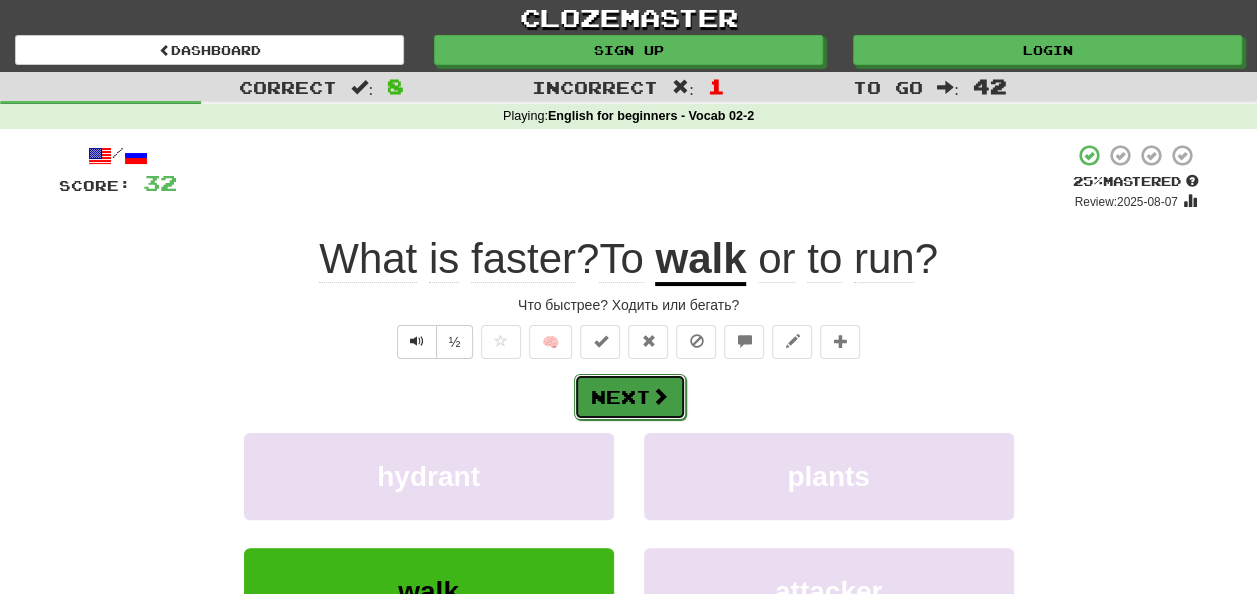 click on "Next" at bounding box center (630, 397) 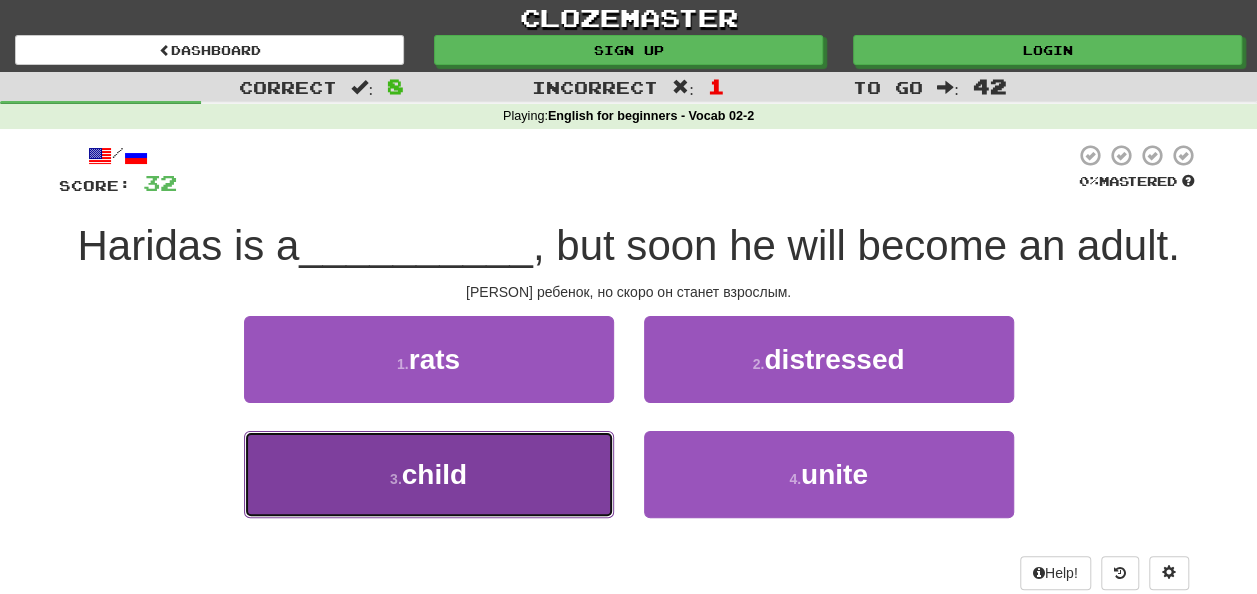 click on "3 .  child" at bounding box center [429, 474] 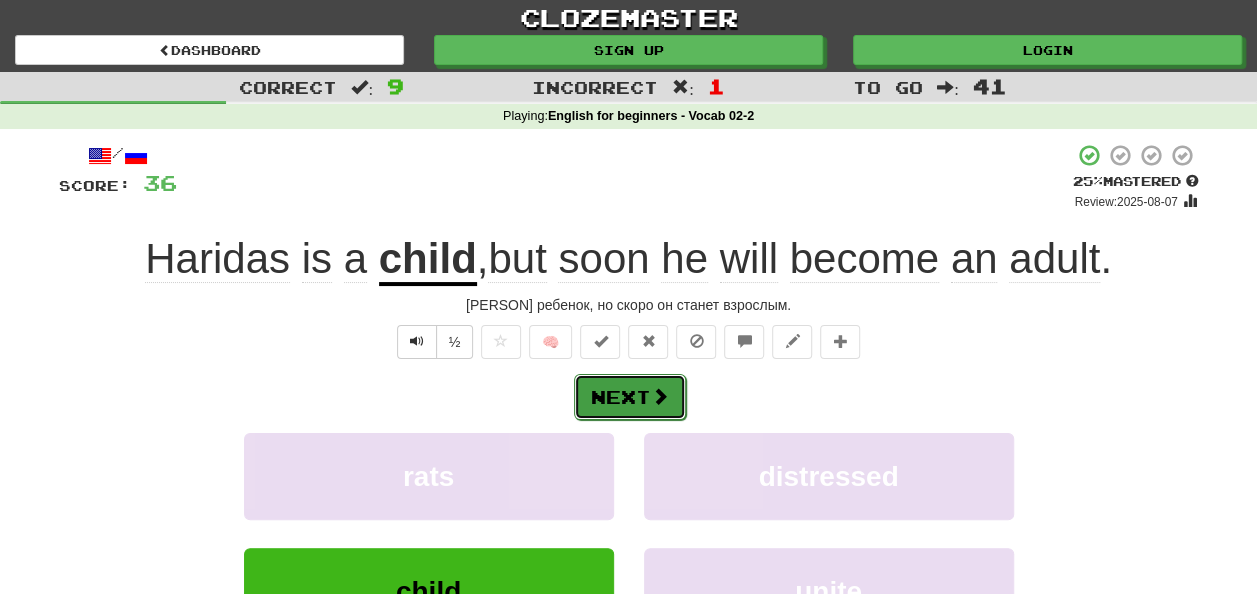 click on "Next" at bounding box center [630, 397] 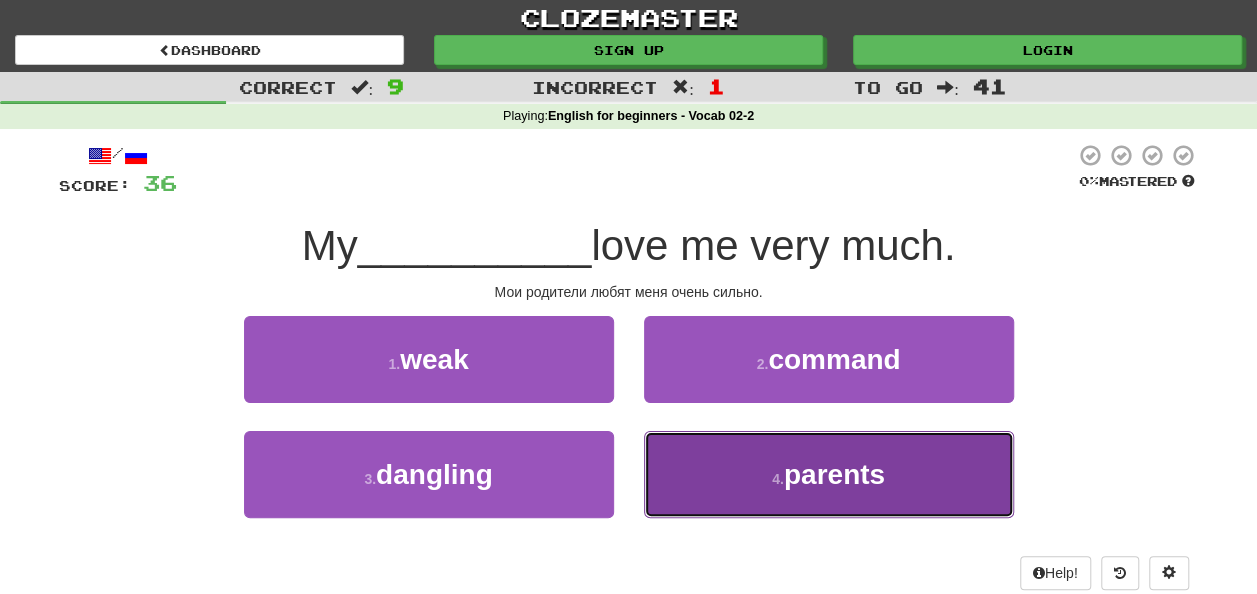 click on "parents" at bounding box center (834, 474) 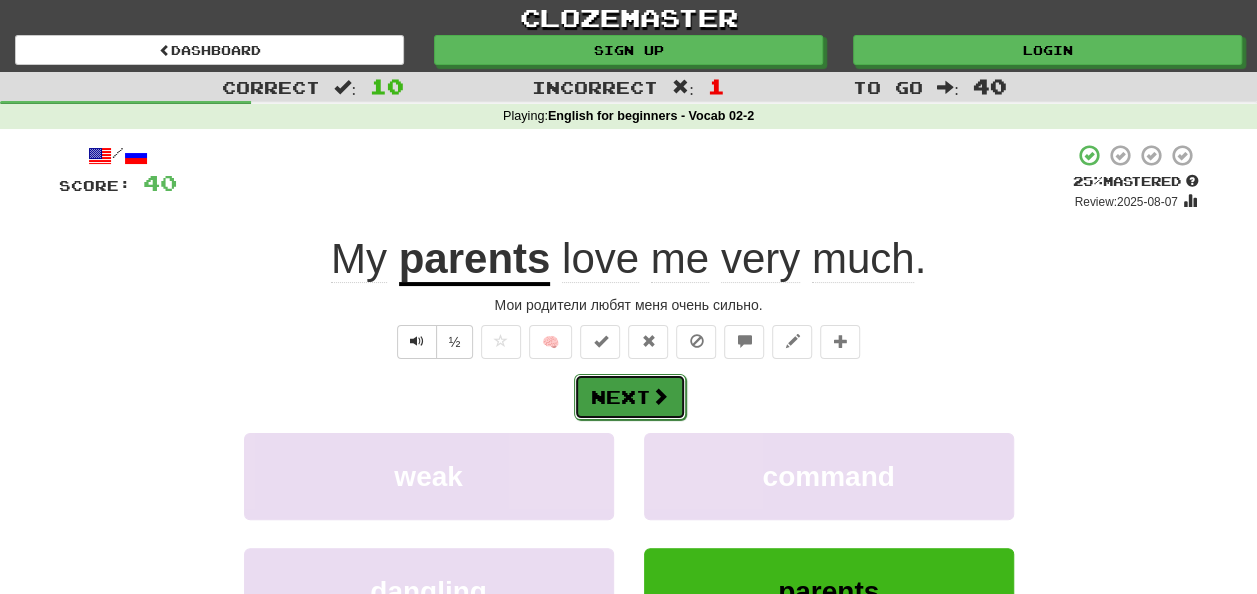 click on "Next" at bounding box center (630, 397) 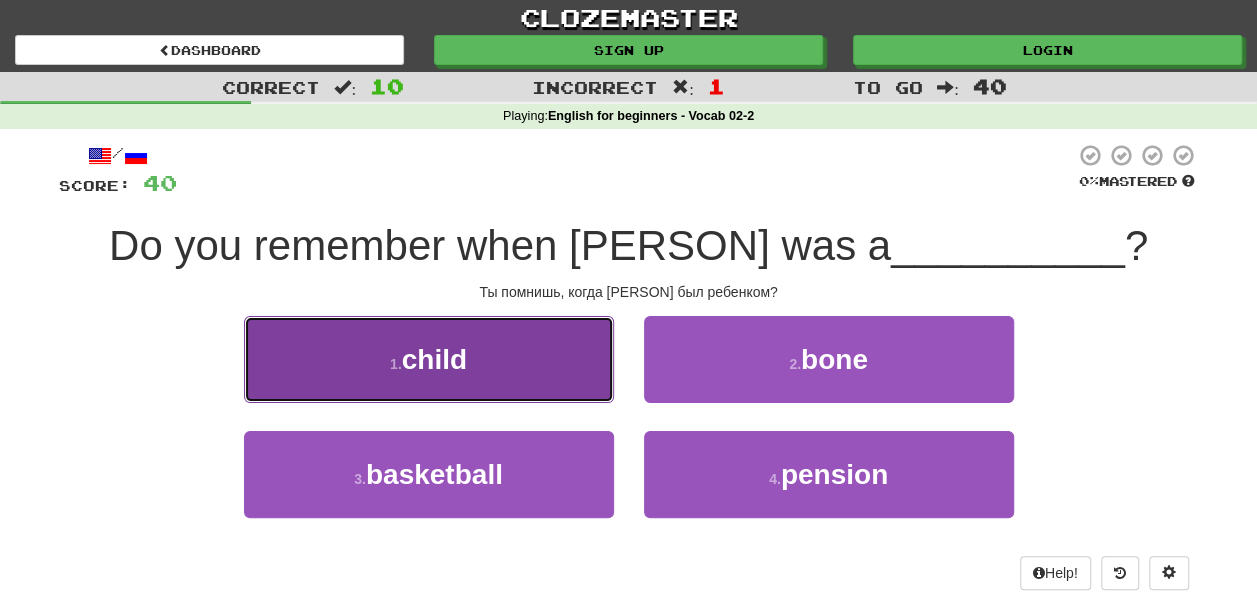 click on "1 .  child" at bounding box center [429, 359] 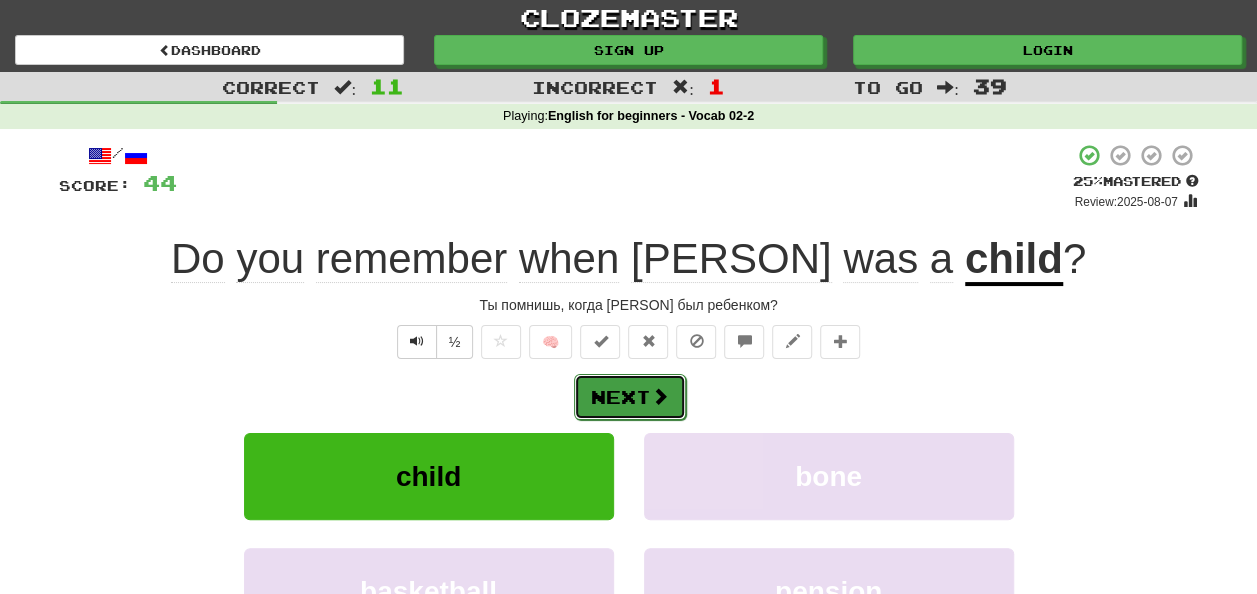 click on "Next" at bounding box center (630, 397) 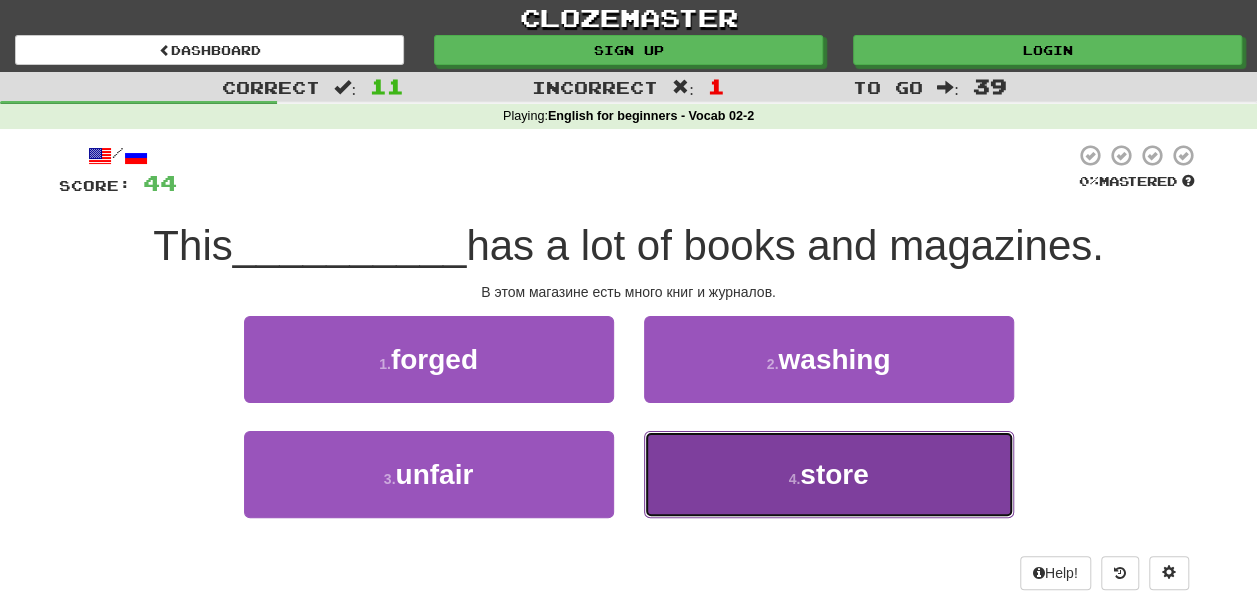 click on "store" at bounding box center [834, 474] 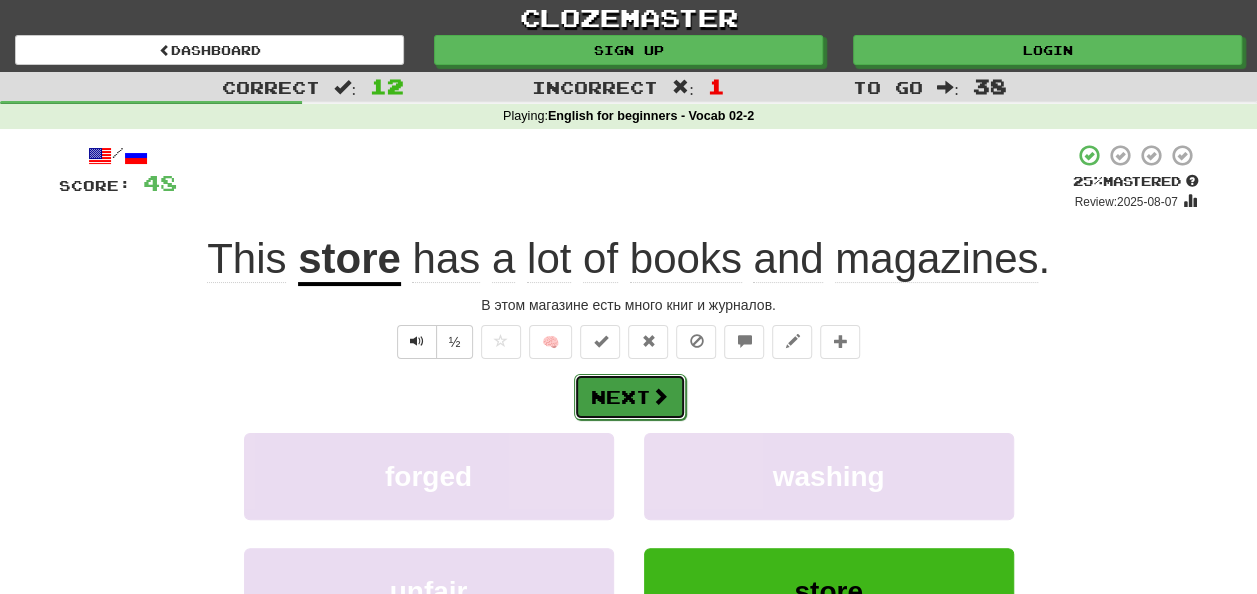 click on "Next" at bounding box center (630, 397) 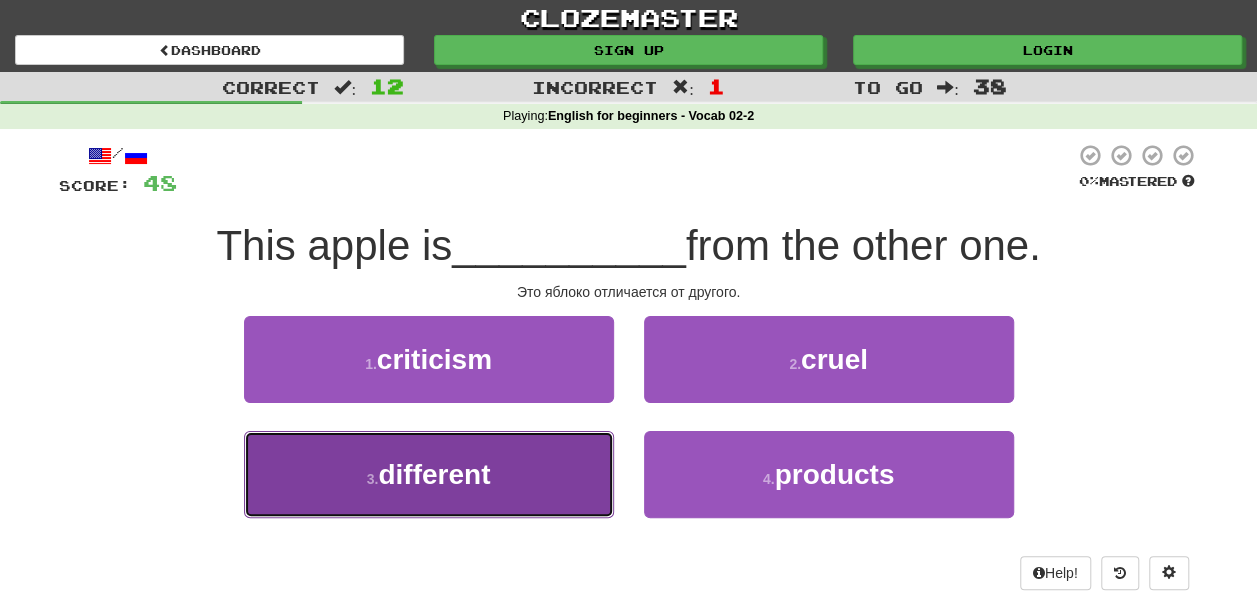 click on "different" at bounding box center [434, 474] 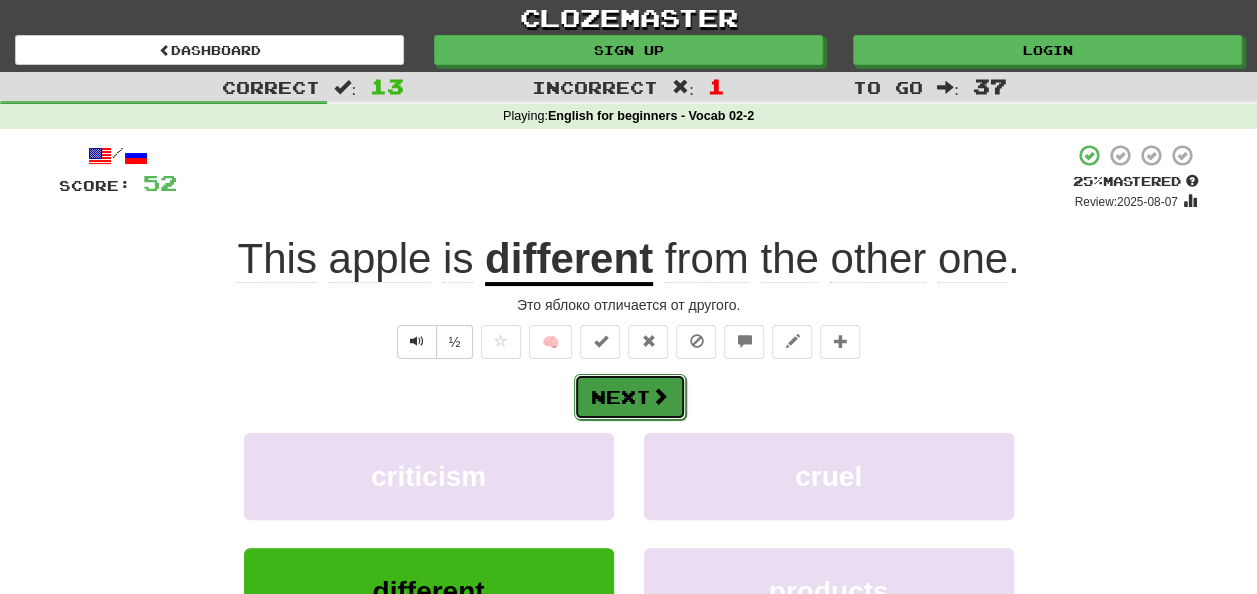 click on "Next" at bounding box center [630, 397] 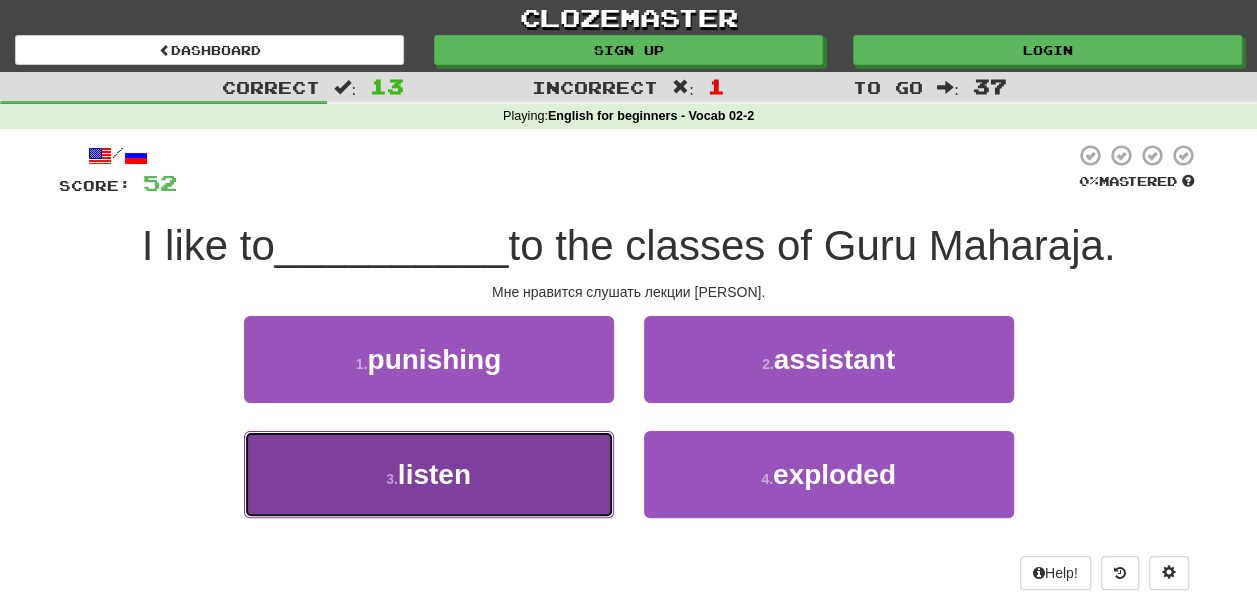 click on "3 .  listen" at bounding box center [429, 474] 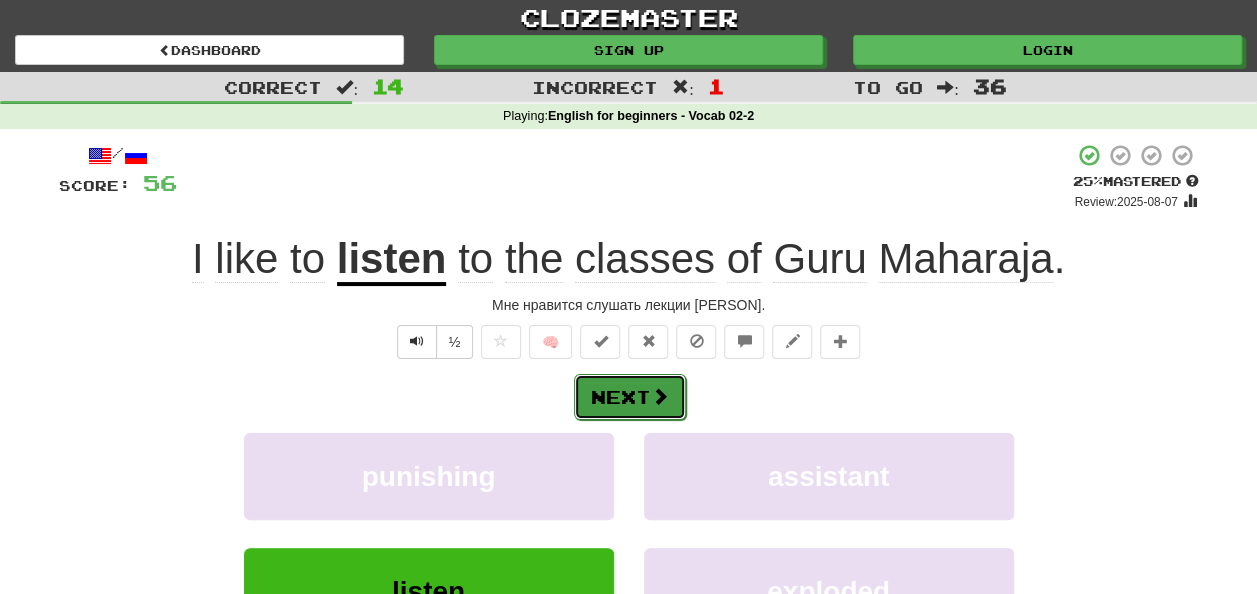 click at bounding box center (660, 396) 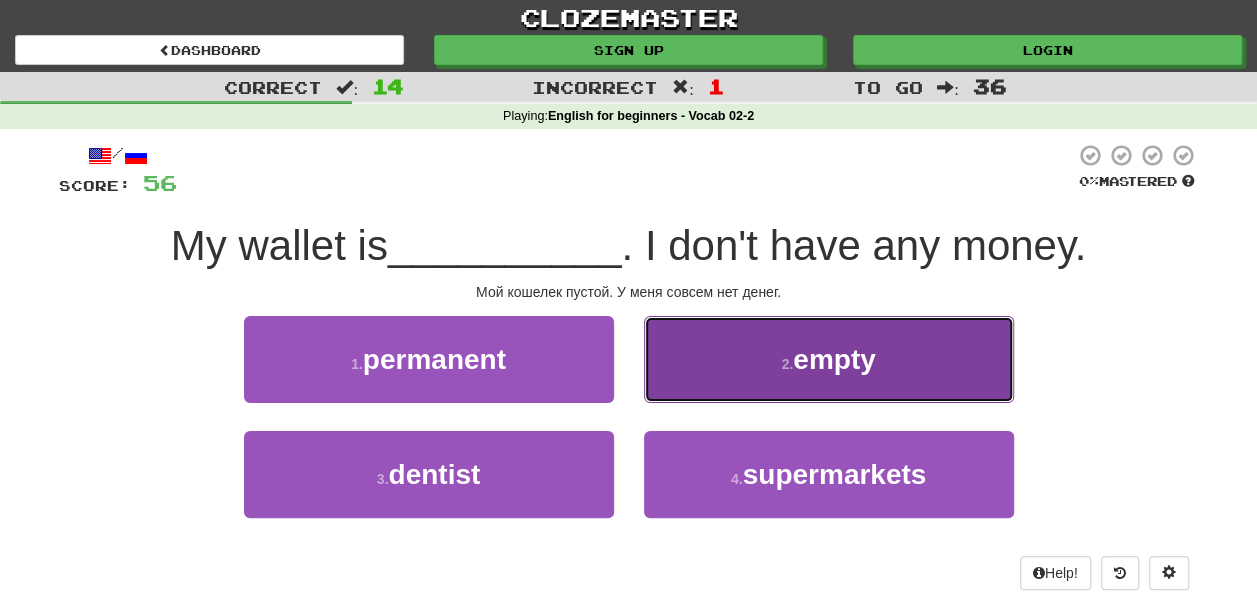 click on "empty" at bounding box center [834, 359] 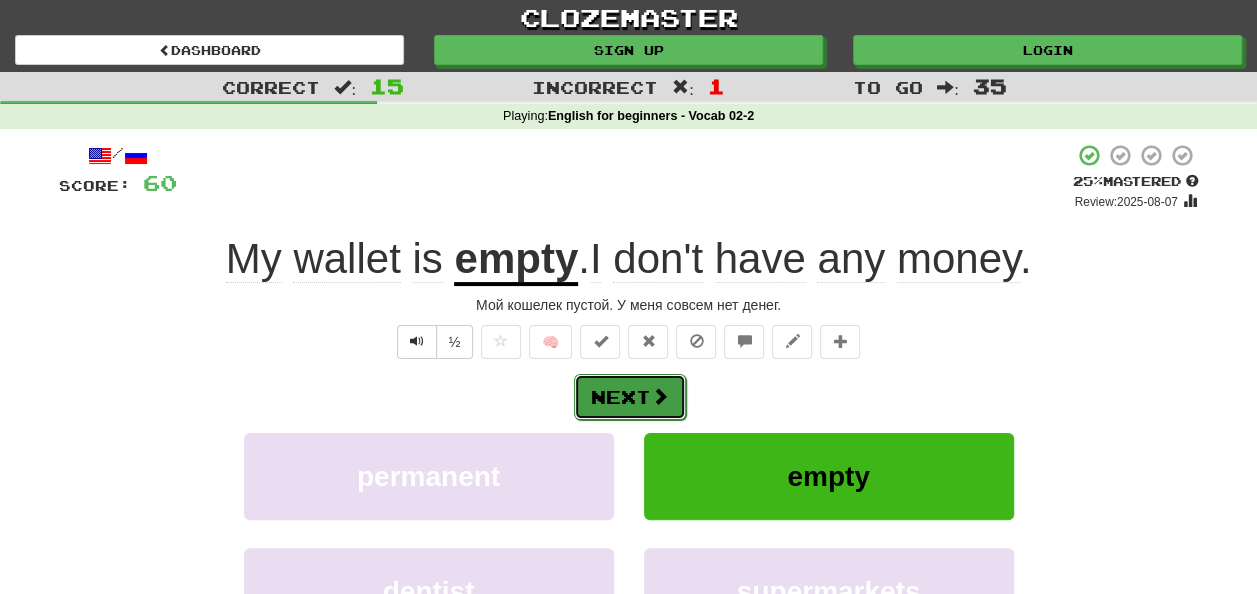 click on "Next" at bounding box center [630, 397] 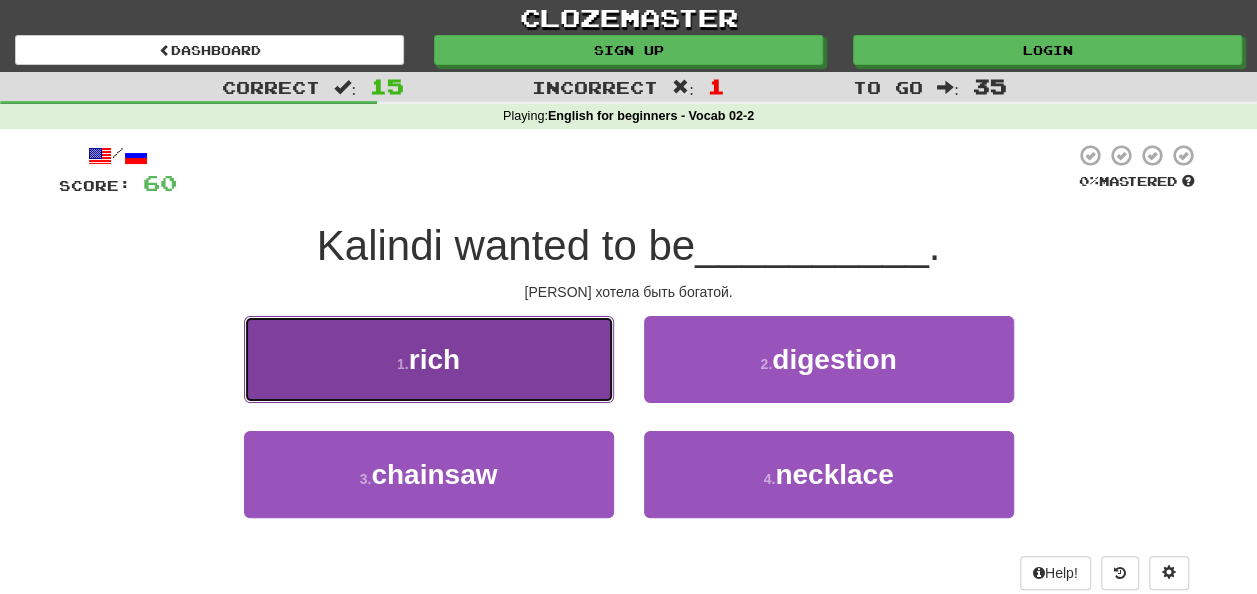 click on "1 .  rich" at bounding box center (429, 359) 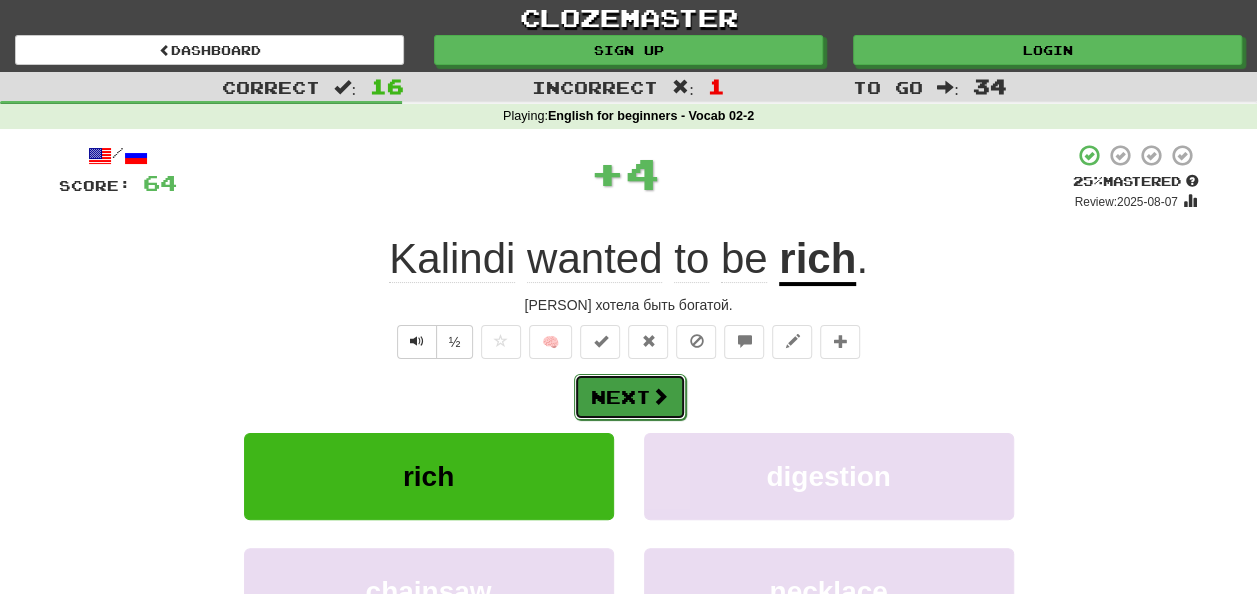 click on "Next" at bounding box center [630, 397] 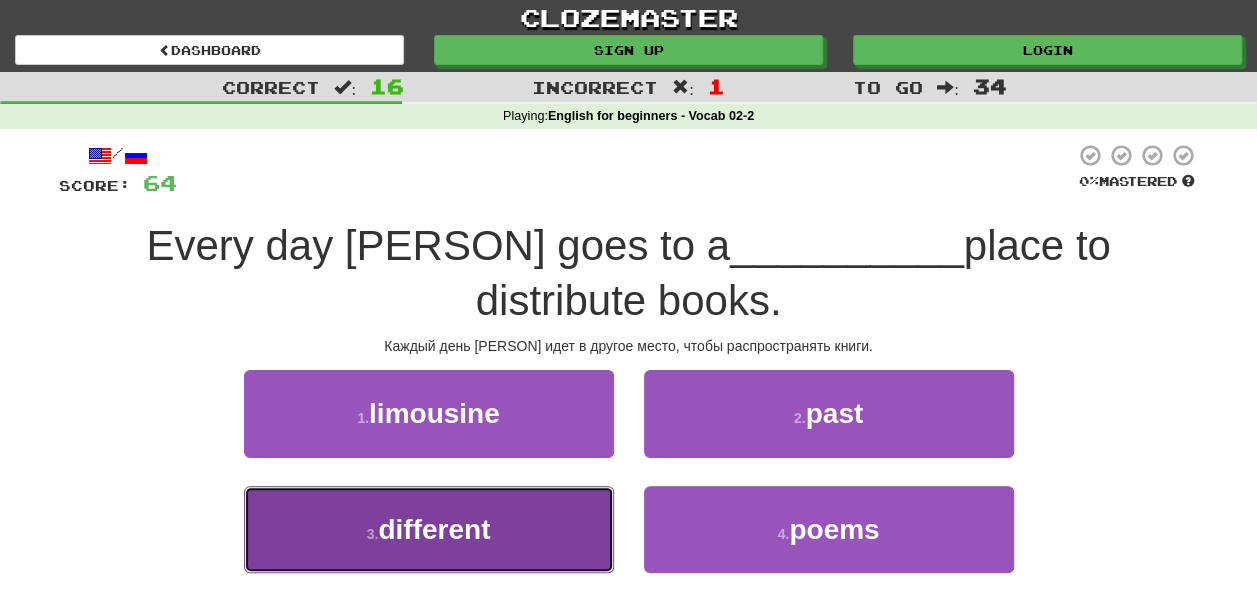 click on "different" at bounding box center [434, 529] 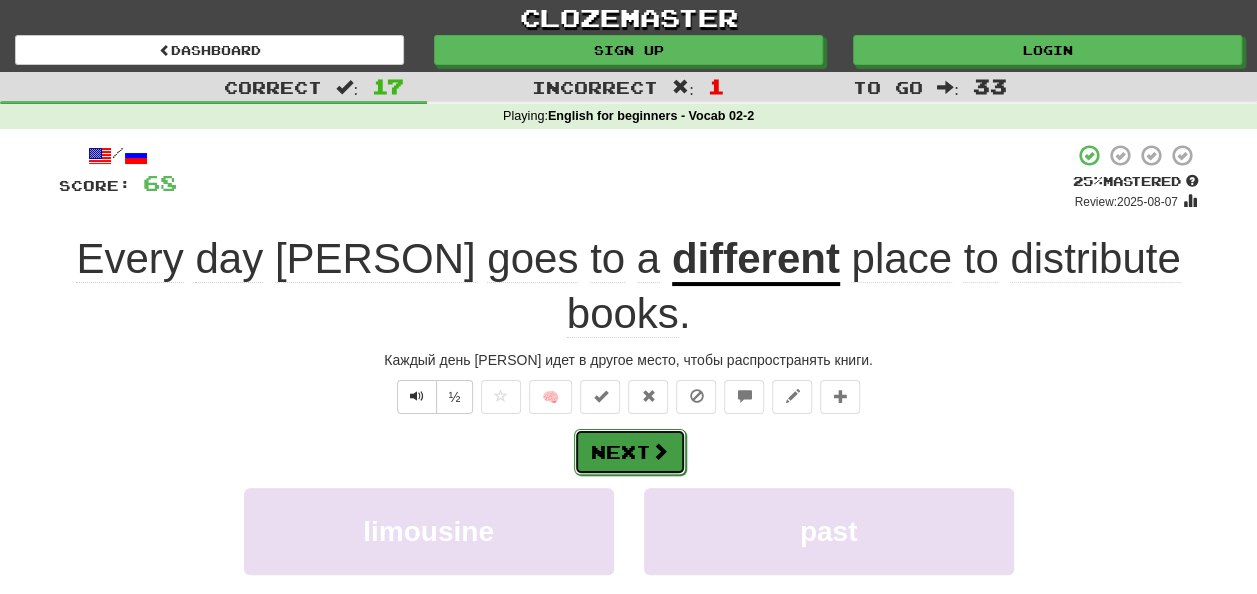 click on "Next" at bounding box center (630, 452) 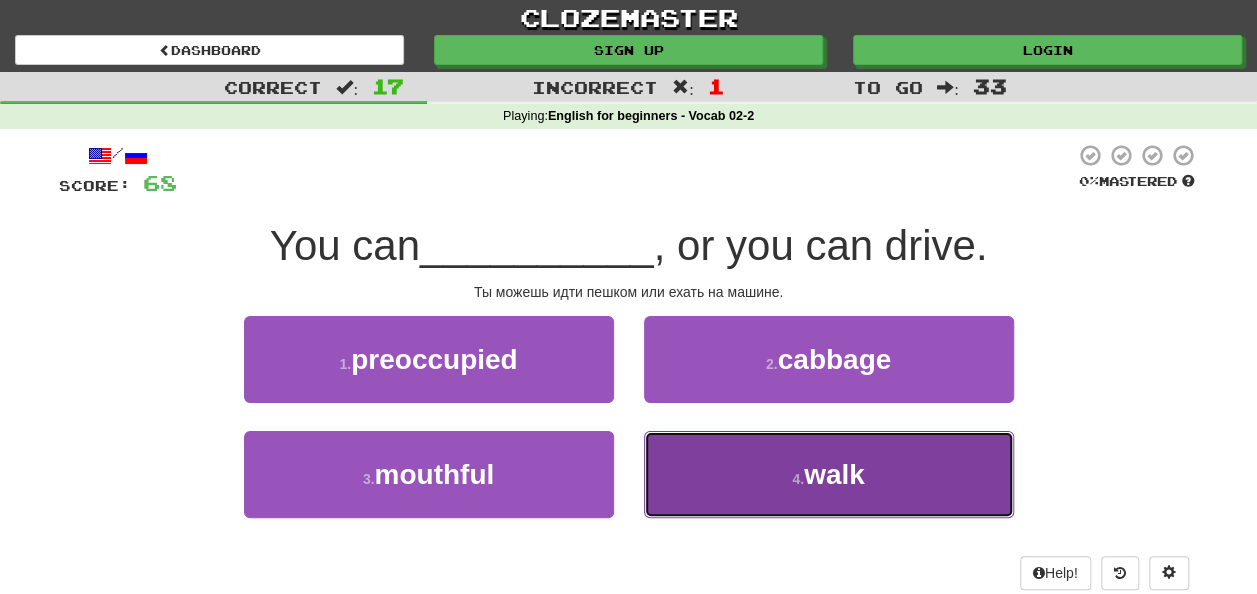 click on "walk" at bounding box center [834, 474] 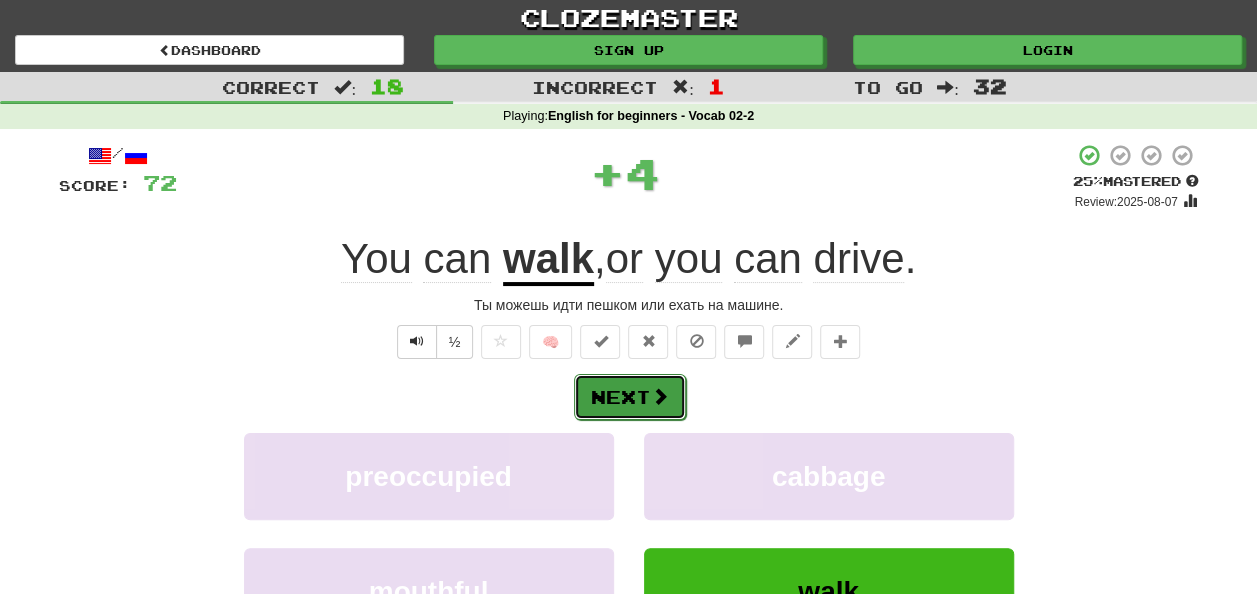 click on "Next" at bounding box center [630, 397] 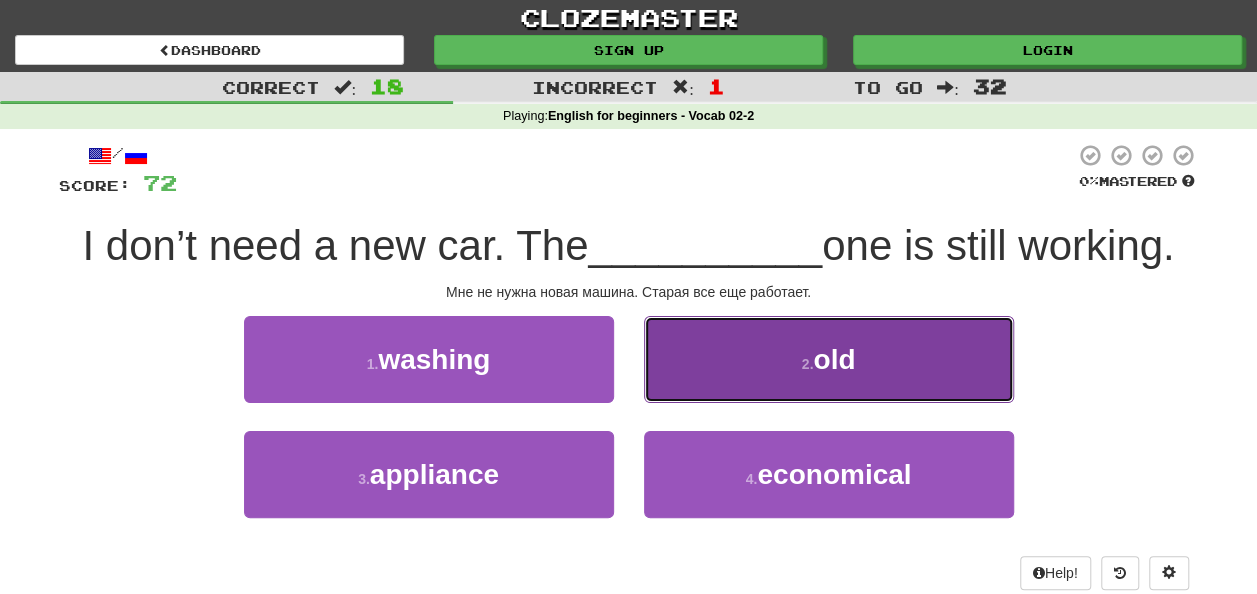 click on "old" at bounding box center (834, 359) 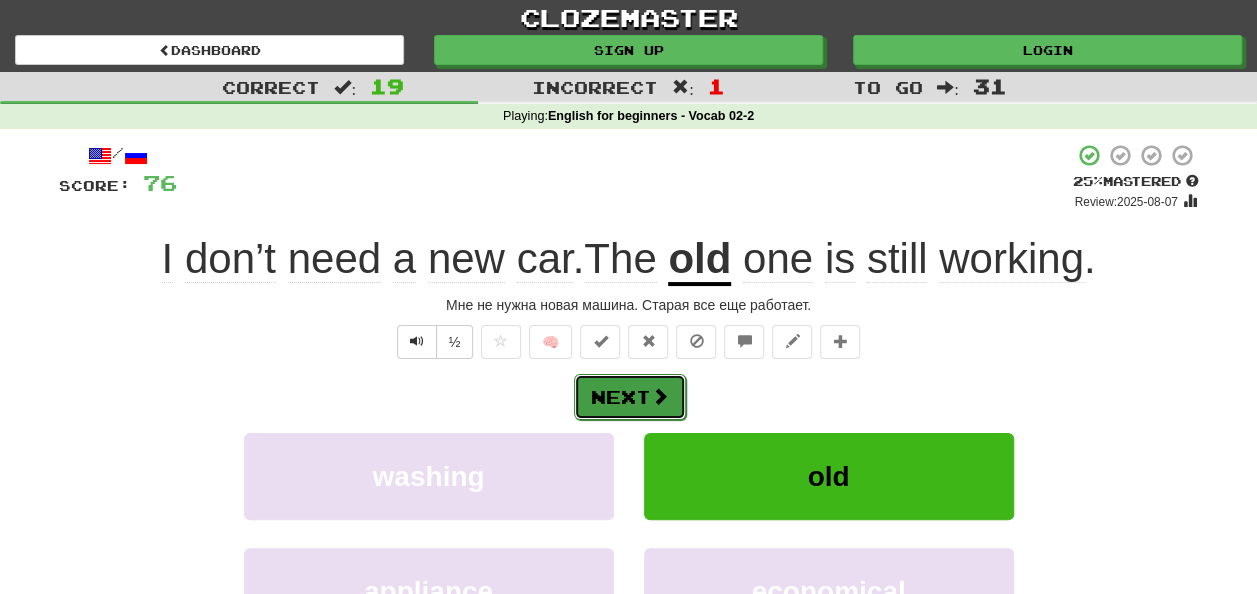 click at bounding box center (660, 396) 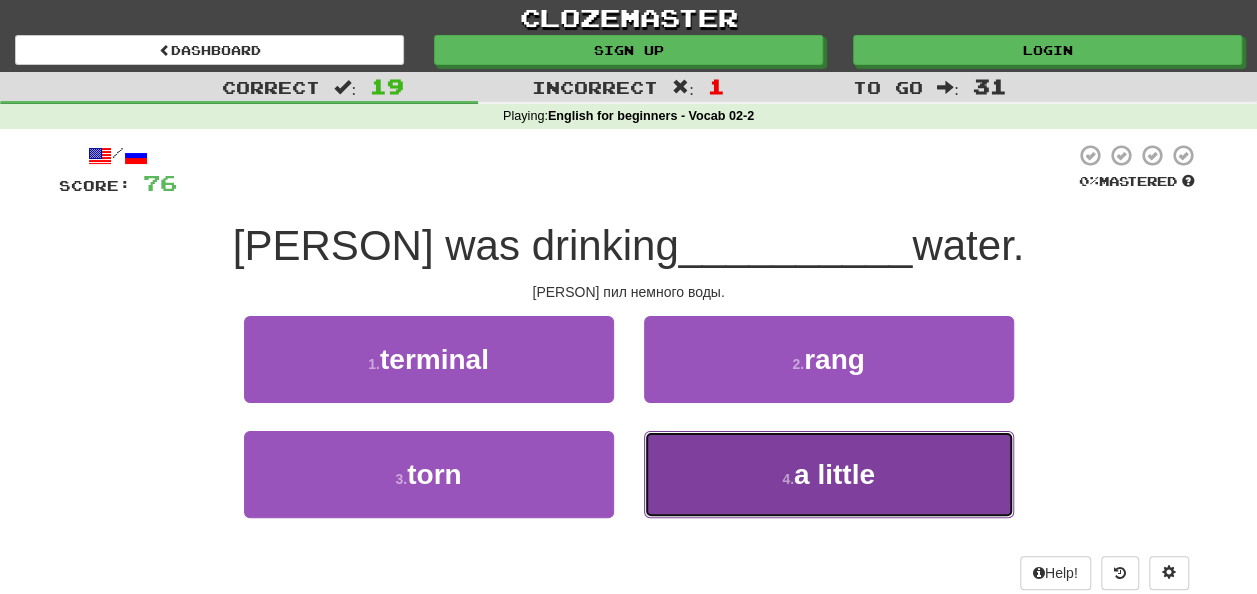 click on "a little" at bounding box center [834, 474] 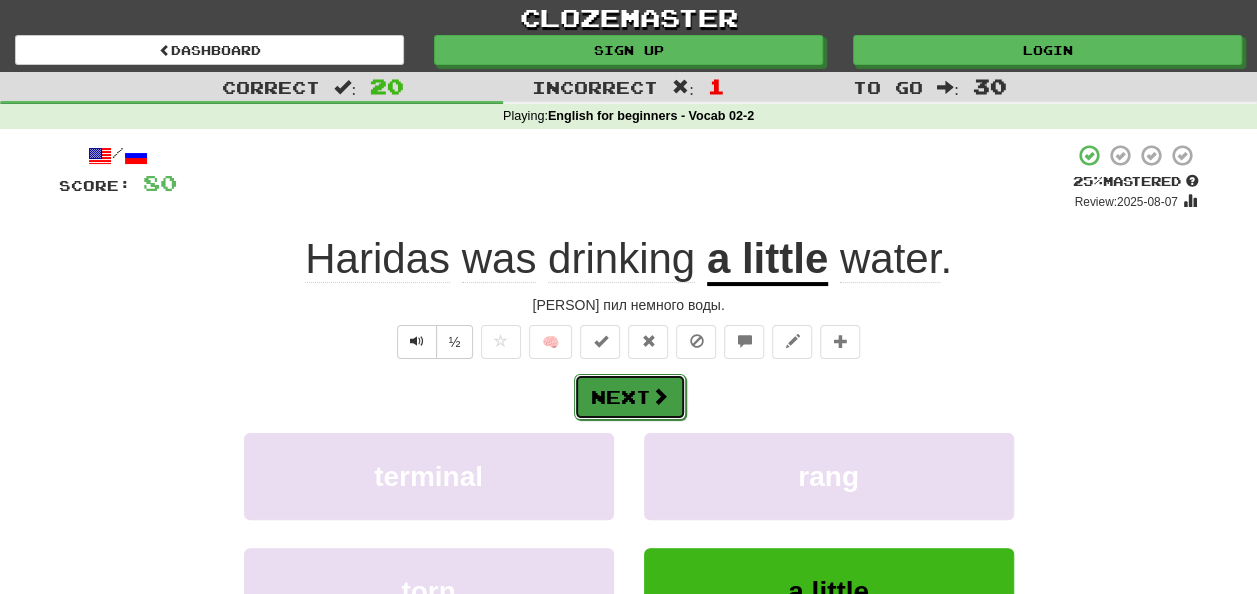 click at bounding box center (660, 396) 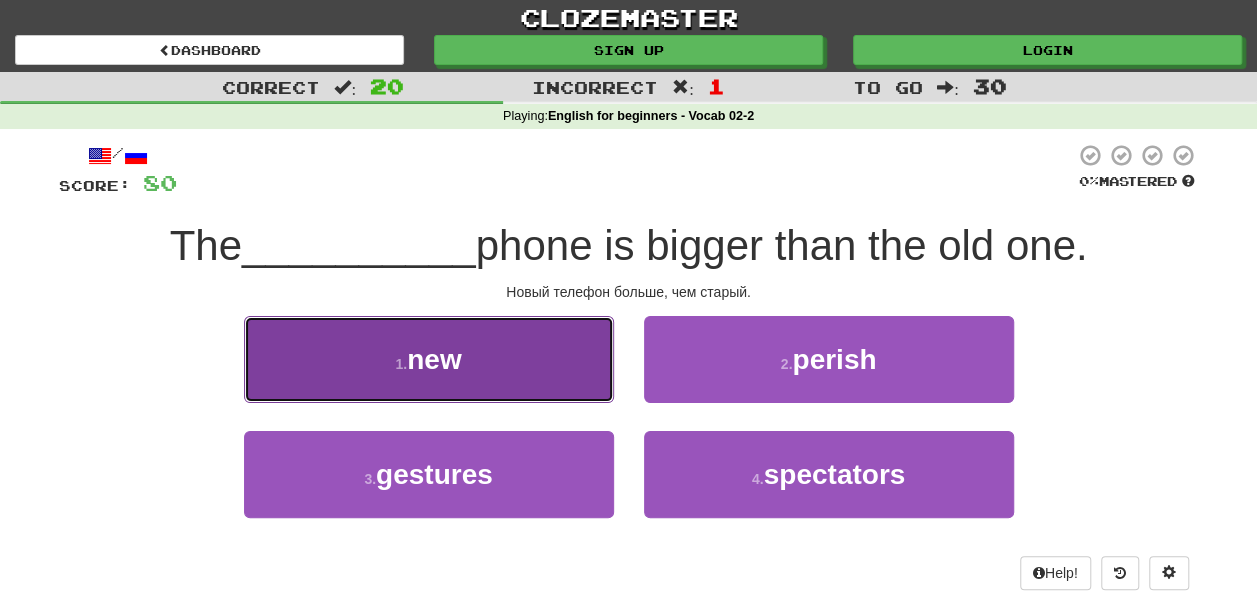 click on "new" at bounding box center [434, 359] 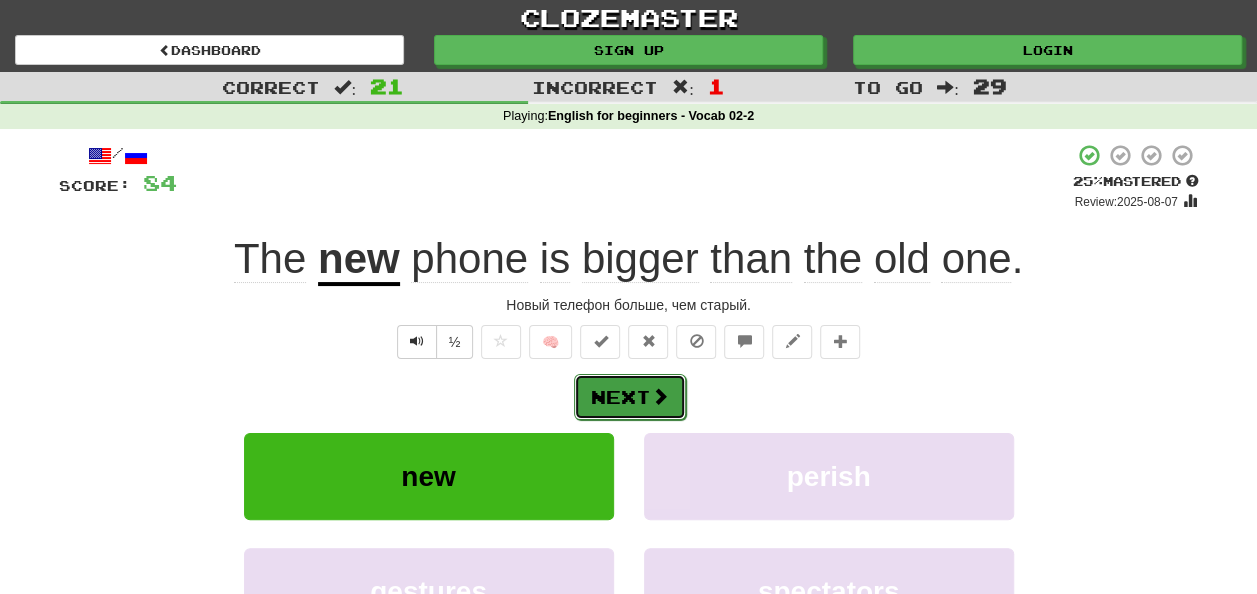 click on "Next" at bounding box center (630, 397) 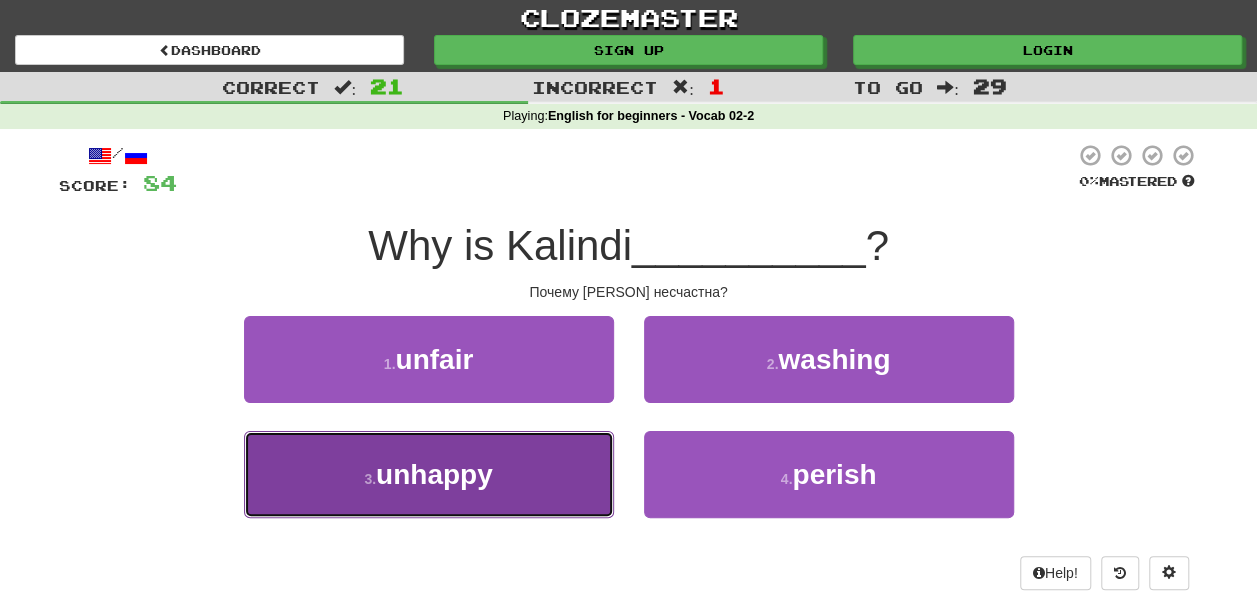click on "3 .  unhappy" at bounding box center (429, 474) 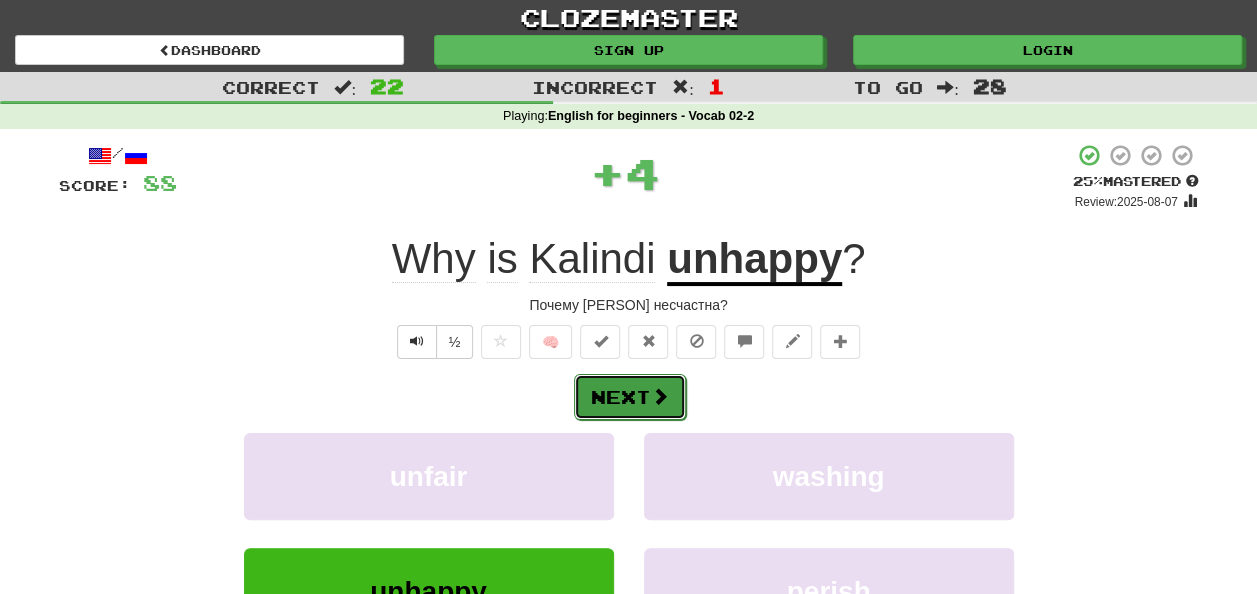 click on "Next" at bounding box center (630, 397) 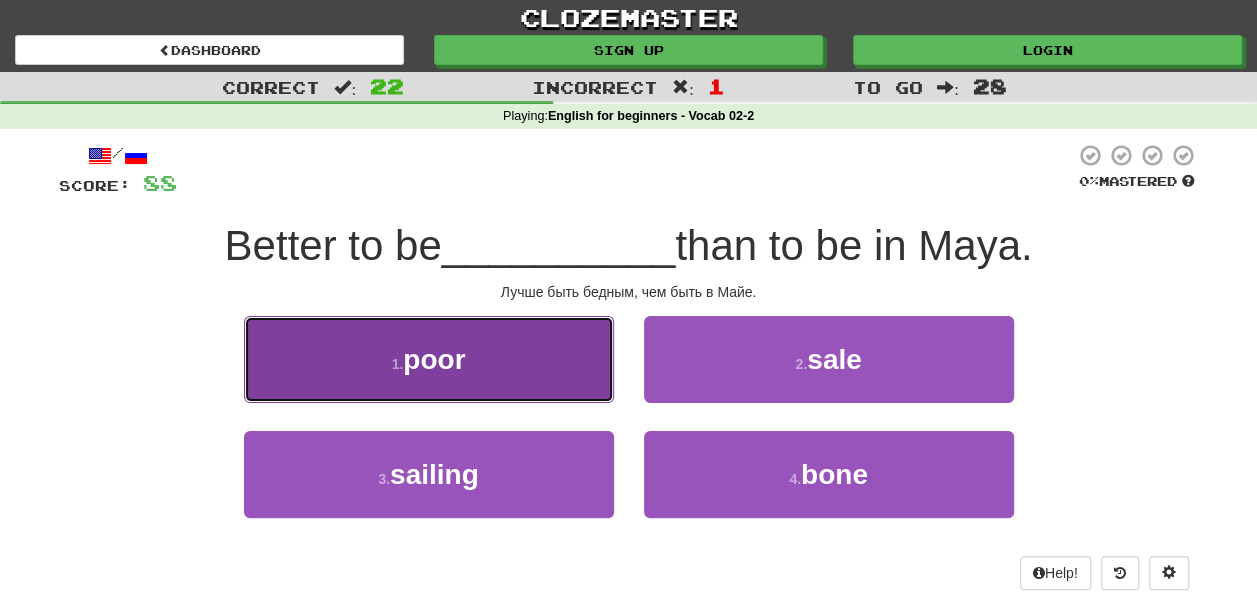 click on "1 .  poor" at bounding box center [429, 359] 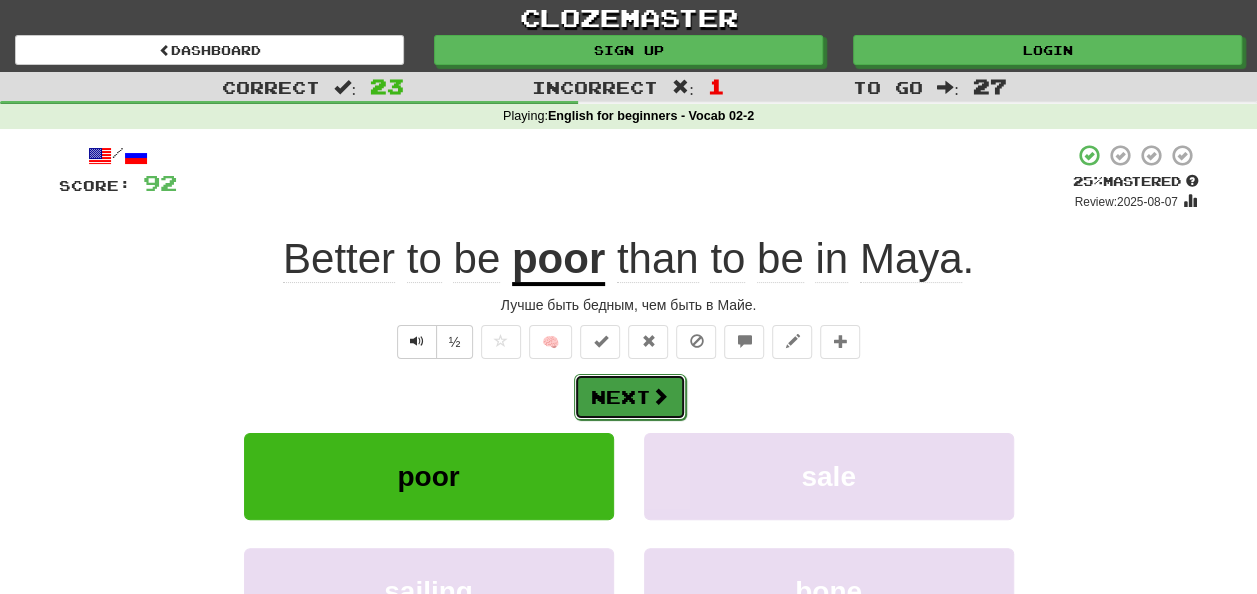 click at bounding box center (660, 396) 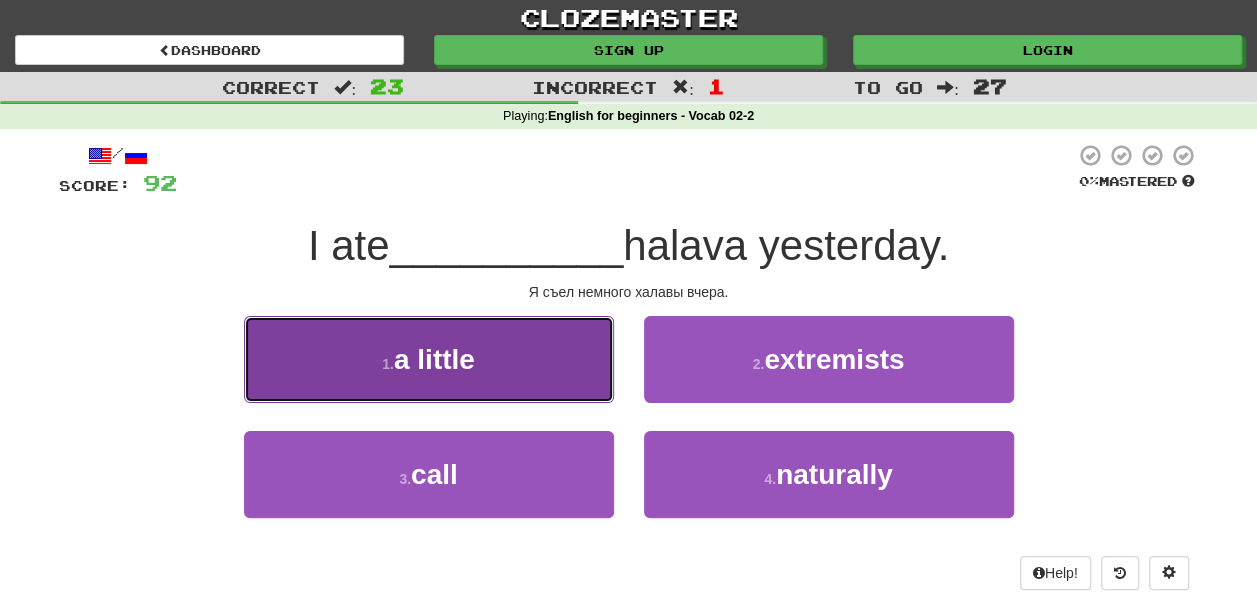 click on "1 .  a little" at bounding box center [429, 359] 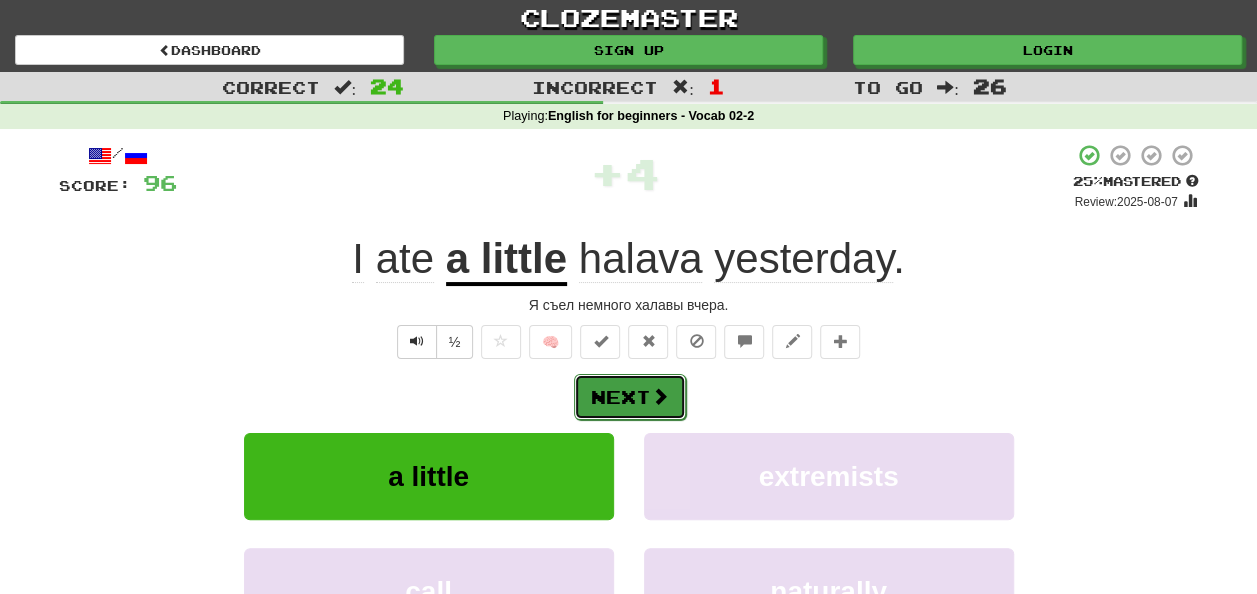 click on "Next" at bounding box center [630, 397] 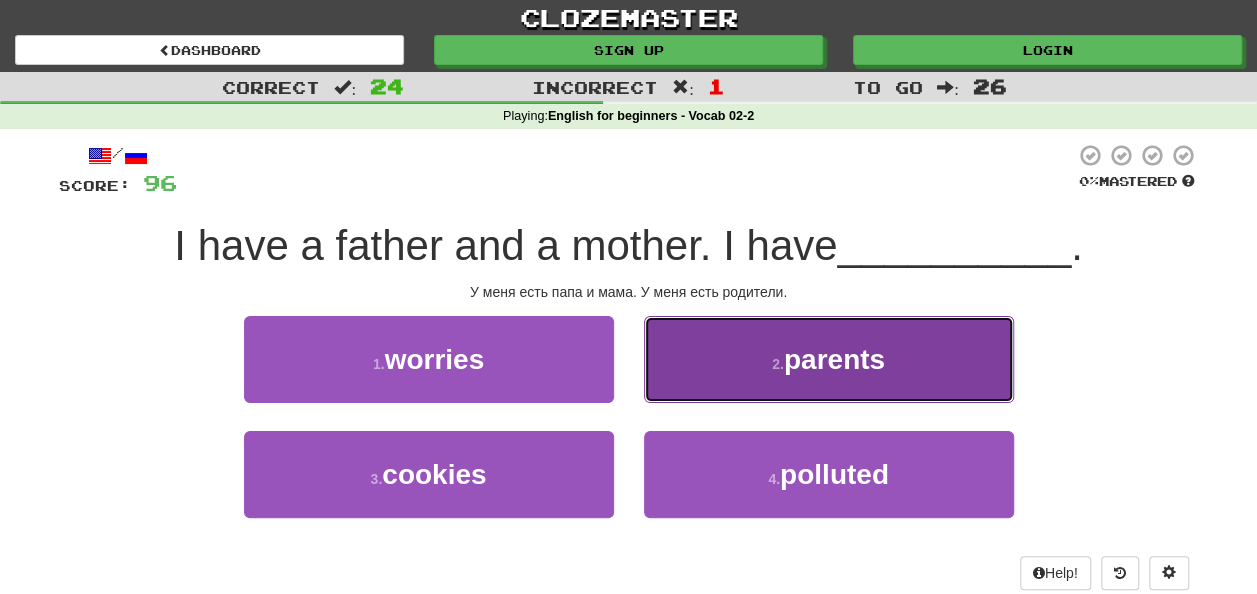 click on "2 .  parents" at bounding box center (829, 359) 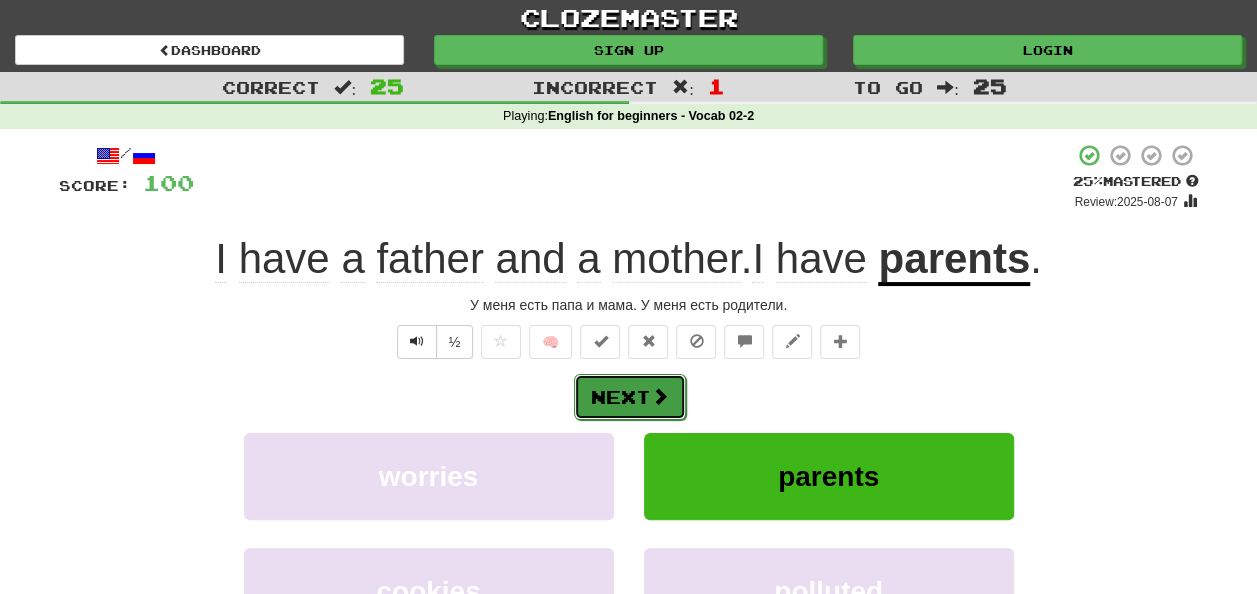 click on "Next" at bounding box center [630, 397] 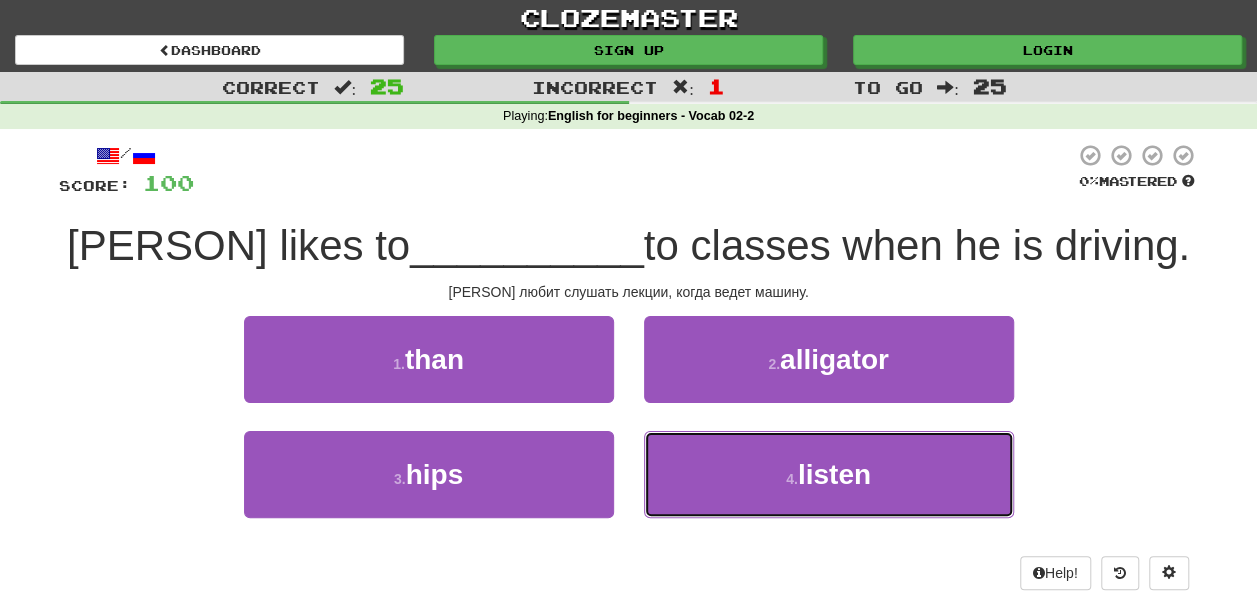 click on "listen" at bounding box center [834, 474] 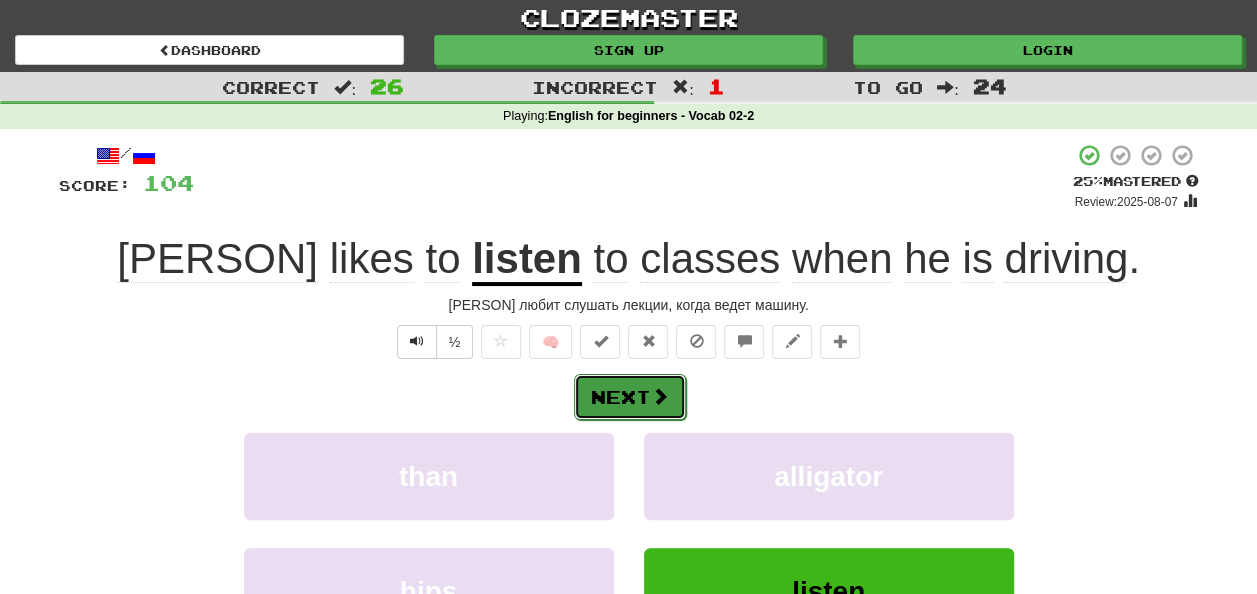 click on "Next" at bounding box center (630, 397) 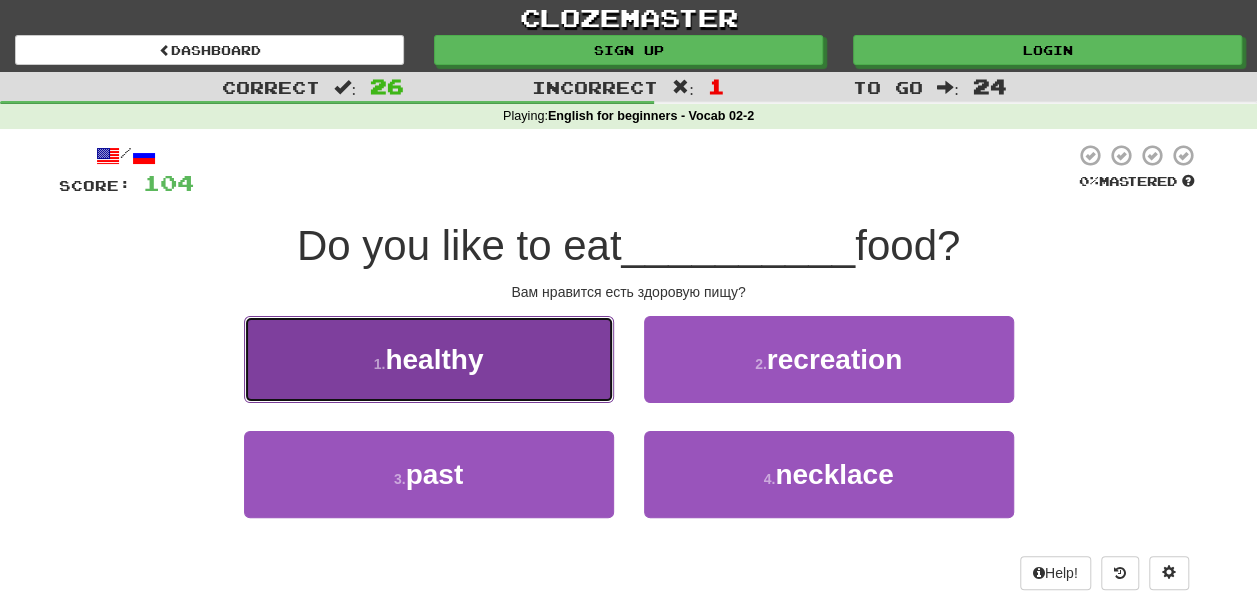 click on "1 .  healthy" at bounding box center (429, 359) 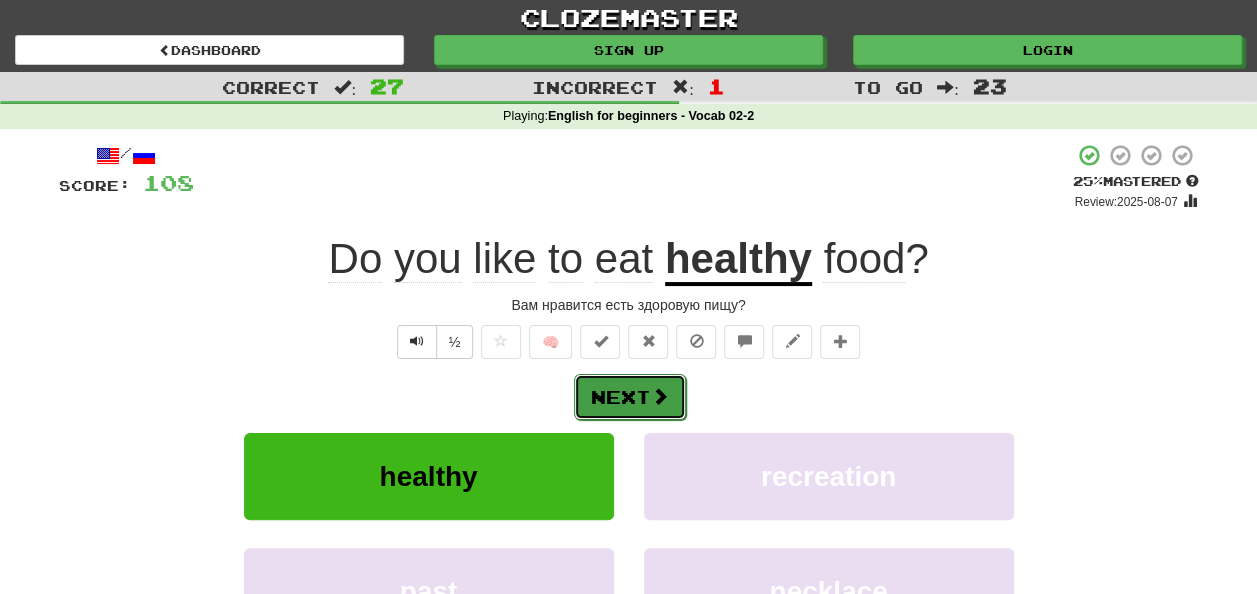 click on "Next" at bounding box center [630, 397] 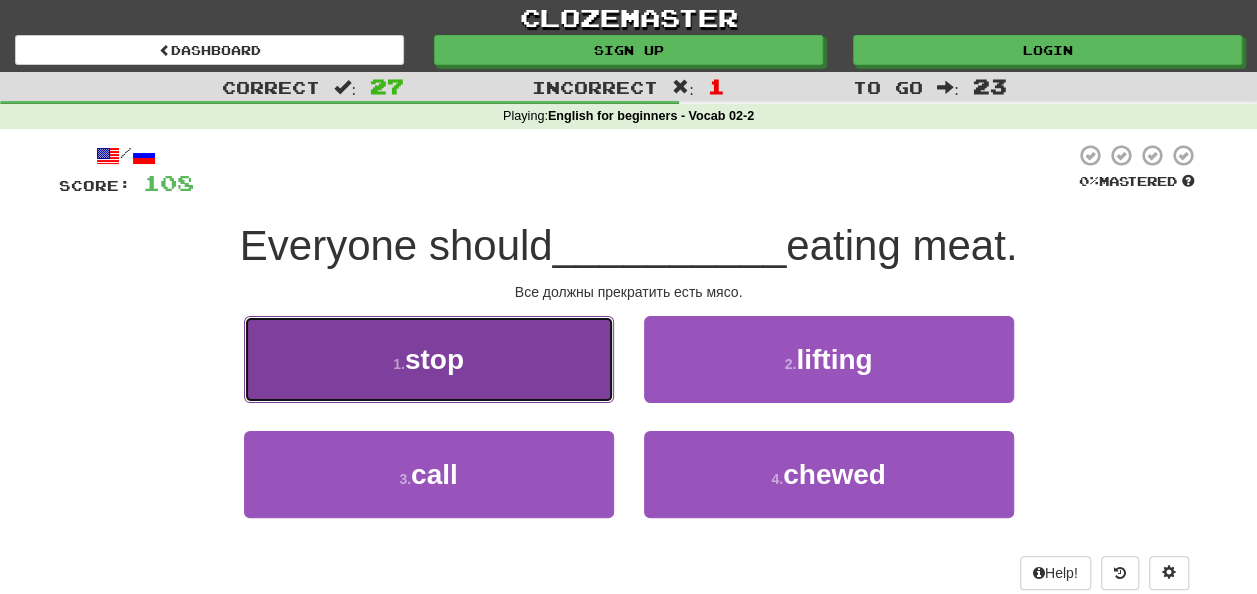 click on "1 .  stop" at bounding box center (429, 359) 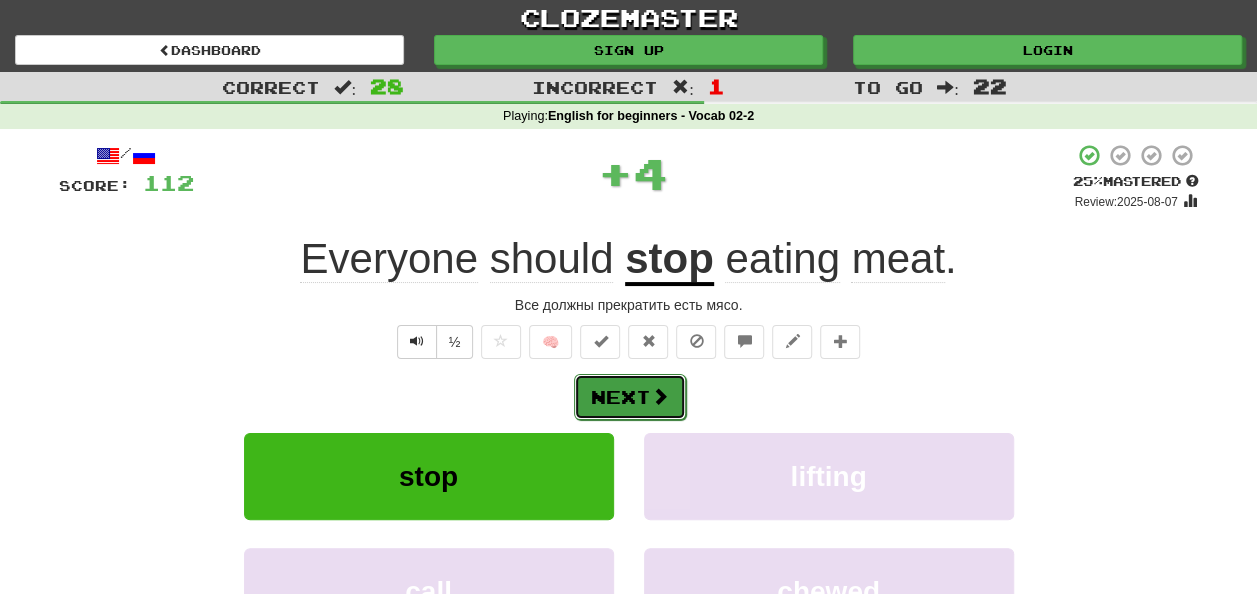 click on "Next" at bounding box center (630, 397) 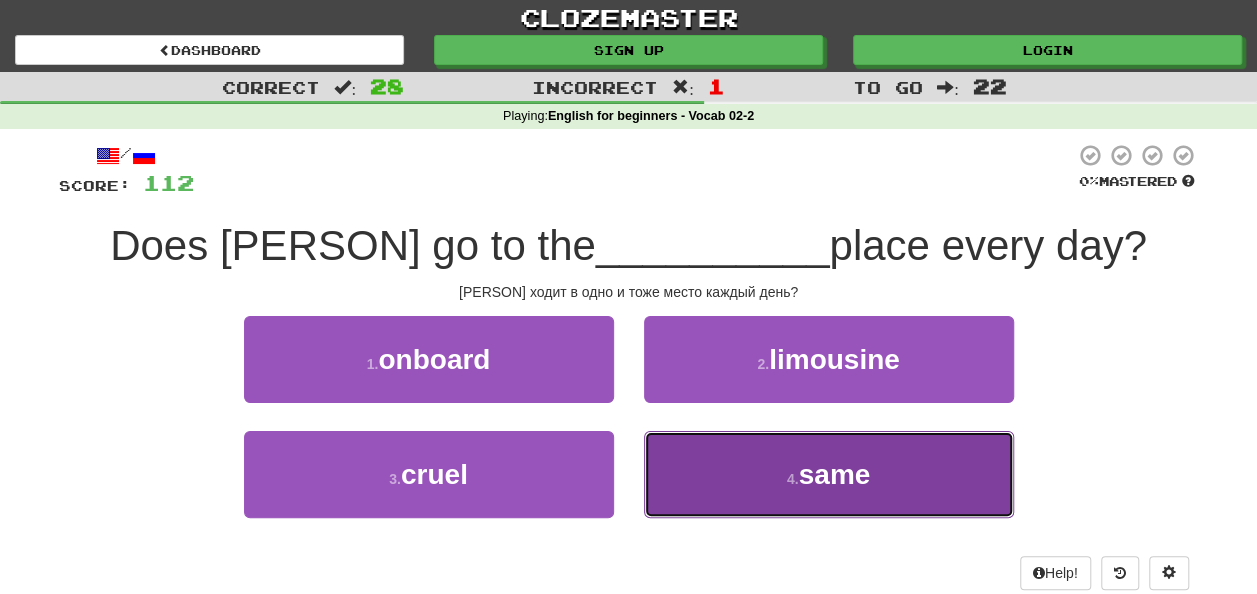 click on "same" at bounding box center [835, 474] 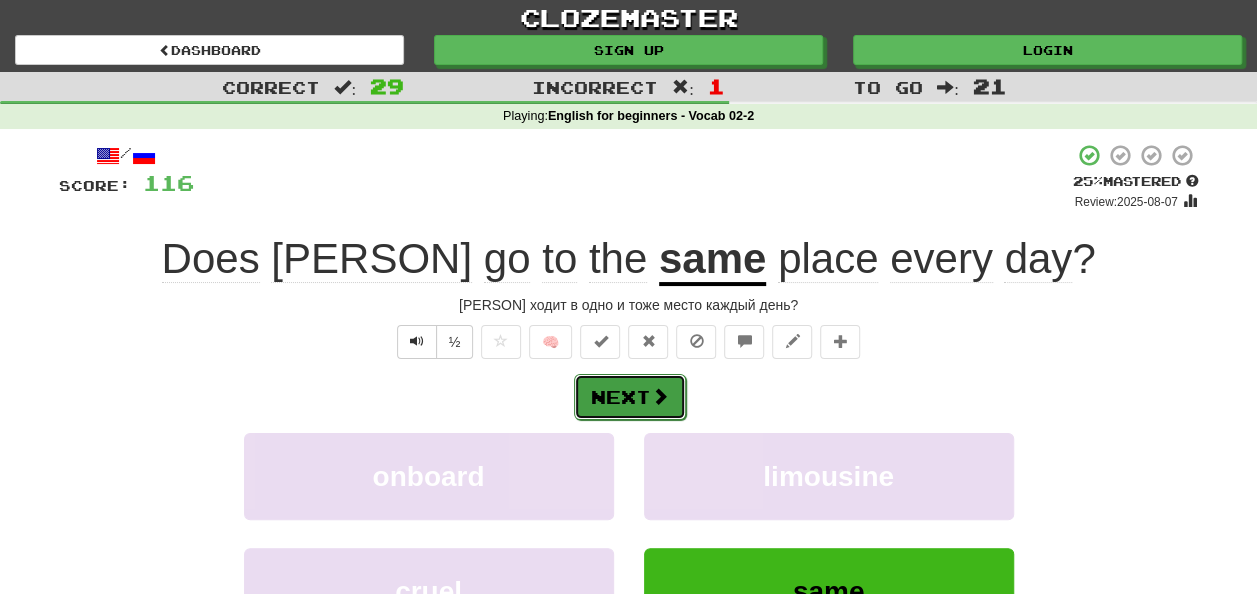 click on "Next" at bounding box center (630, 397) 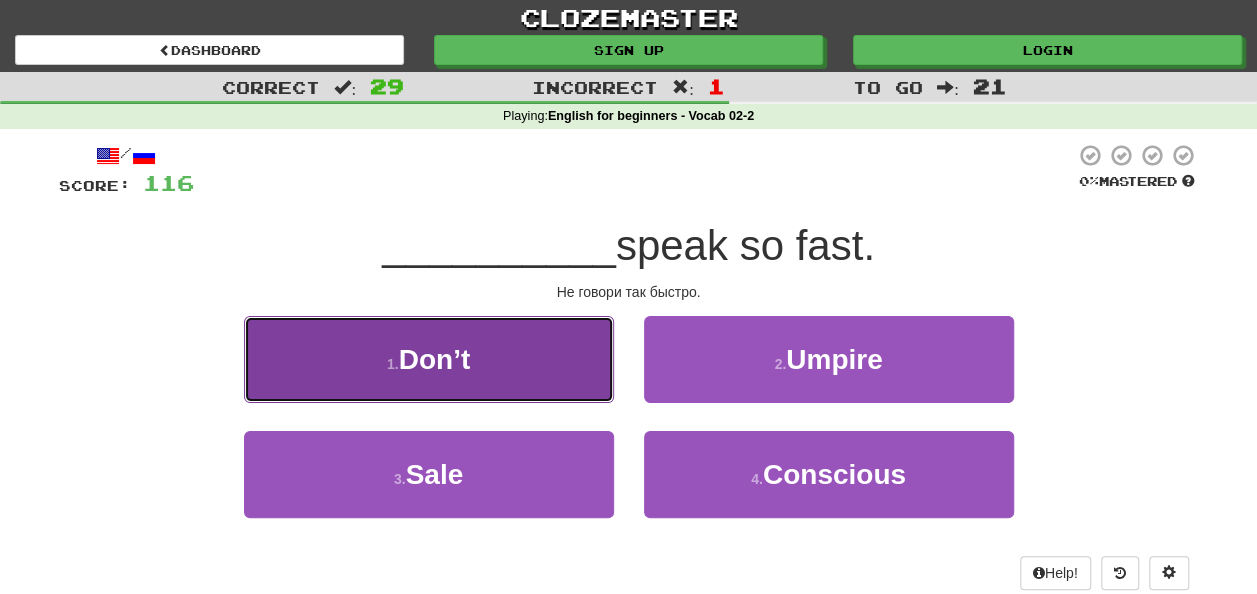 click on "1 .  Don’t" at bounding box center (429, 359) 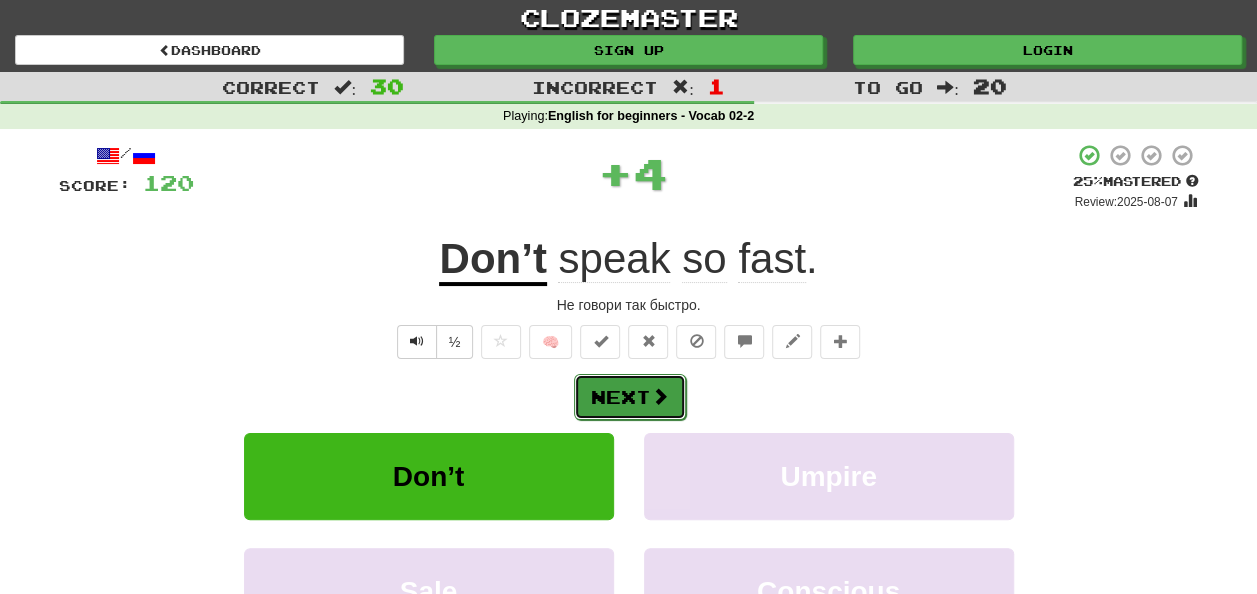 click on "Next" at bounding box center (630, 397) 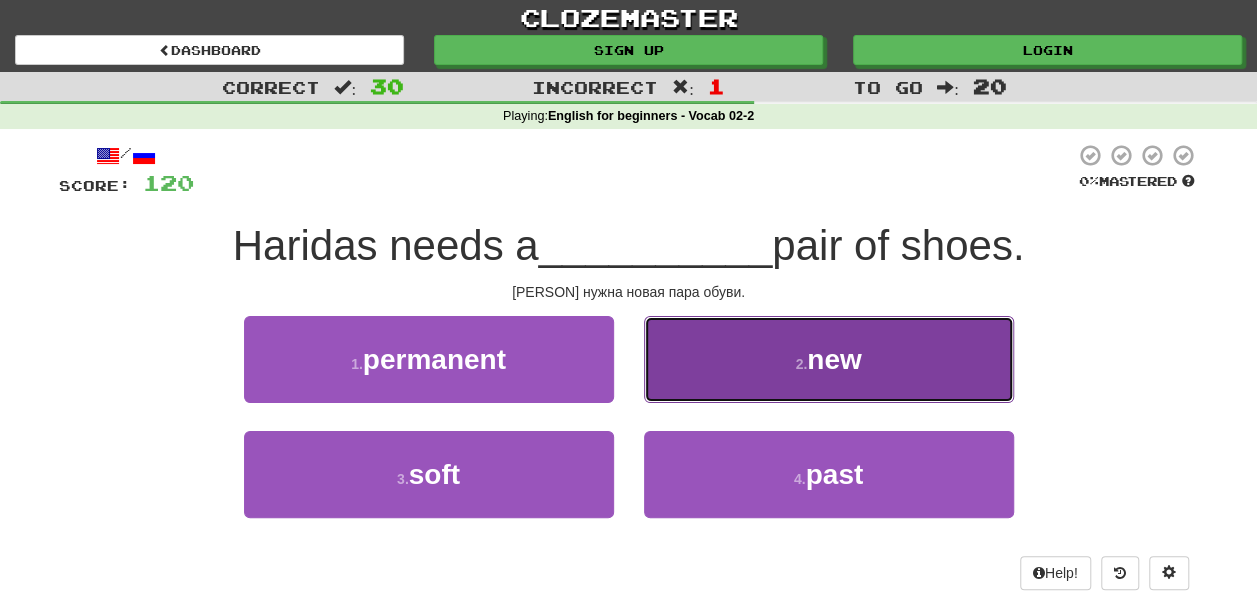 click on "new" at bounding box center (834, 359) 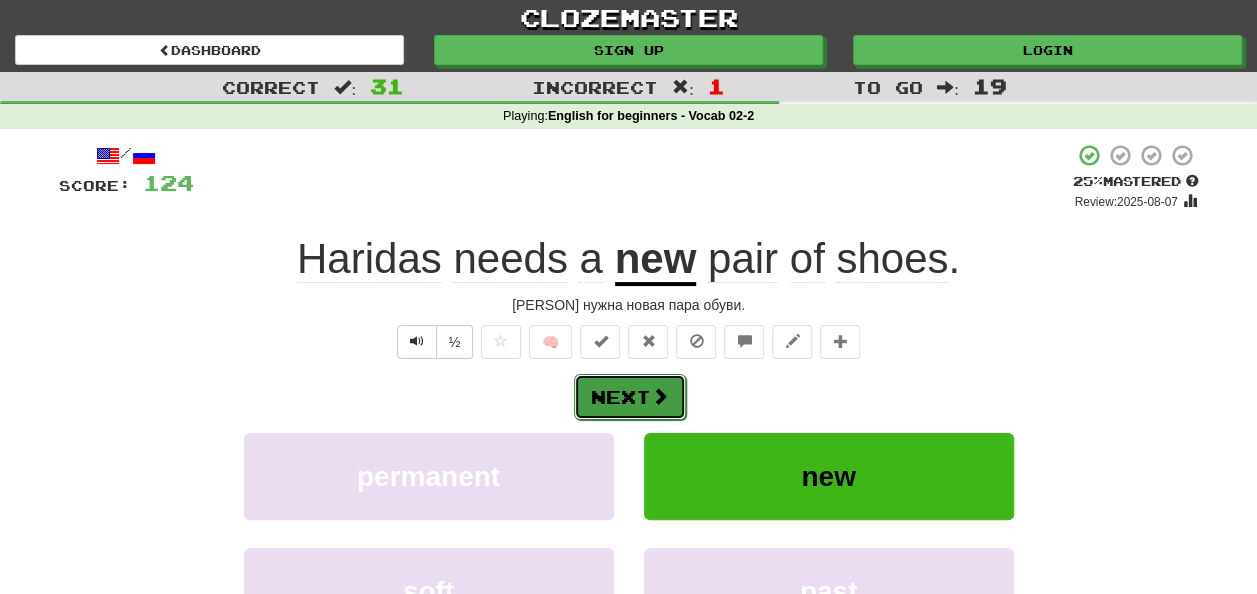 click on "Next" at bounding box center (630, 397) 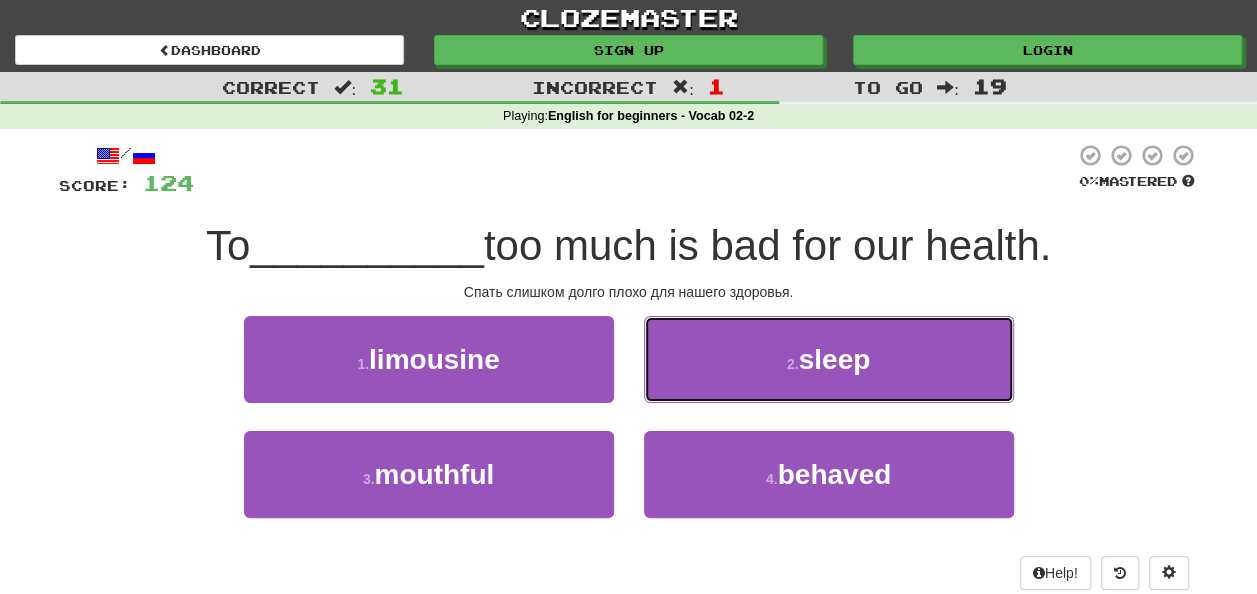 click on "sleep" at bounding box center (835, 359) 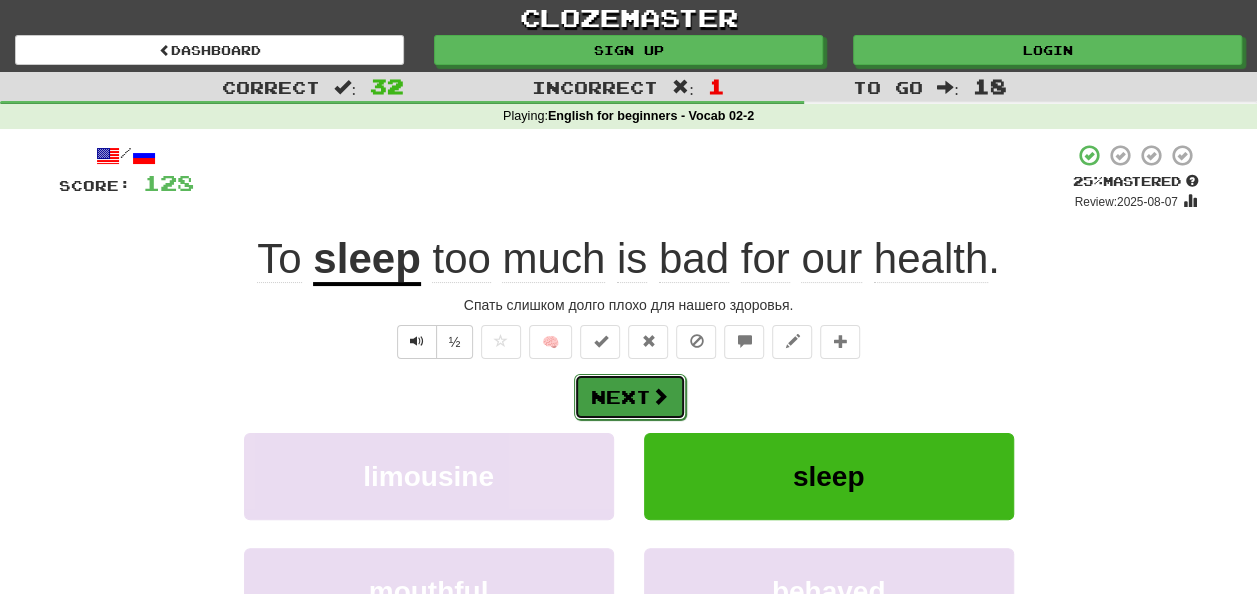 click at bounding box center (660, 396) 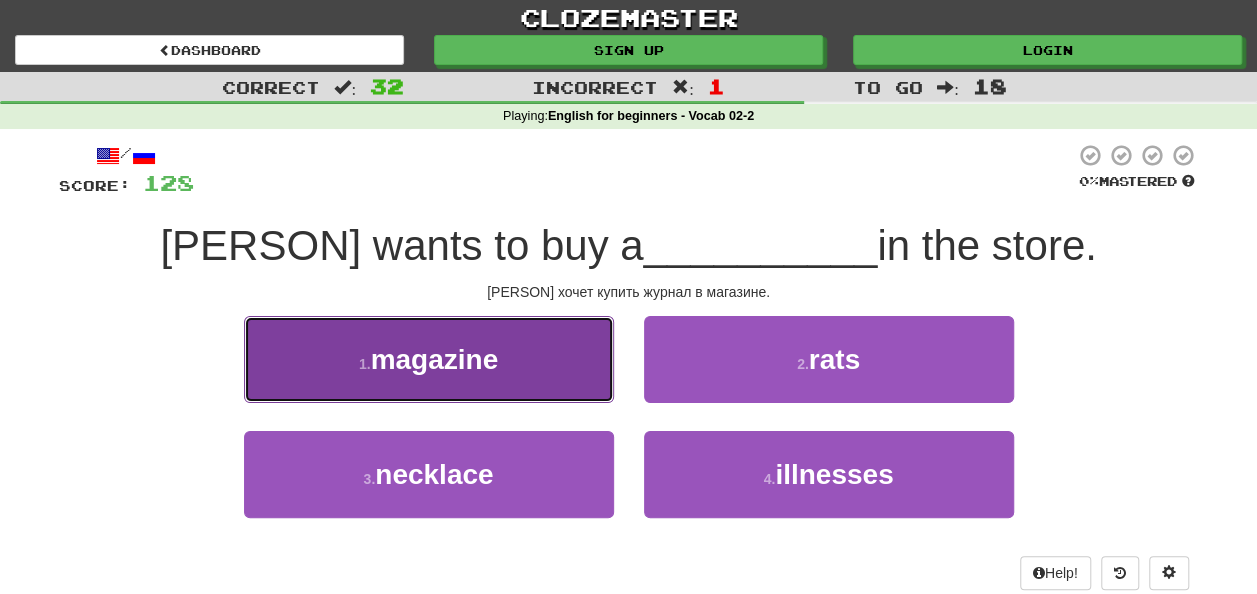click on "1 .  magazine" at bounding box center [429, 359] 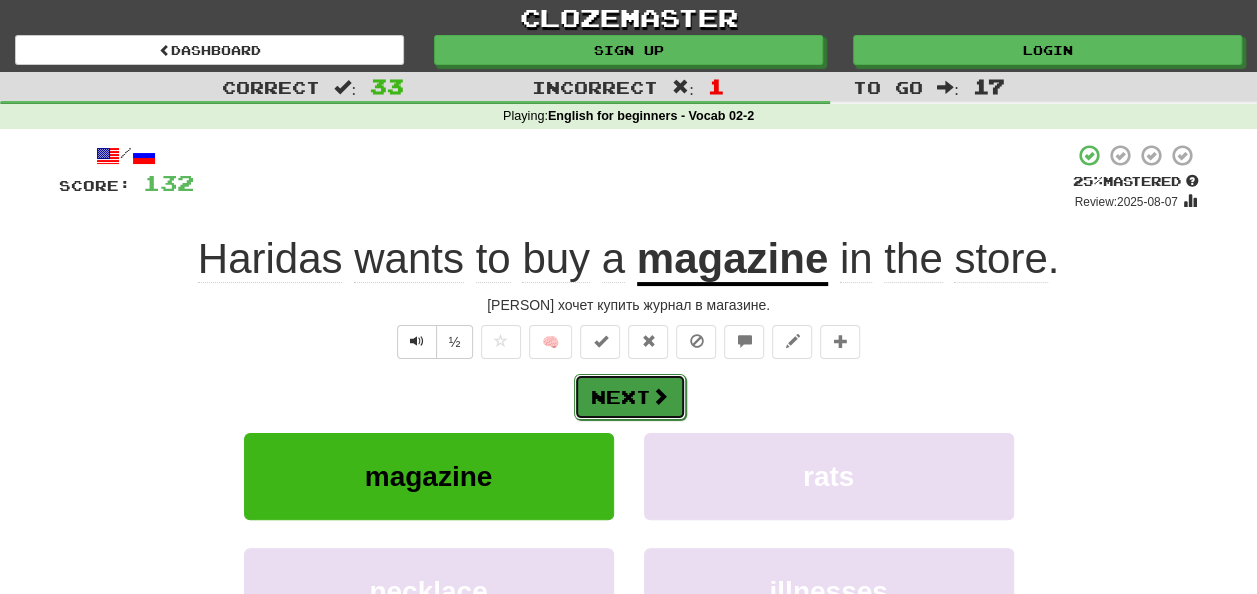 click on "Next" at bounding box center [630, 397] 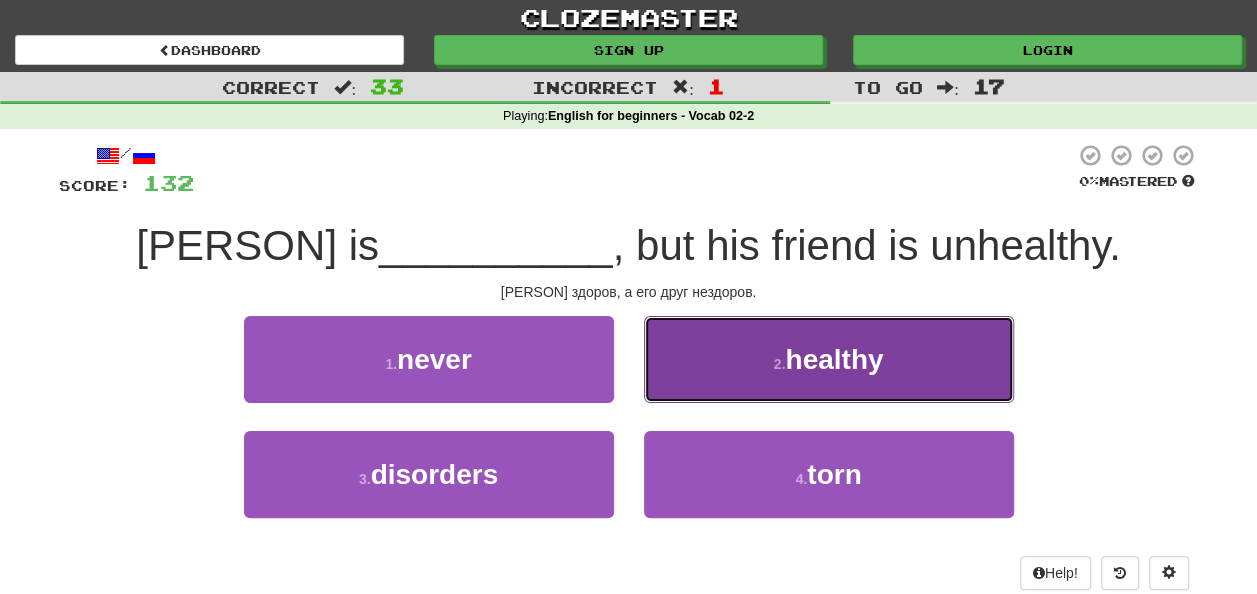 click on "healthy" at bounding box center (834, 359) 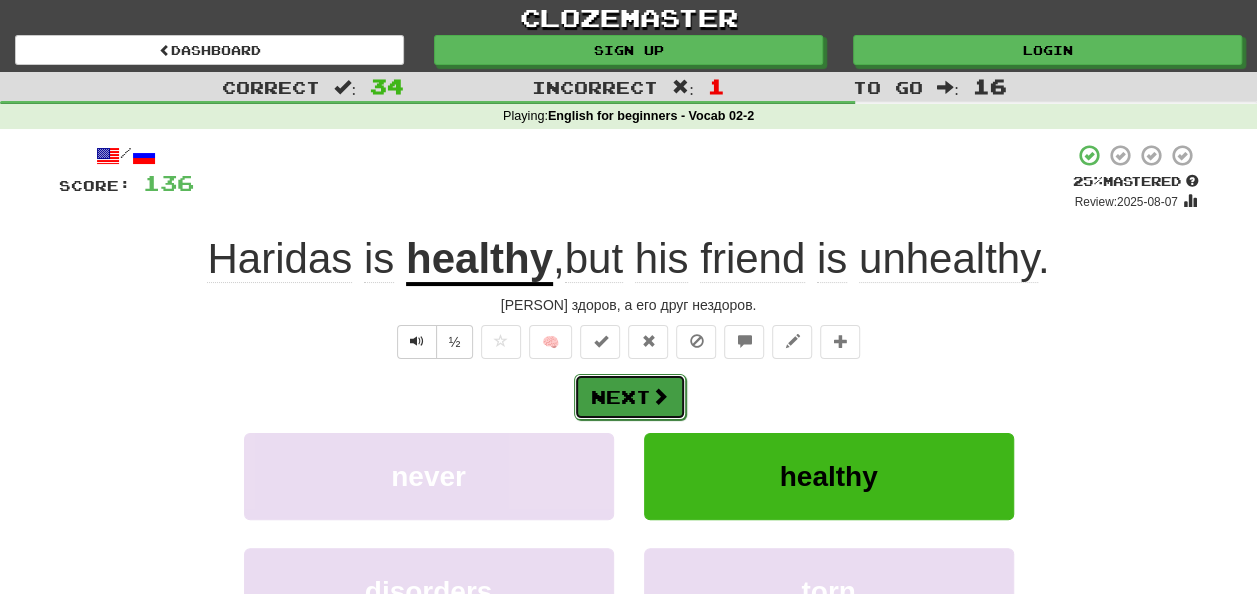 click at bounding box center (660, 396) 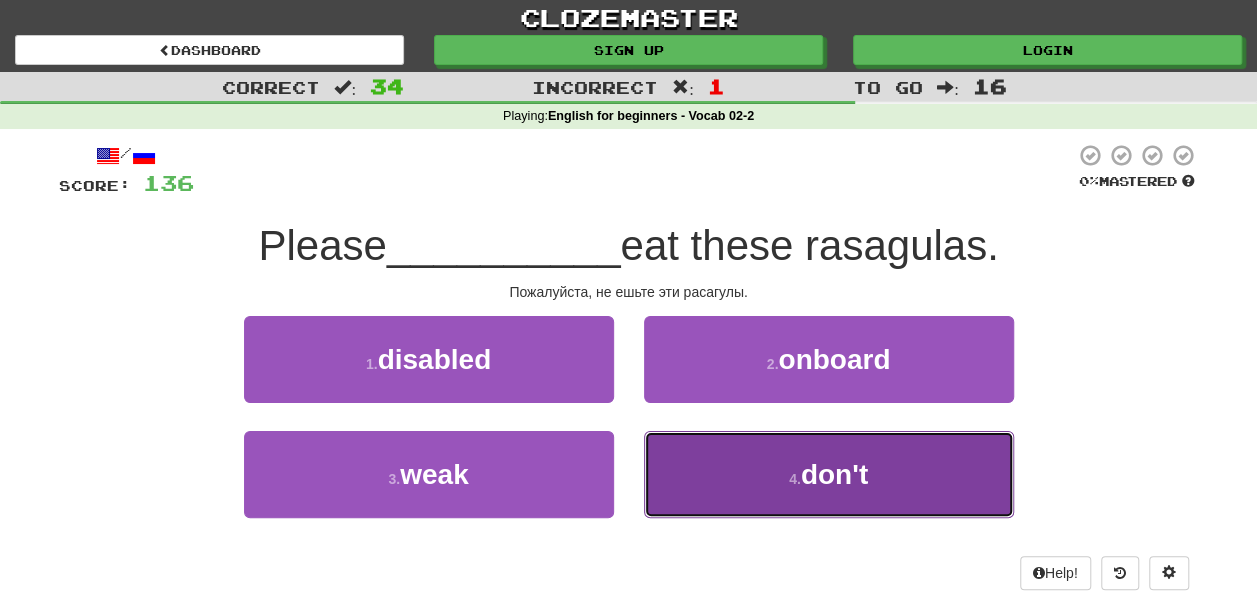 click on "don't" at bounding box center [834, 474] 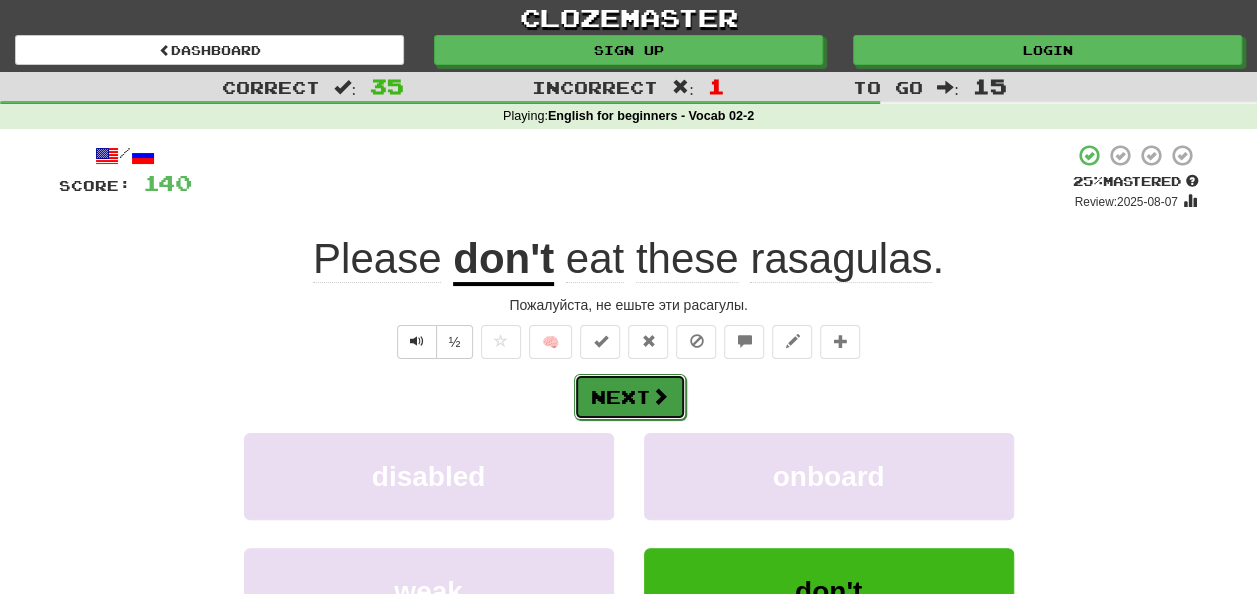 click on "Next" at bounding box center [630, 397] 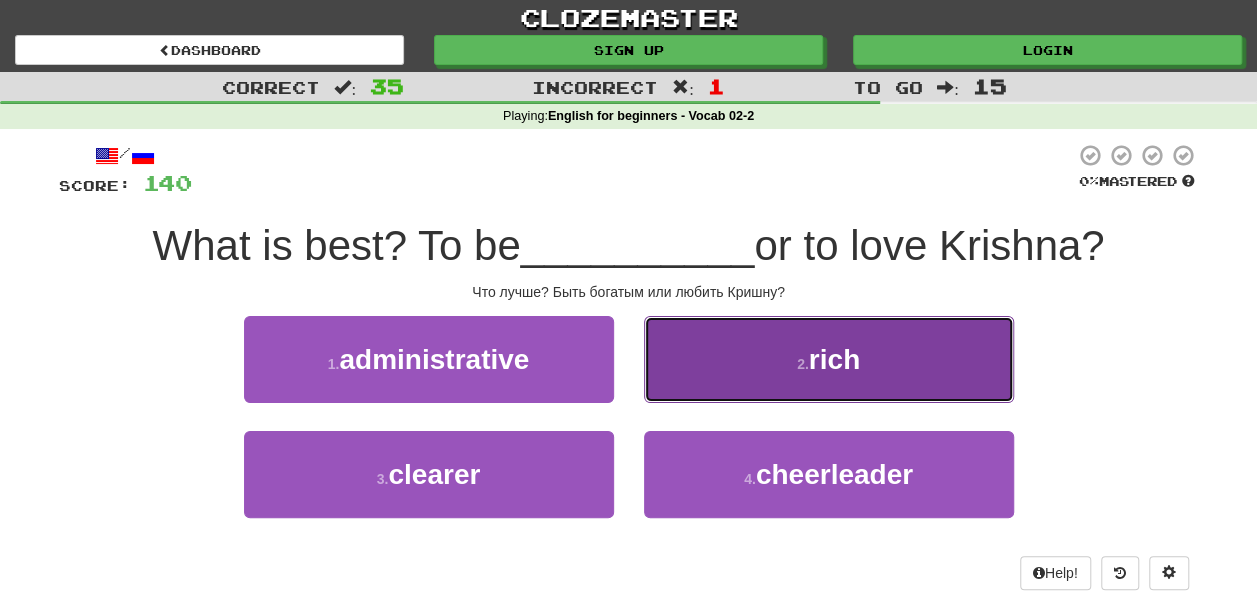 click on "rich" at bounding box center (834, 359) 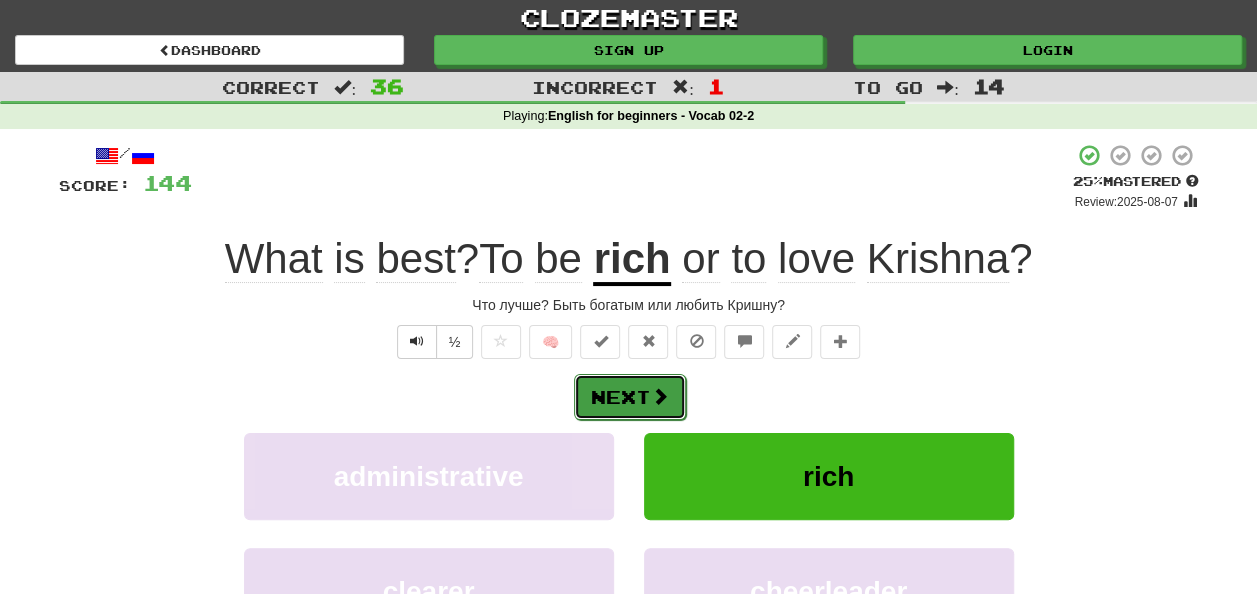 click on "Next" at bounding box center (630, 397) 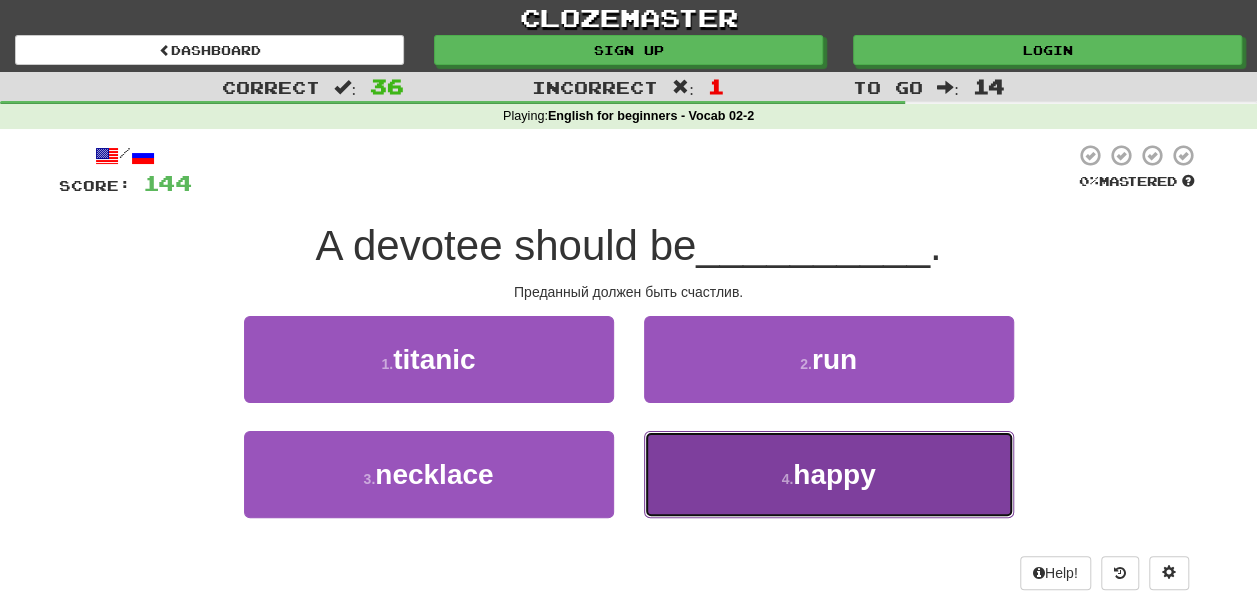 click on "happy" at bounding box center [834, 474] 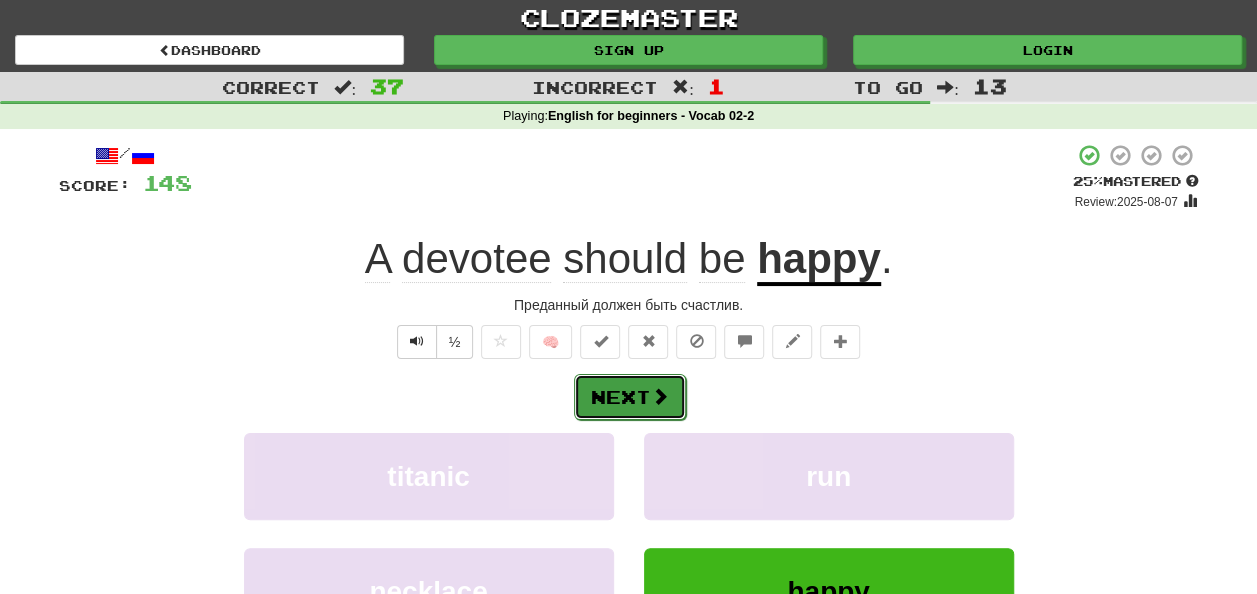 click on "Next" at bounding box center (630, 397) 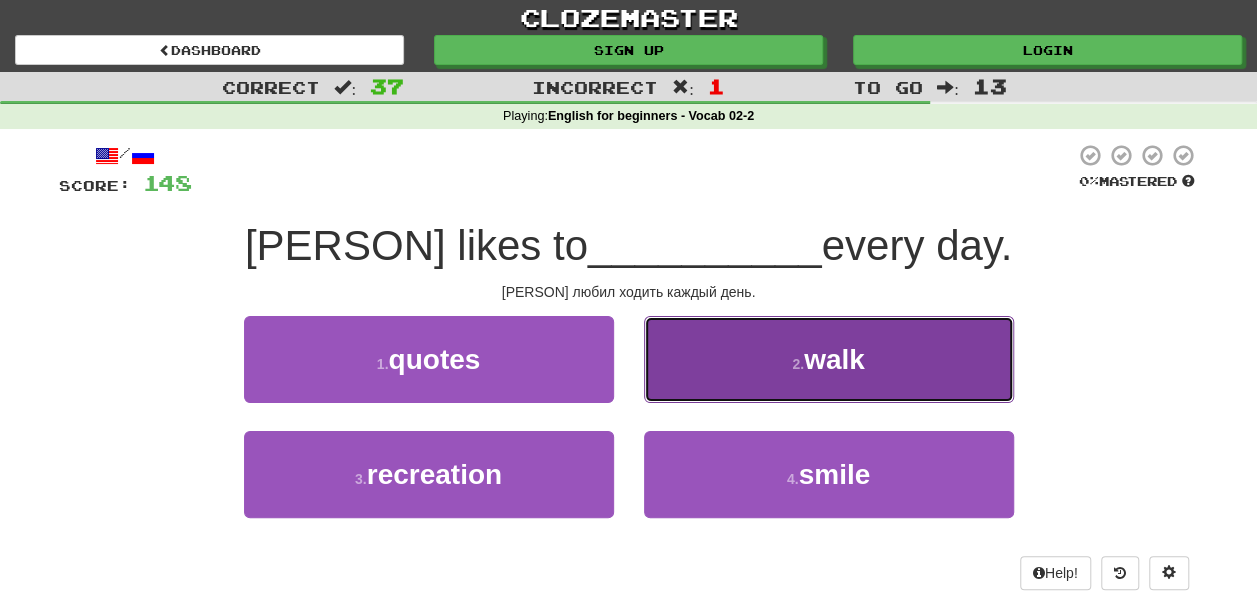 click on "walk" at bounding box center [834, 359] 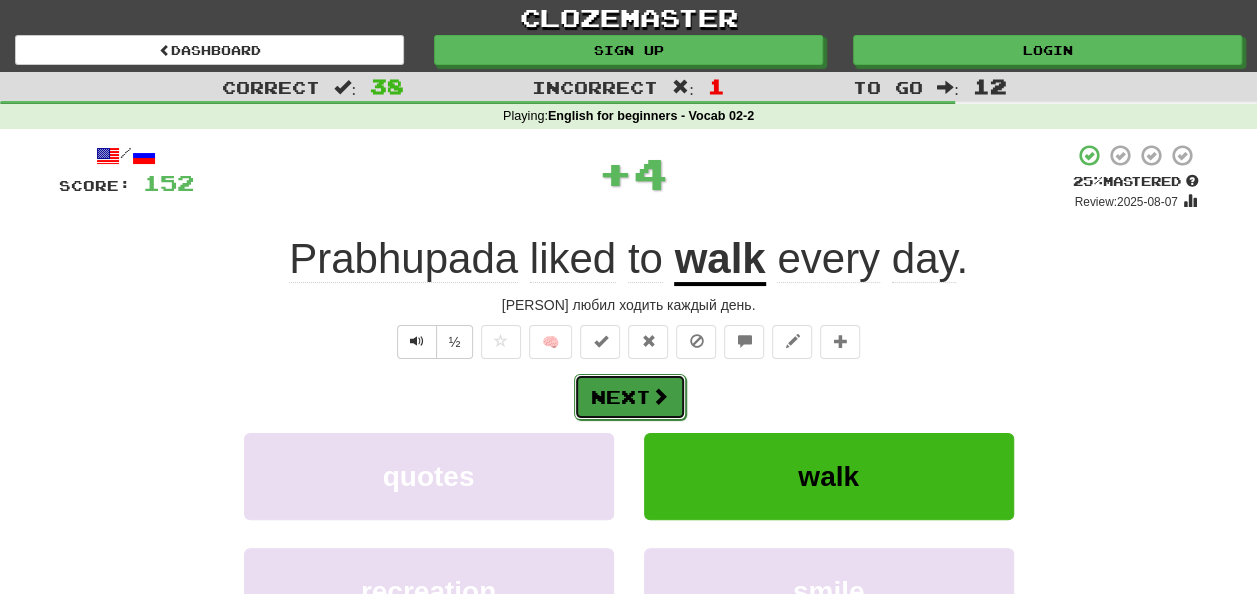 click on "Next" at bounding box center (630, 397) 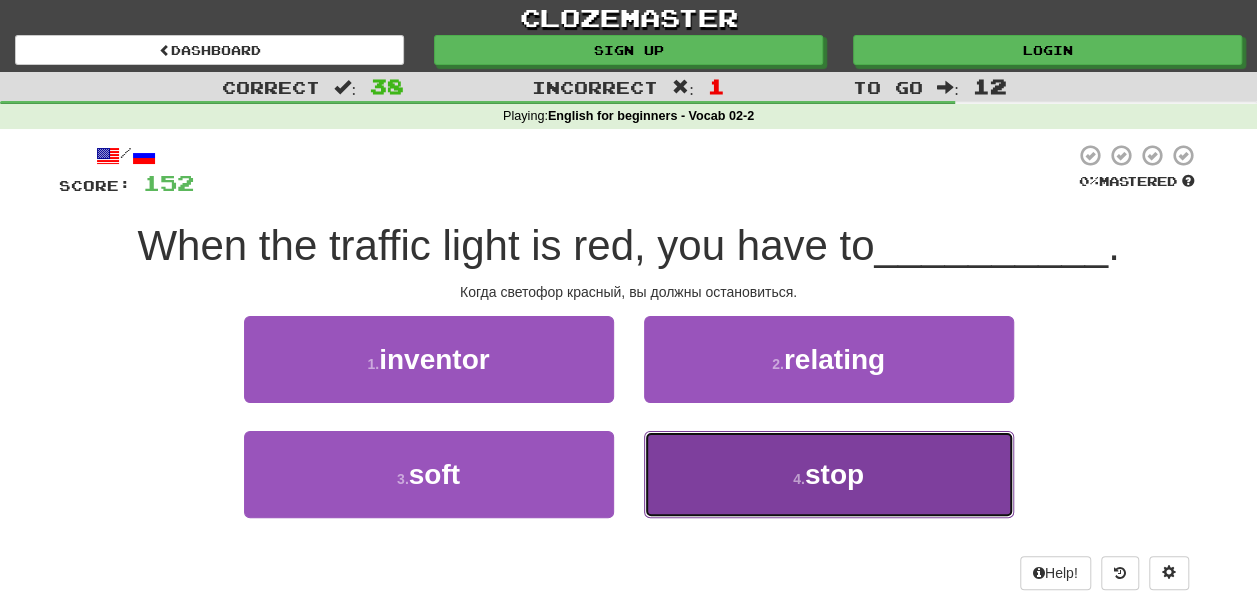 click on "stop" at bounding box center [834, 474] 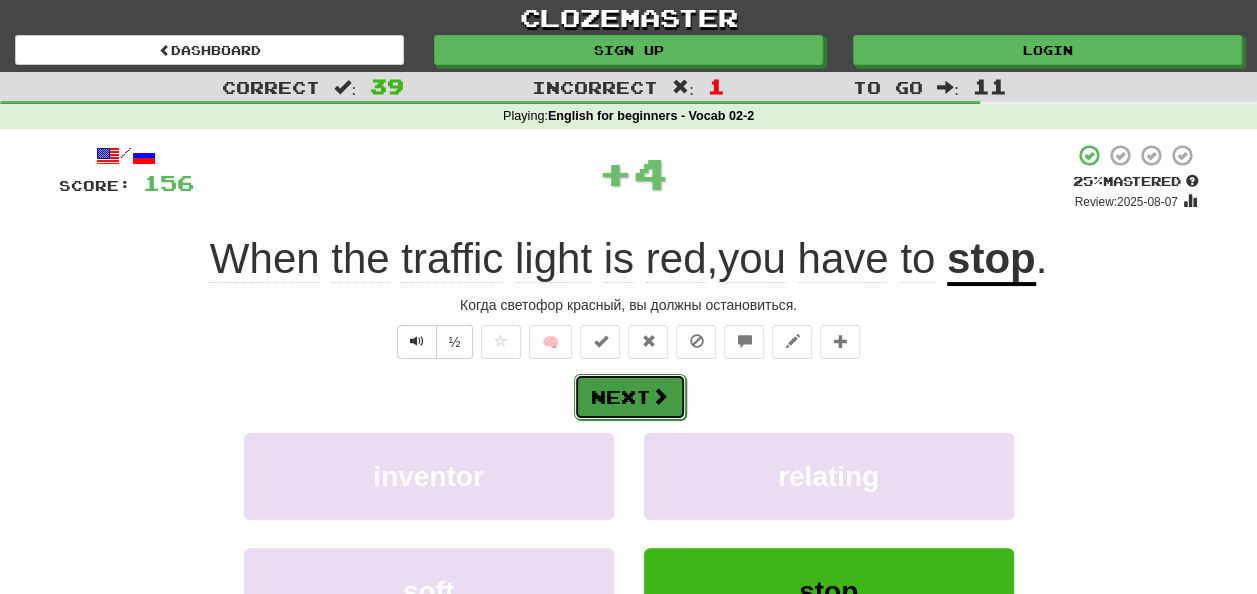 click on "Next" at bounding box center [630, 397] 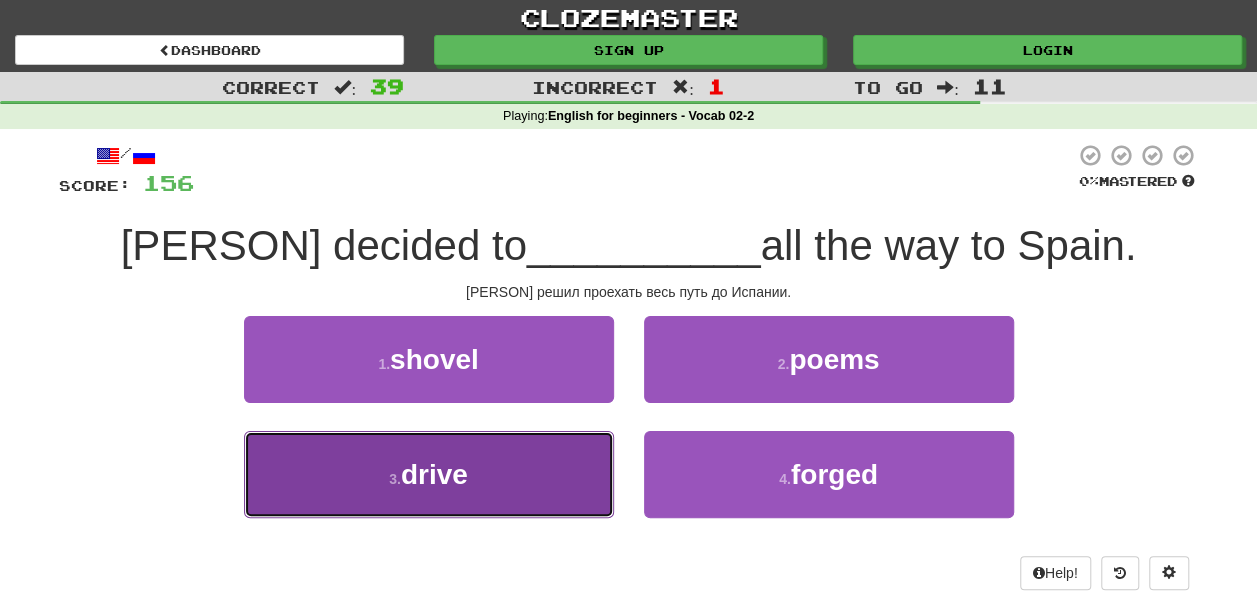 click on "3 .  drive" at bounding box center (429, 474) 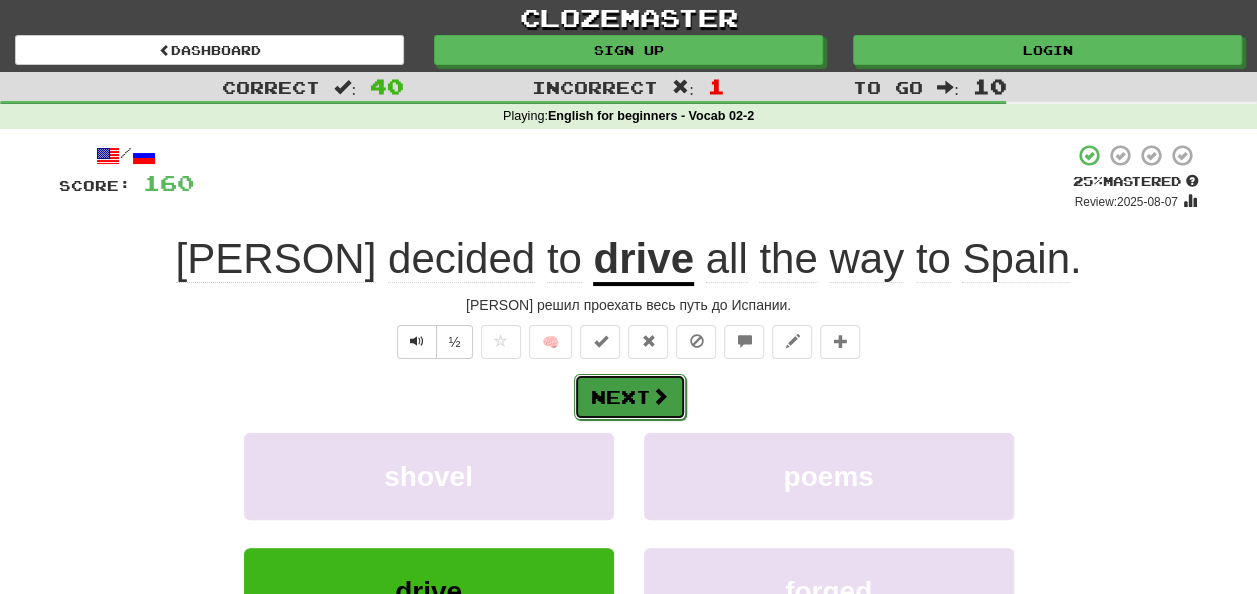 click on "Next" at bounding box center [630, 397] 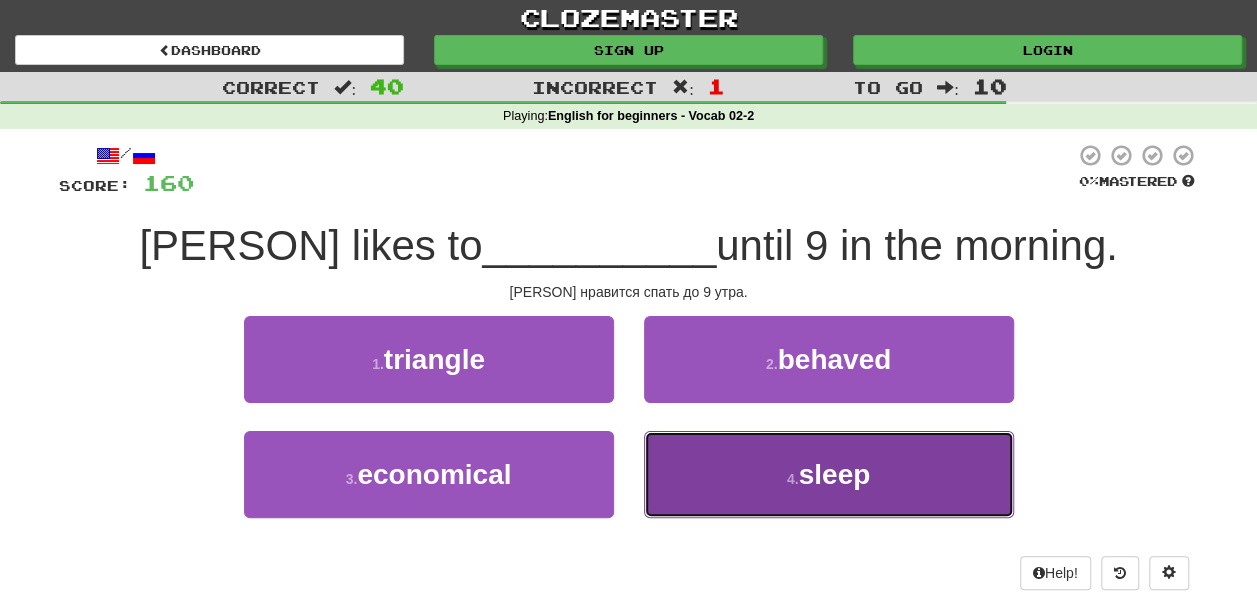 click on "sleep" at bounding box center (835, 474) 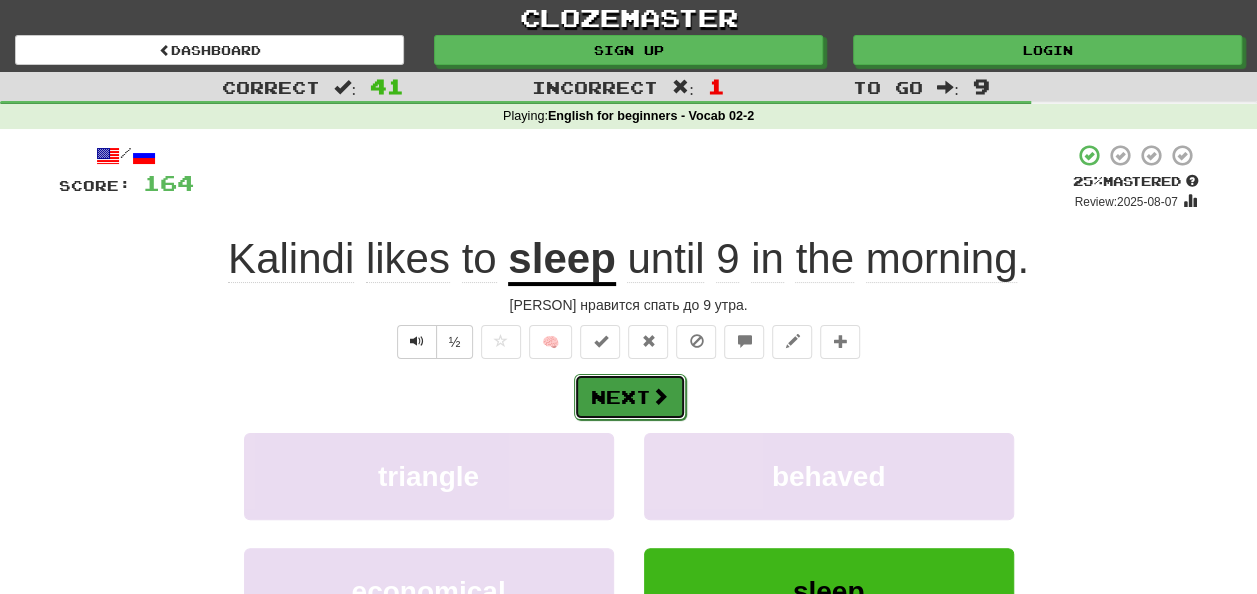 click on "Next" at bounding box center [630, 397] 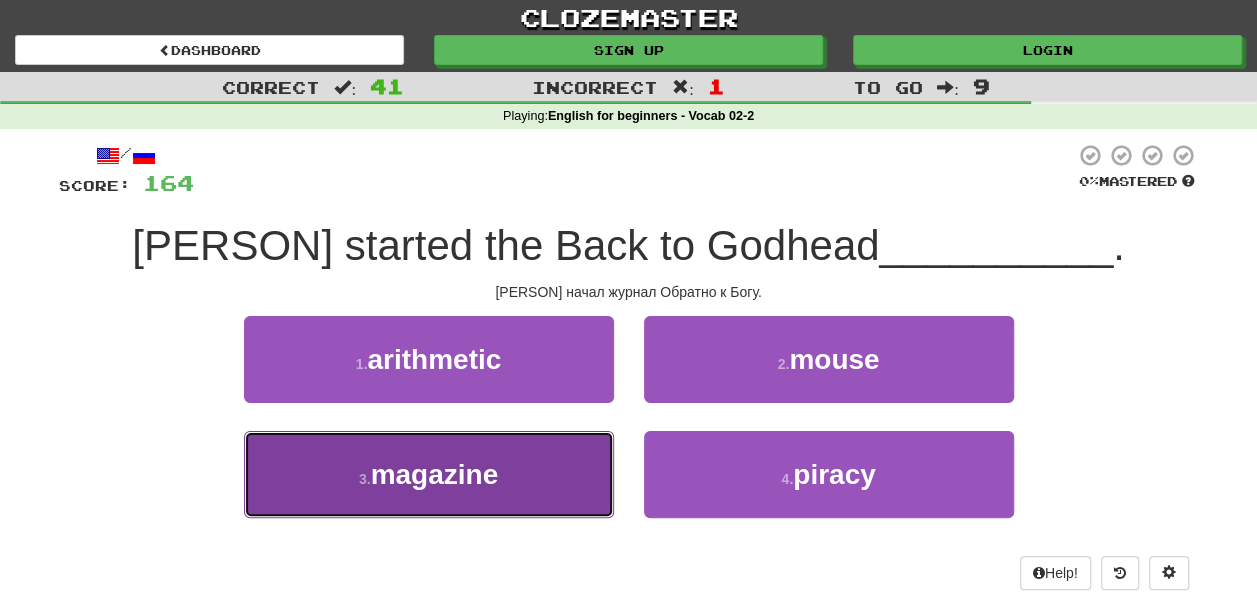 click on "magazine" at bounding box center [435, 474] 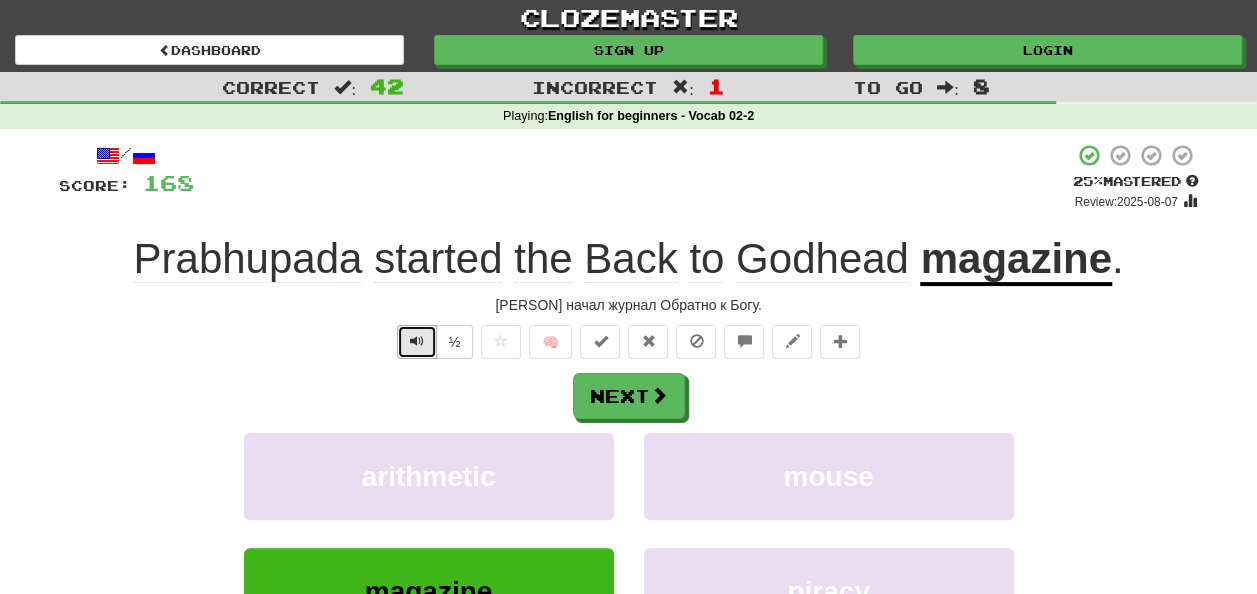 click at bounding box center [417, 342] 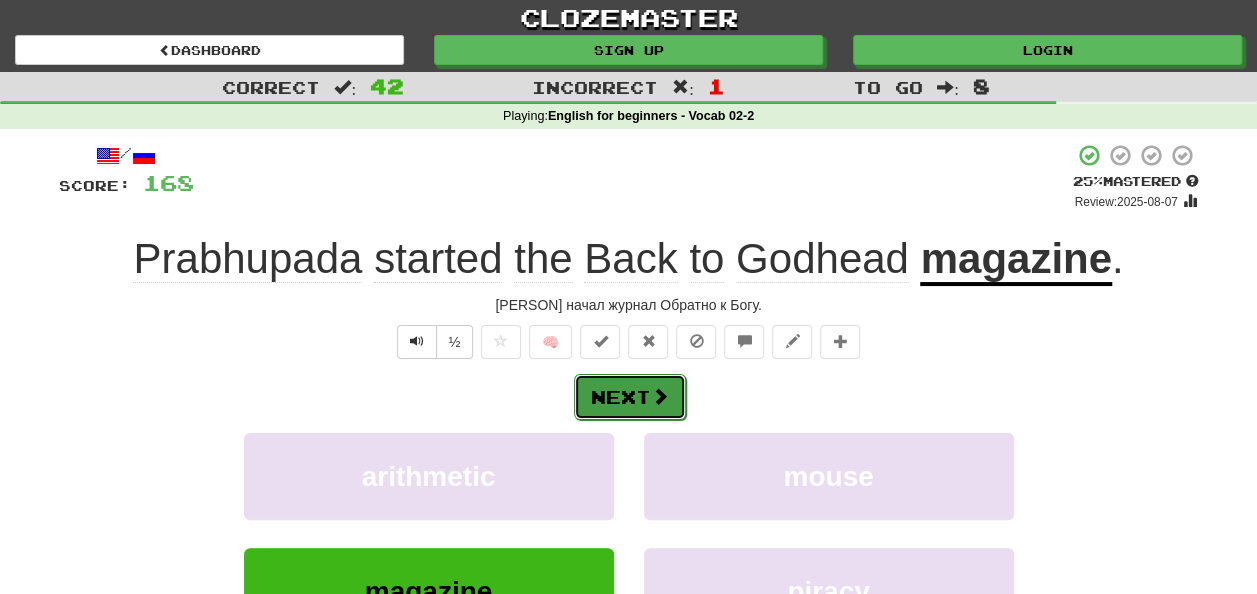 click on "Next" at bounding box center [630, 397] 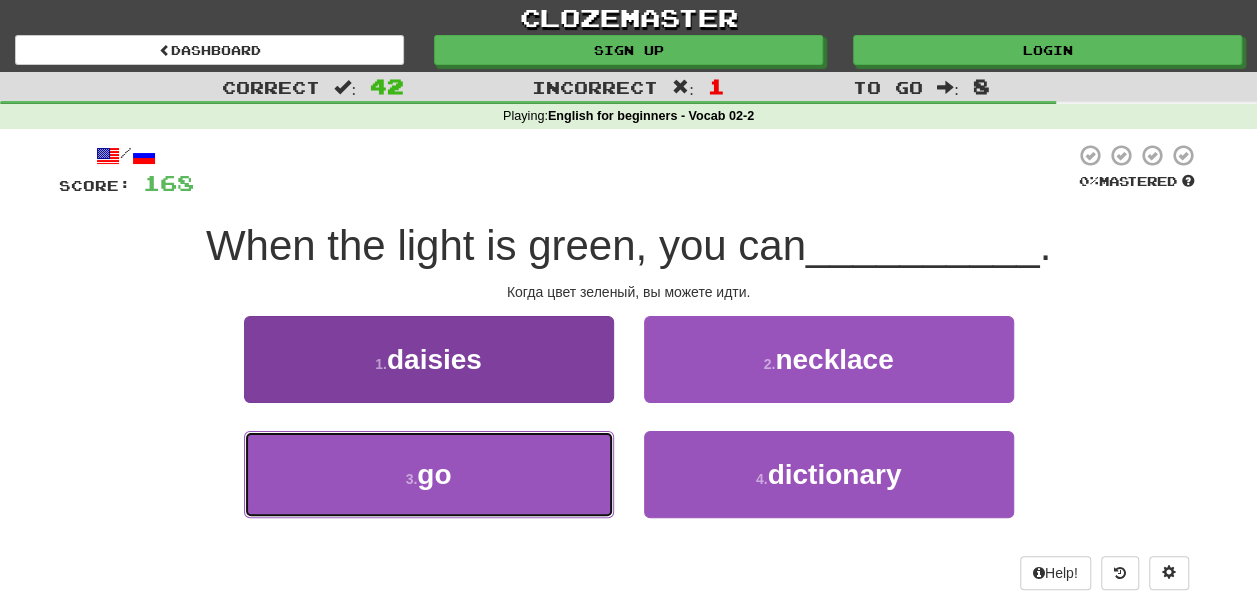 click on "3 .  go" at bounding box center (429, 474) 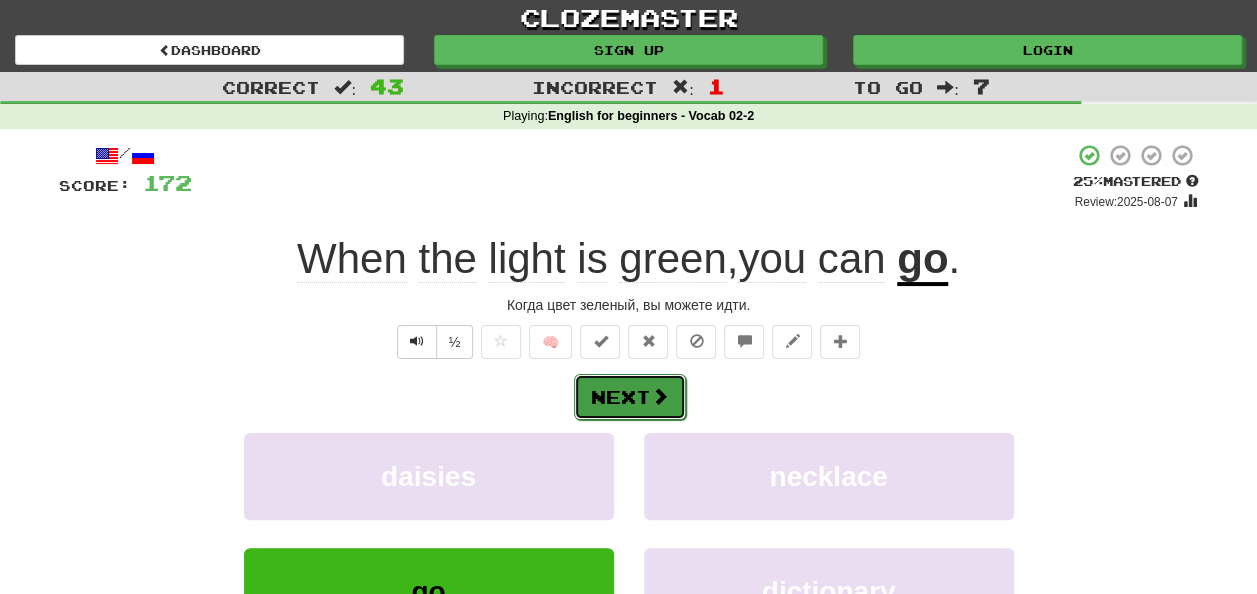 click on "Next" at bounding box center (630, 397) 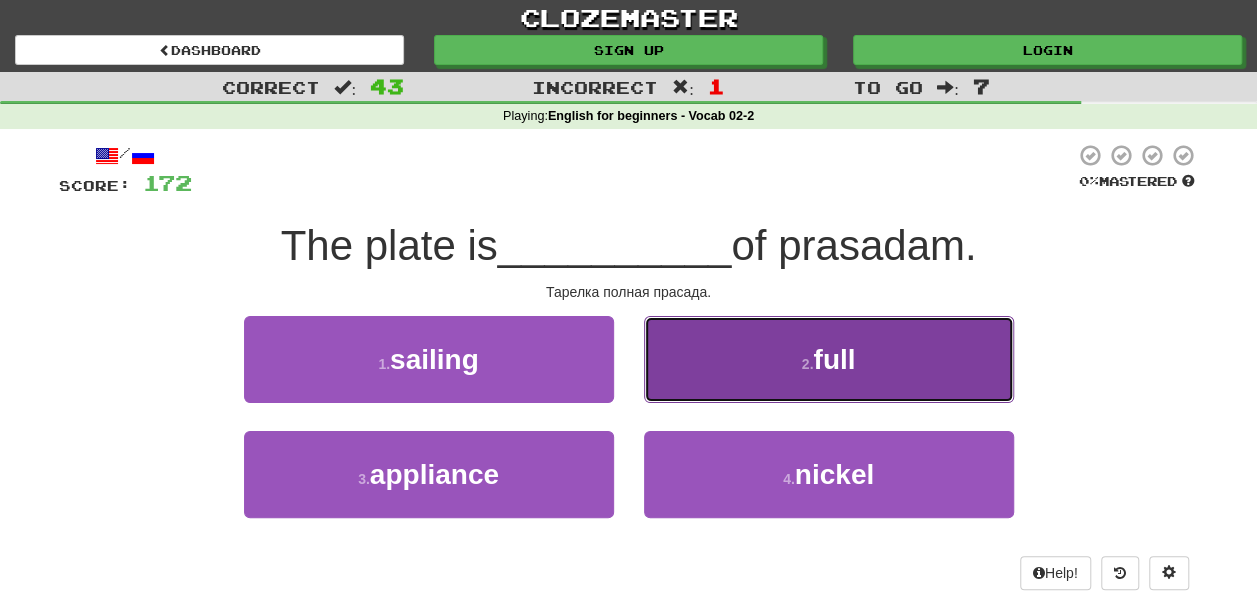 click on "2 .  full" at bounding box center (829, 359) 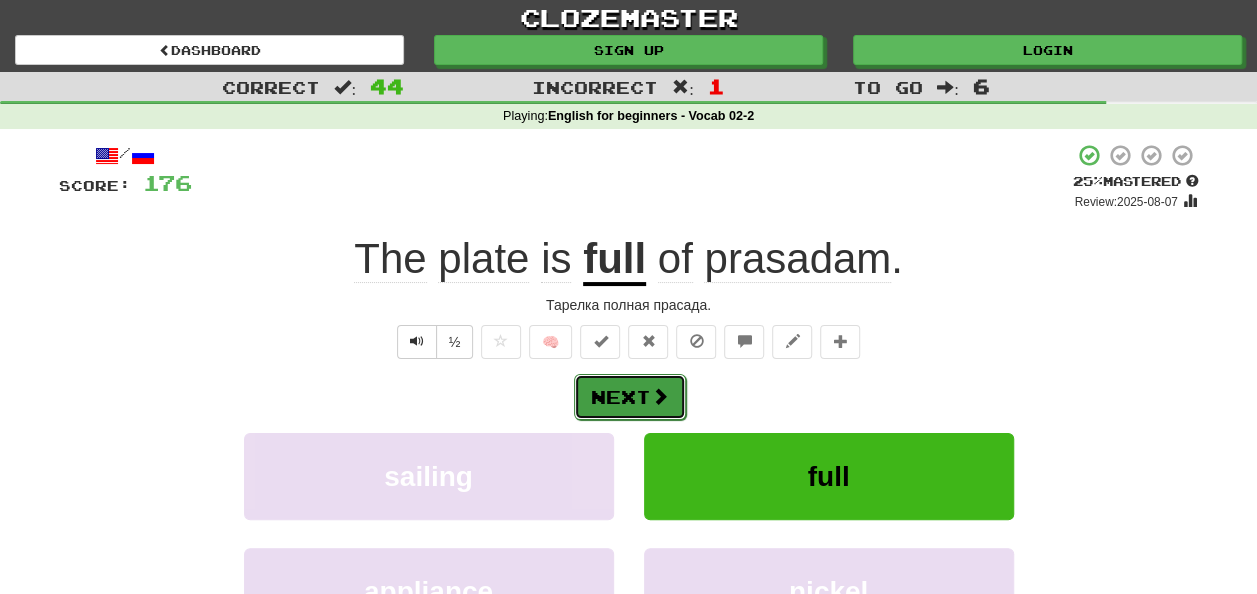 click on "Next" at bounding box center (630, 397) 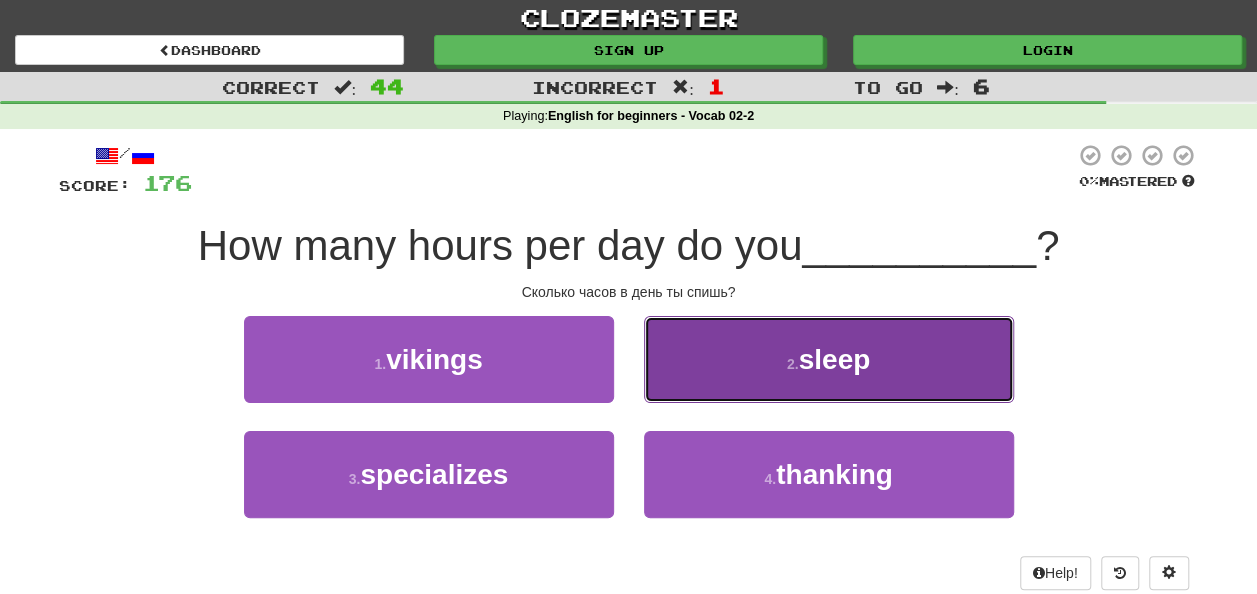 click on "sleep" at bounding box center [835, 359] 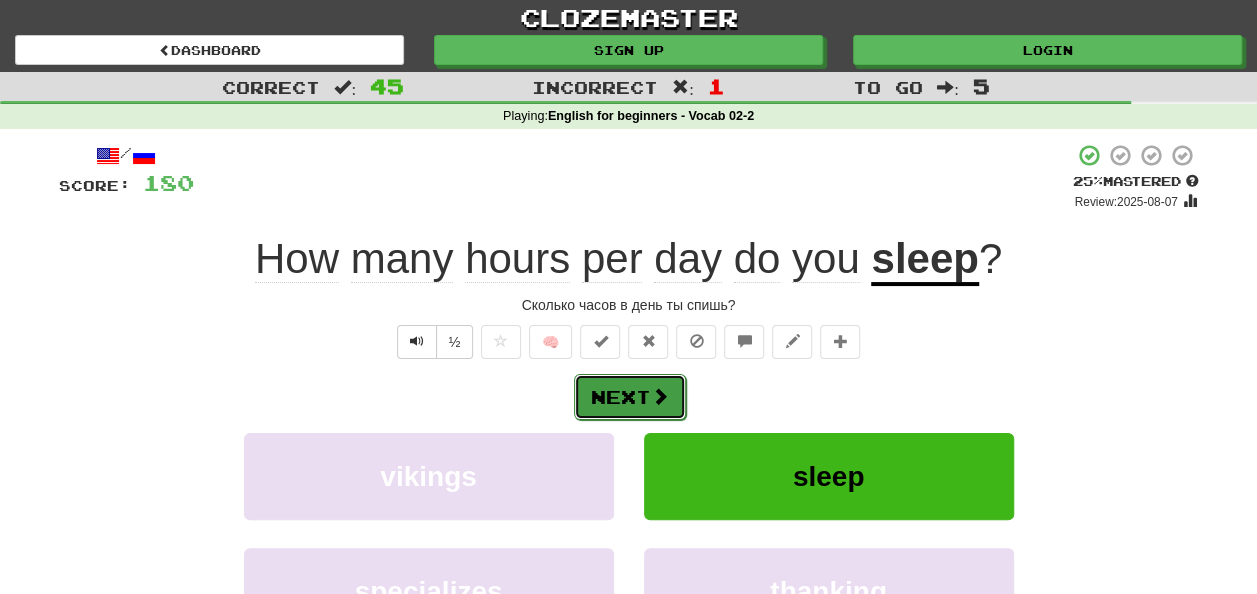 click on "Next" at bounding box center [630, 397] 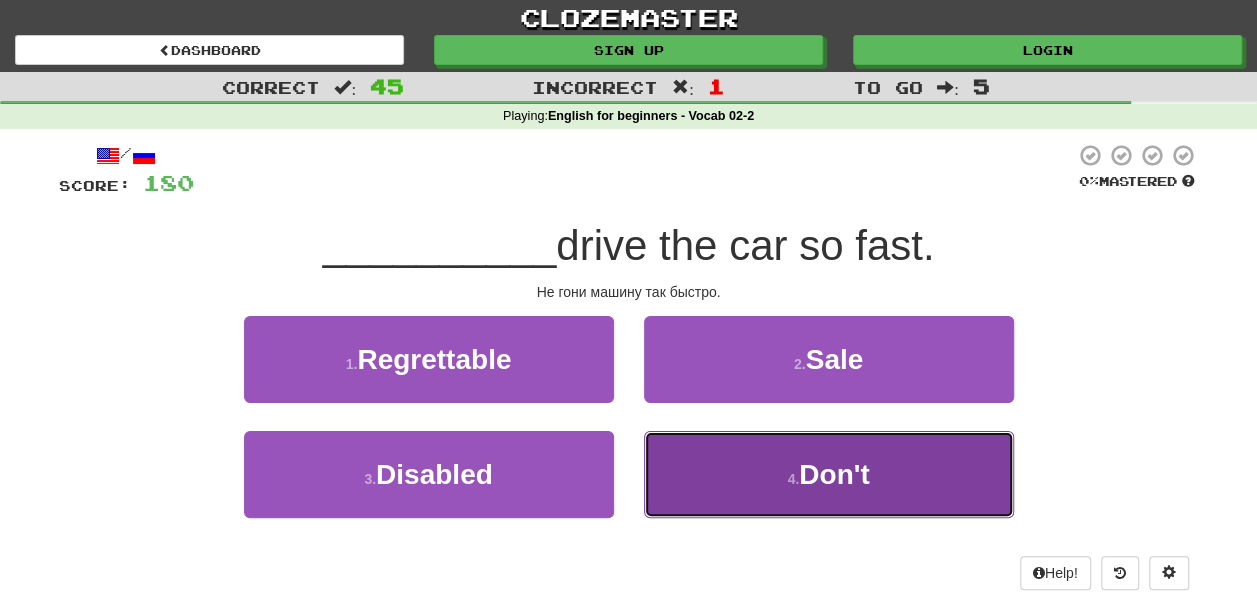 click on "4 .  Don't" at bounding box center (829, 474) 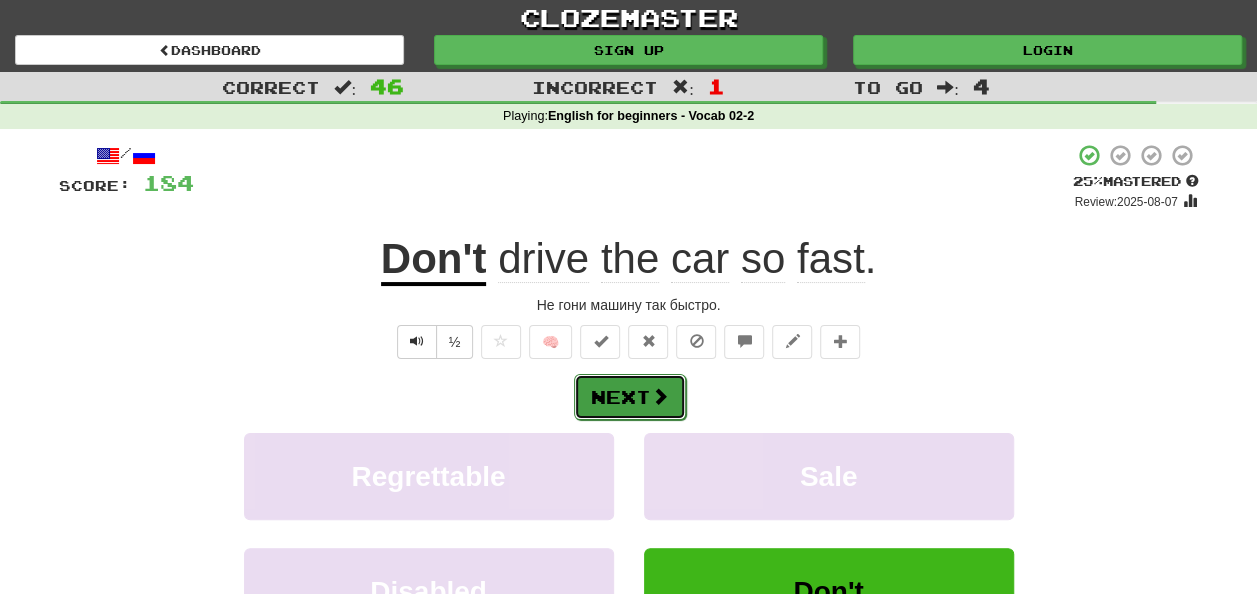 click at bounding box center [660, 396] 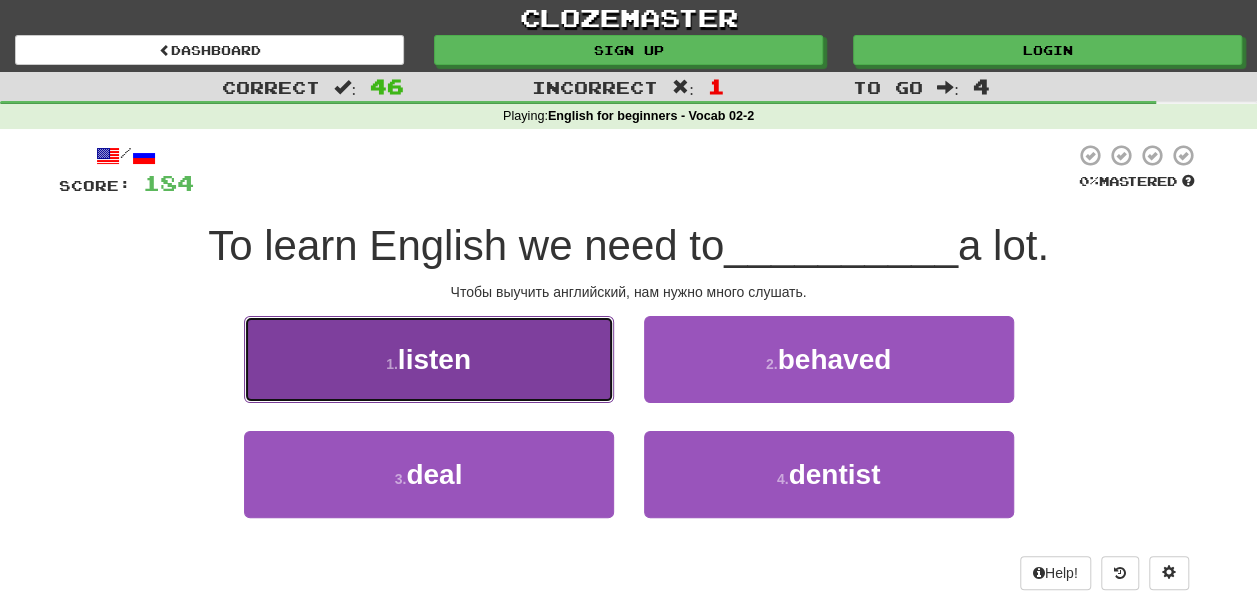 click on "1 .  listen" at bounding box center [429, 359] 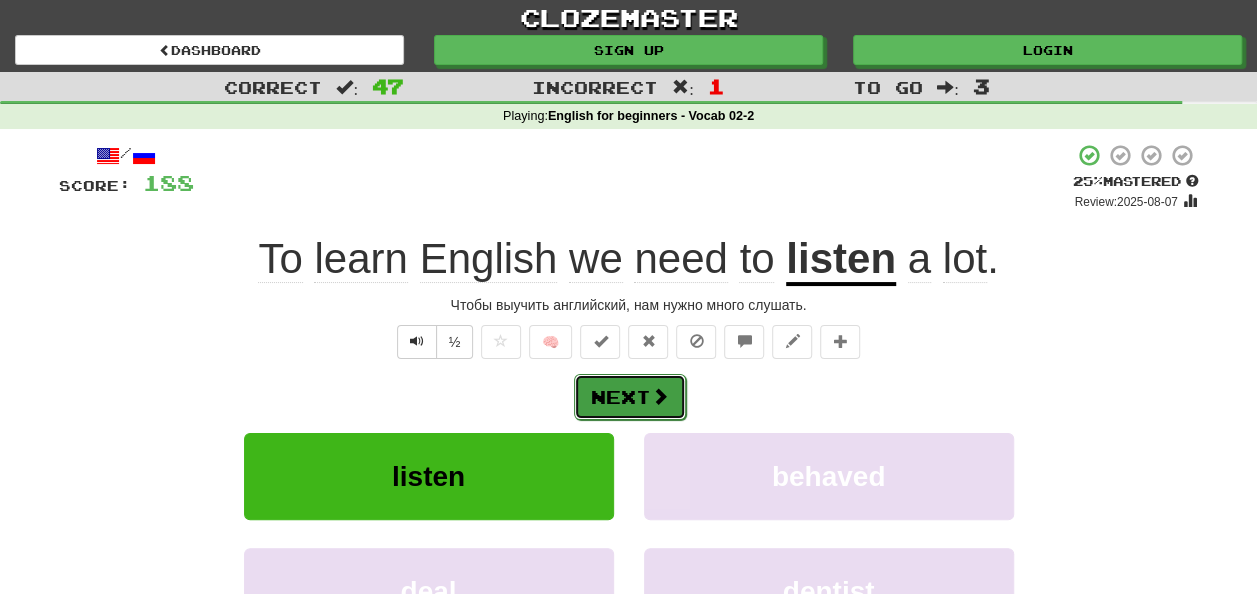 click at bounding box center (660, 396) 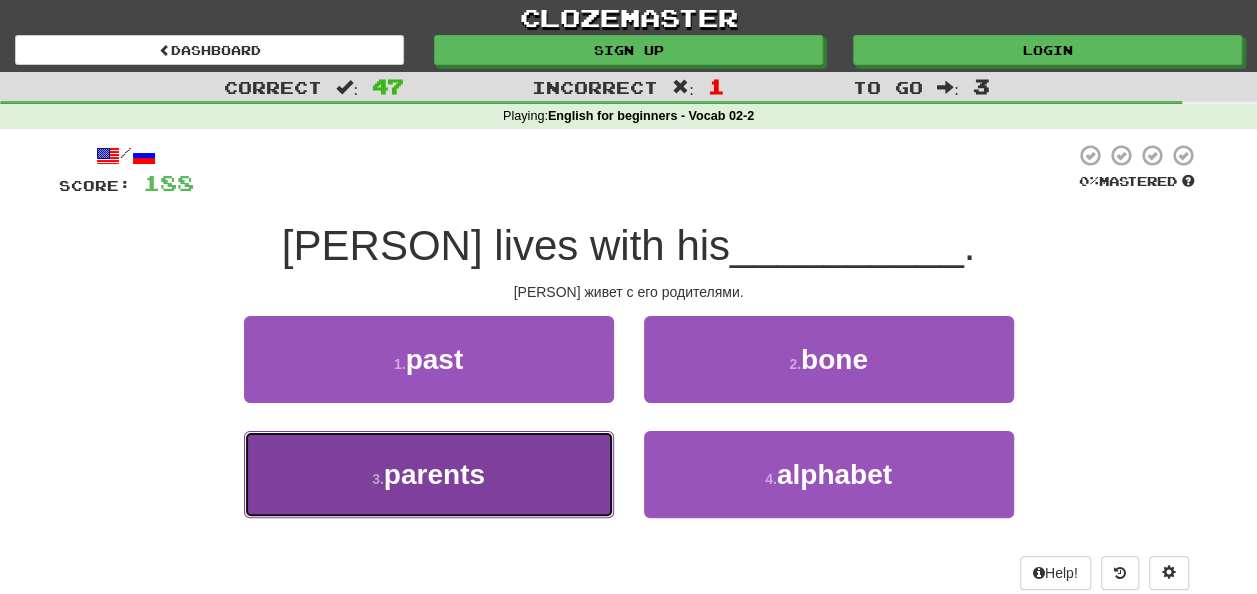 click on "3 .  parents" at bounding box center [429, 474] 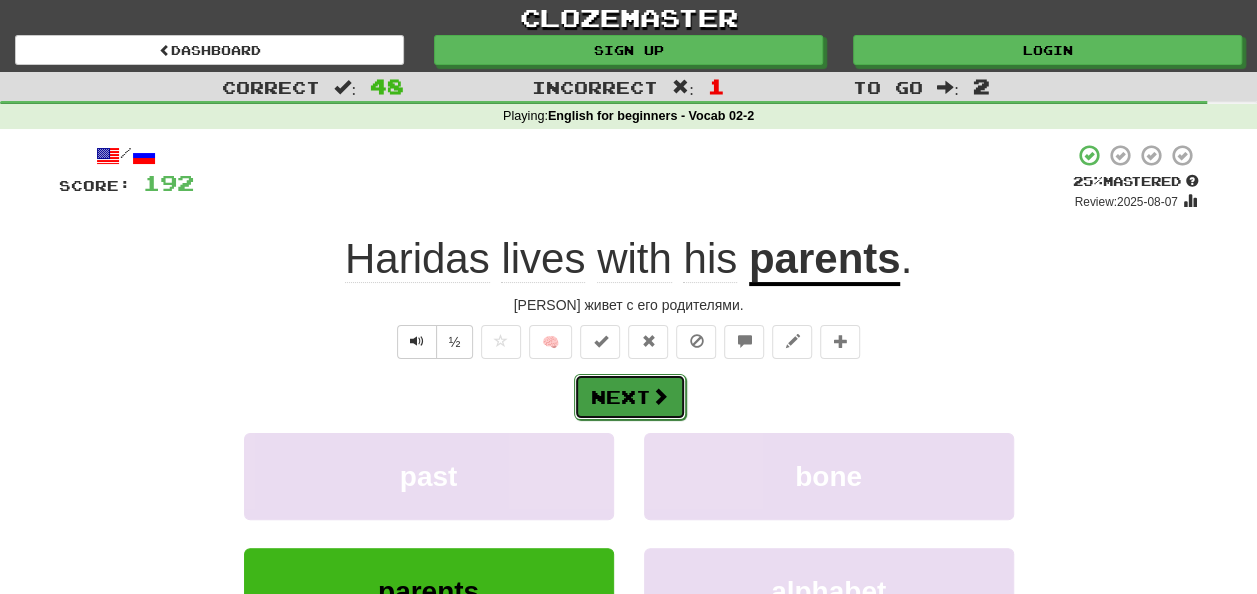 click on "Next" at bounding box center (630, 397) 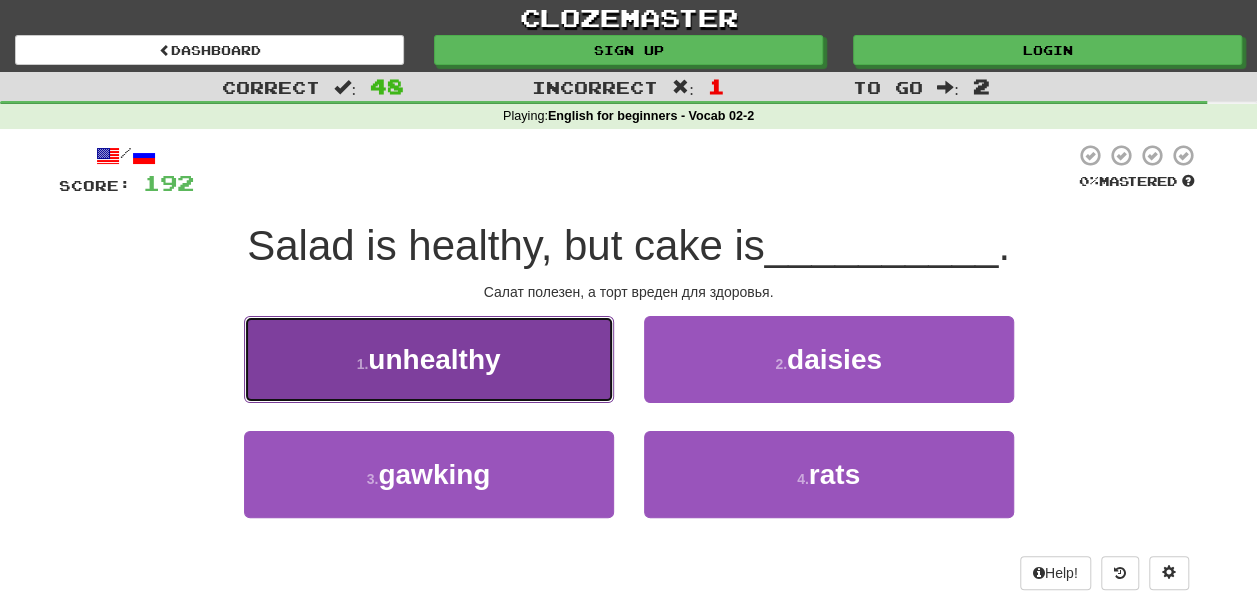 click on "1 .  unhealthy" at bounding box center [429, 359] 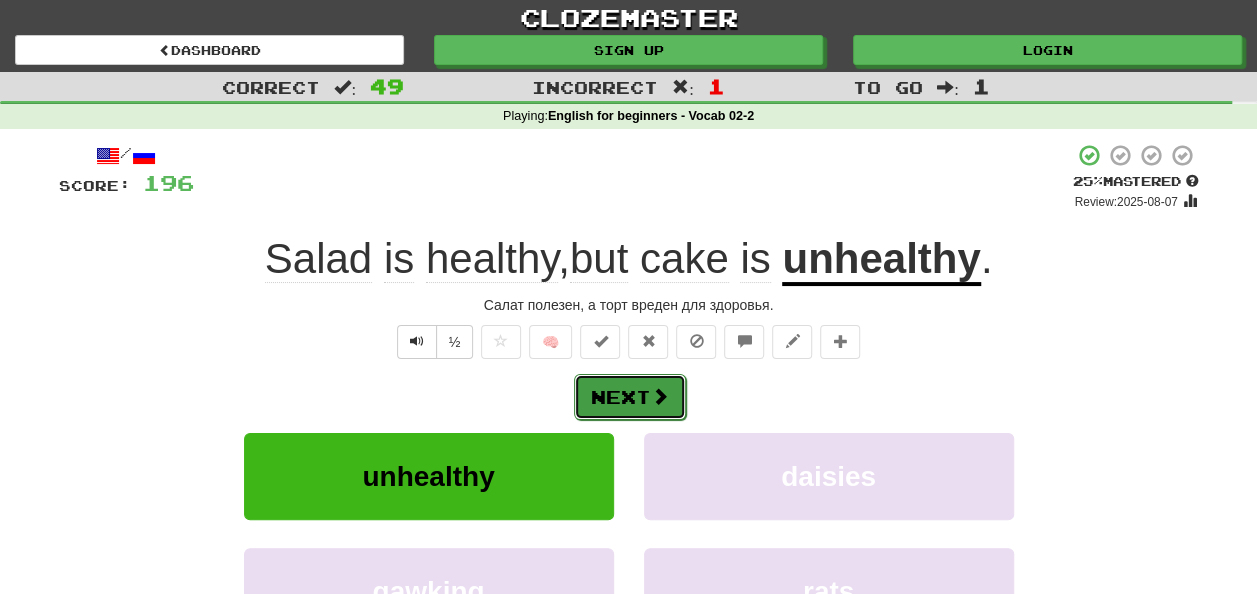 click on "Next" at bounding box center (630, 397) 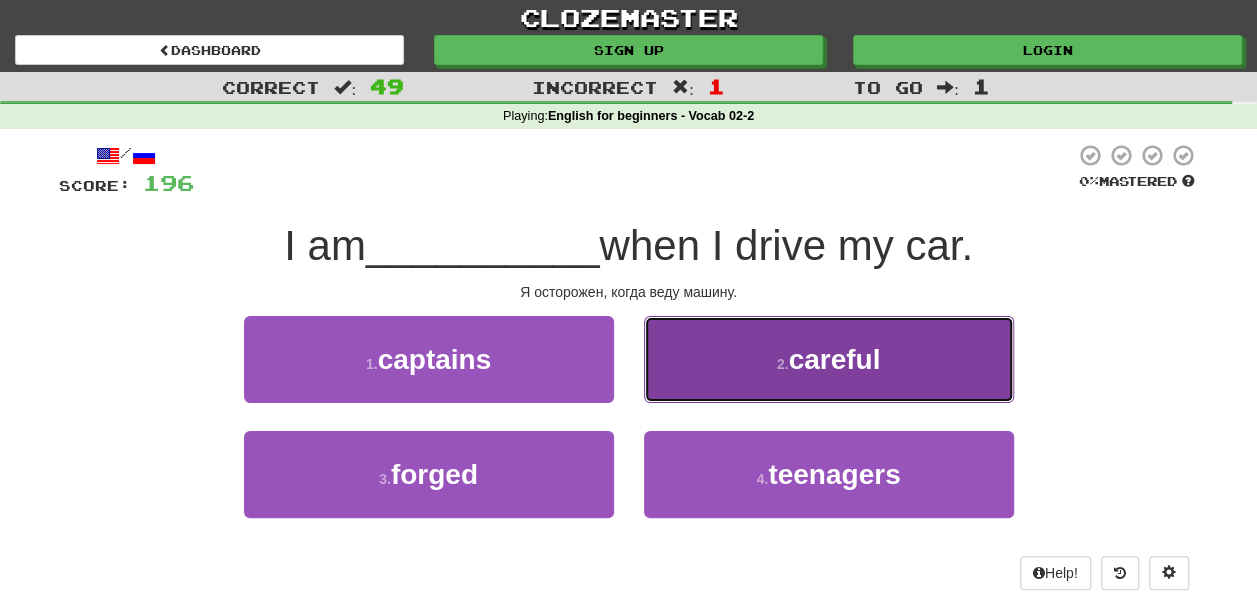 click on "careful" at bounding box center [834, 359] 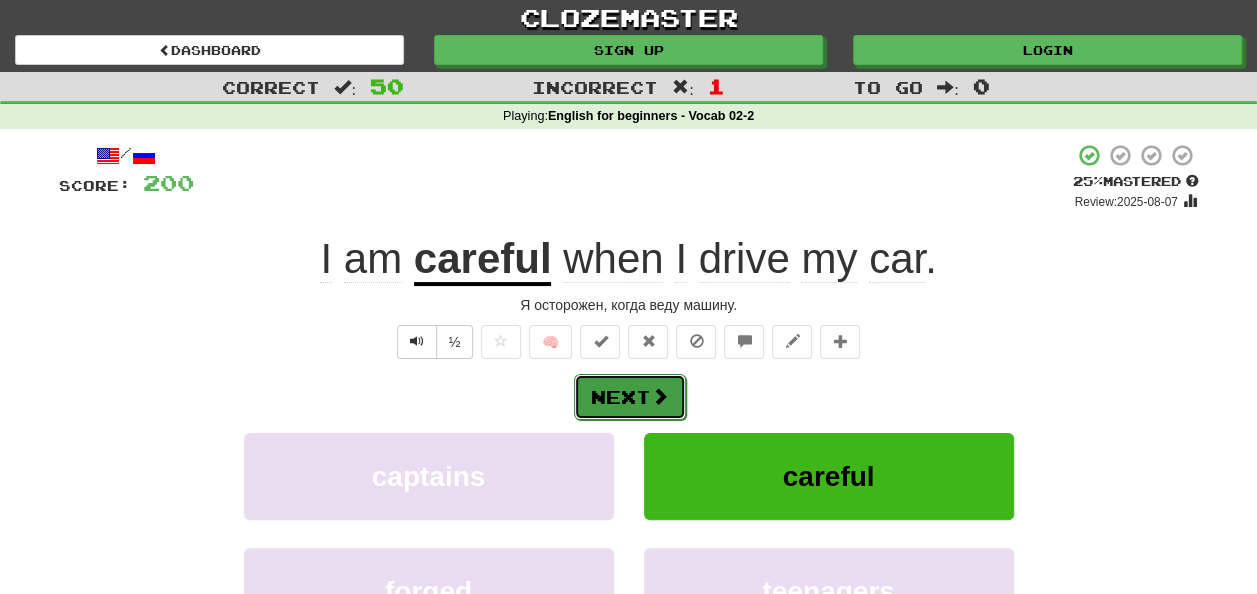 click on "Next" at bounding box center (630, 397) 